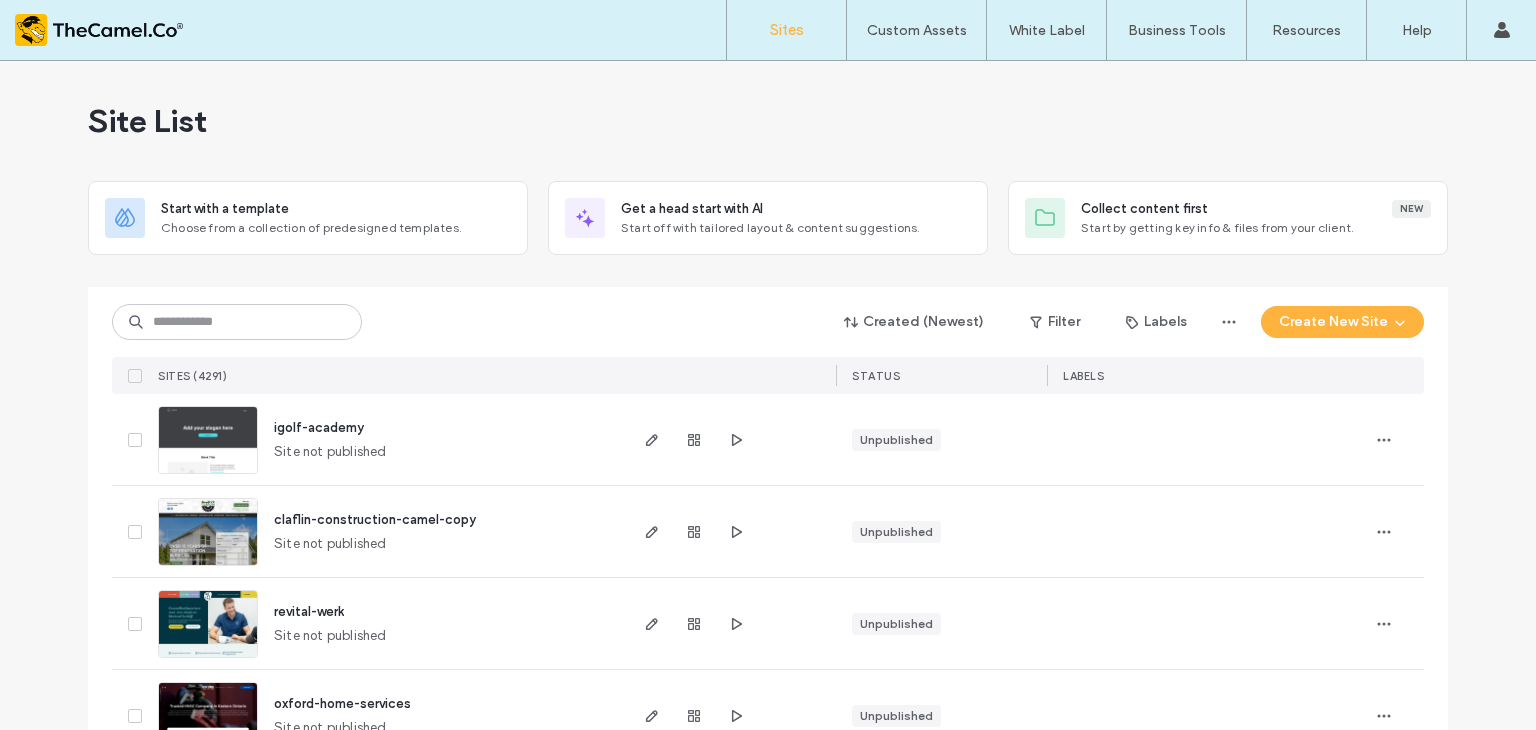 scroll, scrollTop: 0, scrollLeft: 0, axis: both 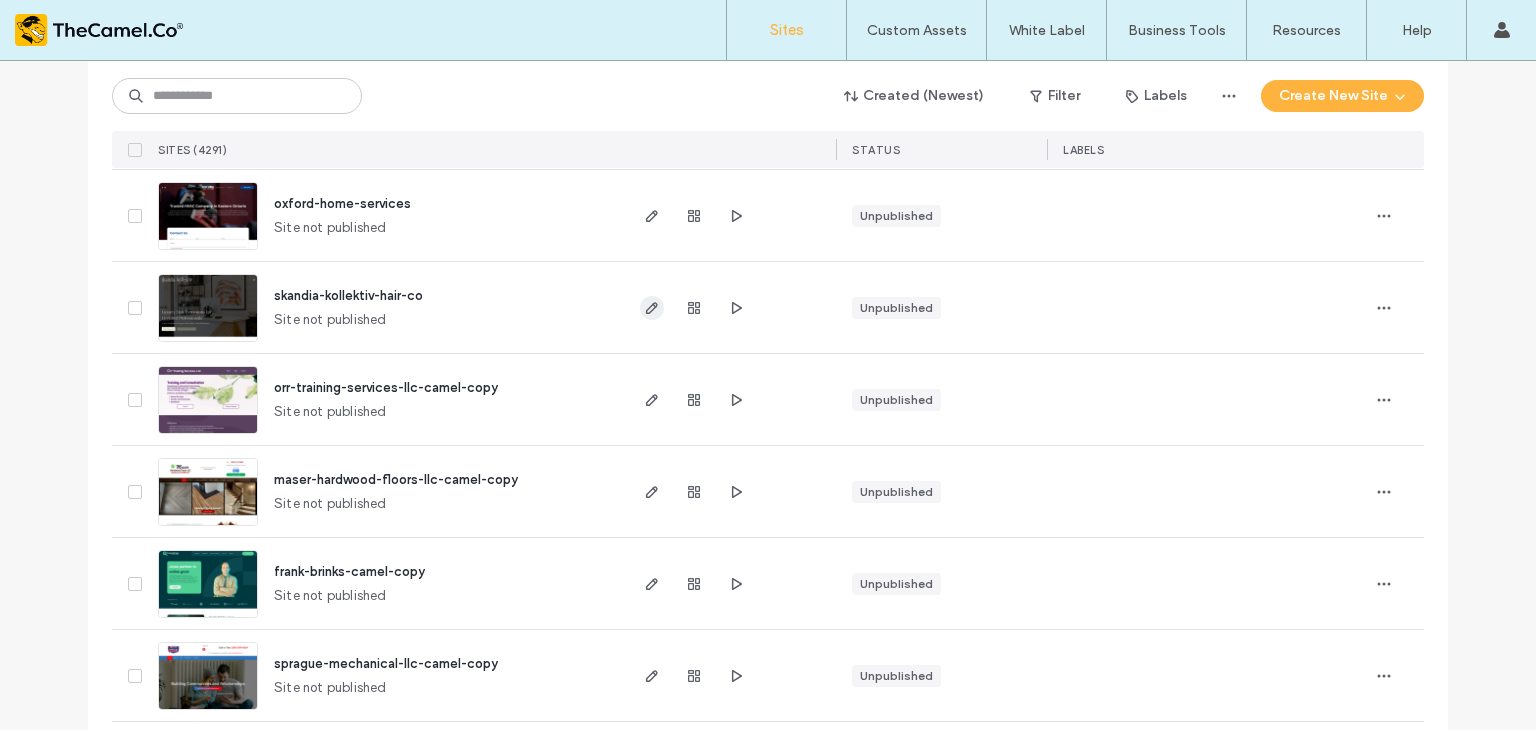click 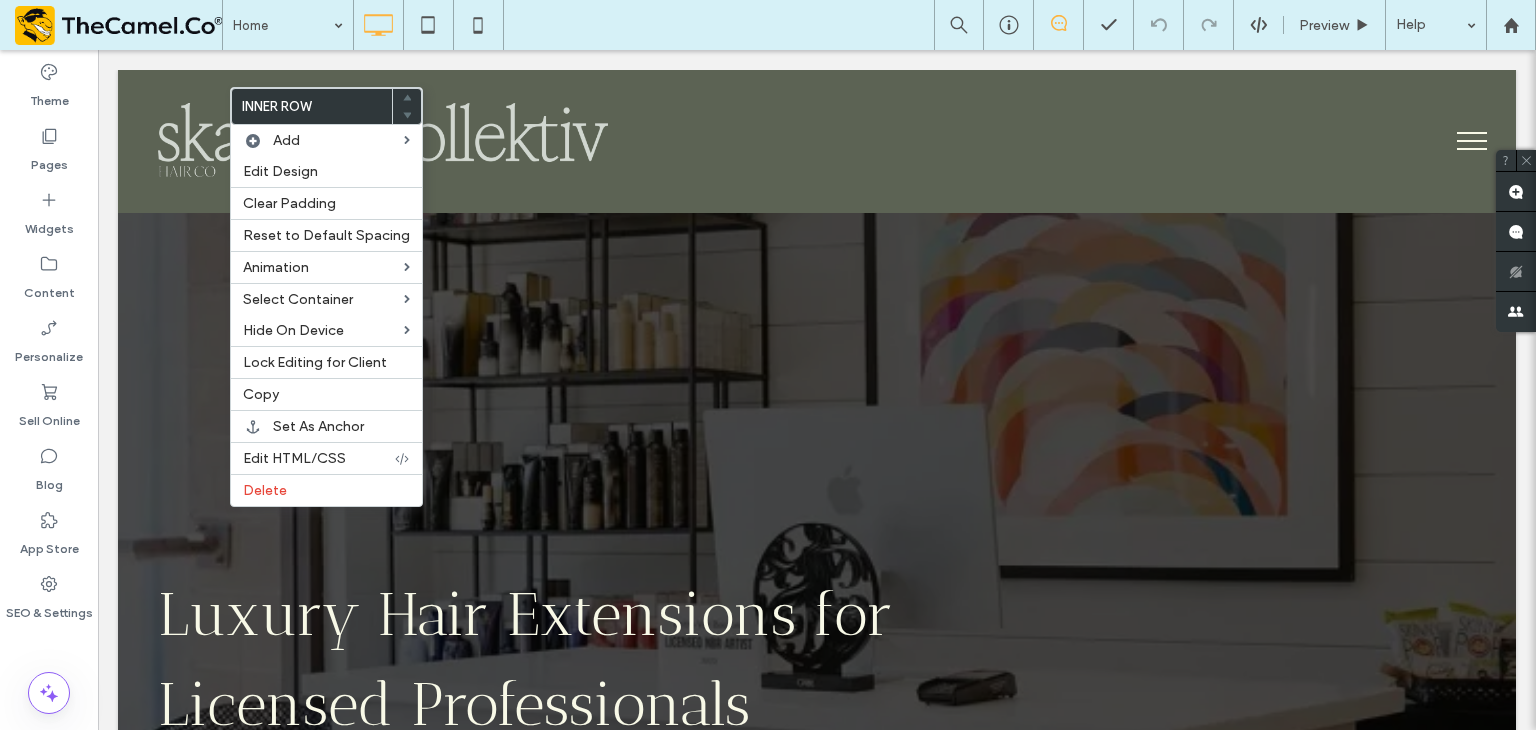 scroll, scrollTop: 400, scrollLeft: 0, axis: vertical 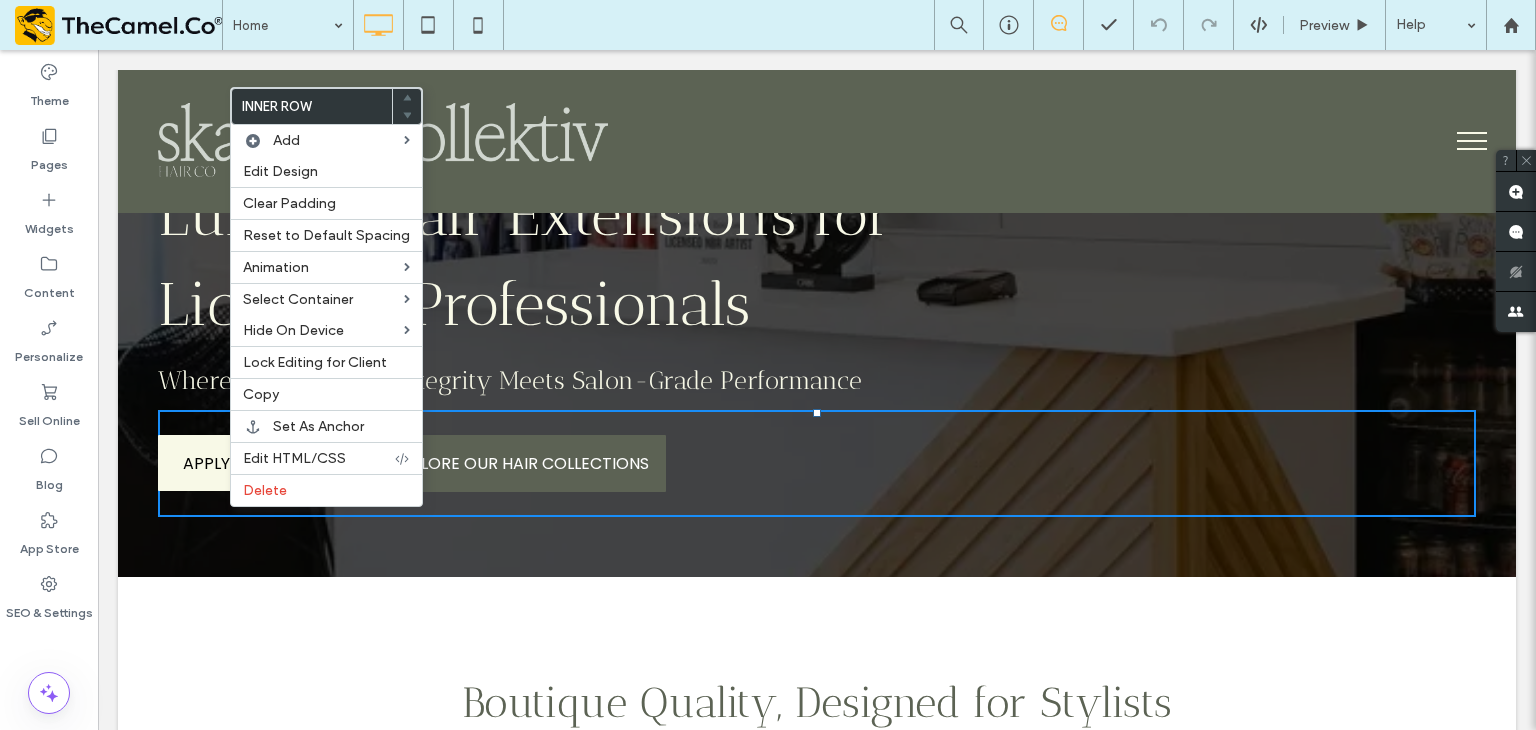 click on "Licensed Professionals" at bounding box center [817, 305] 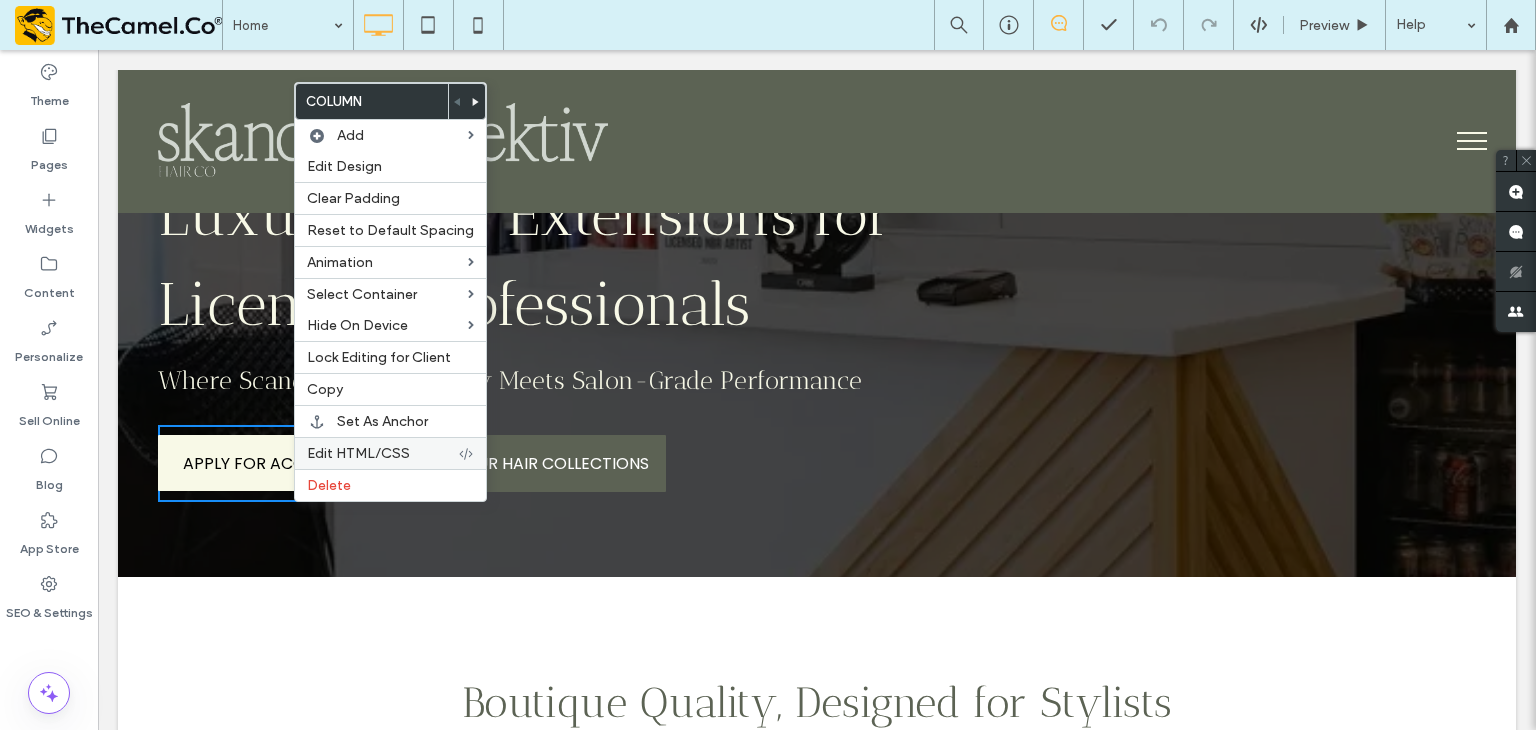 click on "Edit HTML/CSS" at bounding box center (358, 453) 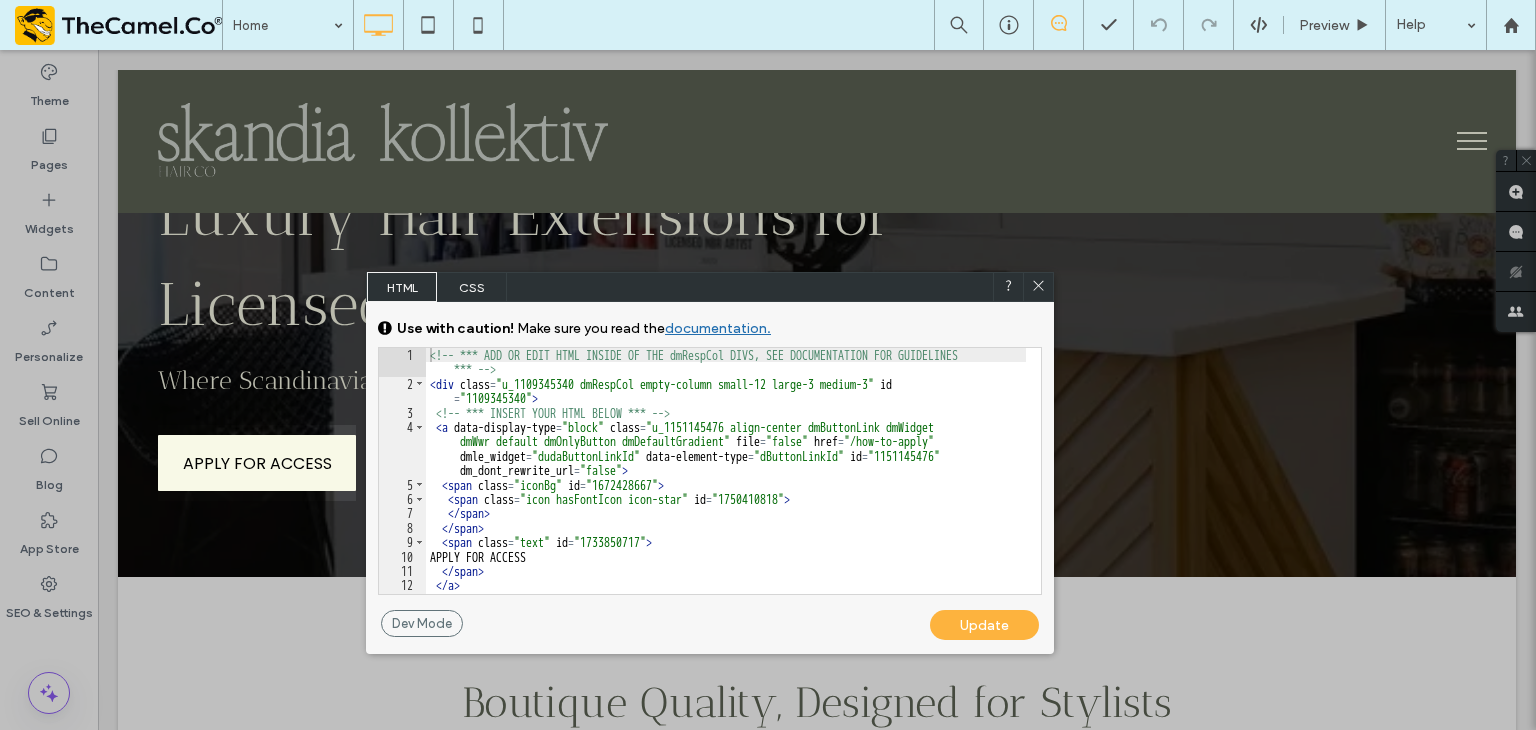 click on "CSS" at bounding box center [472, 287] 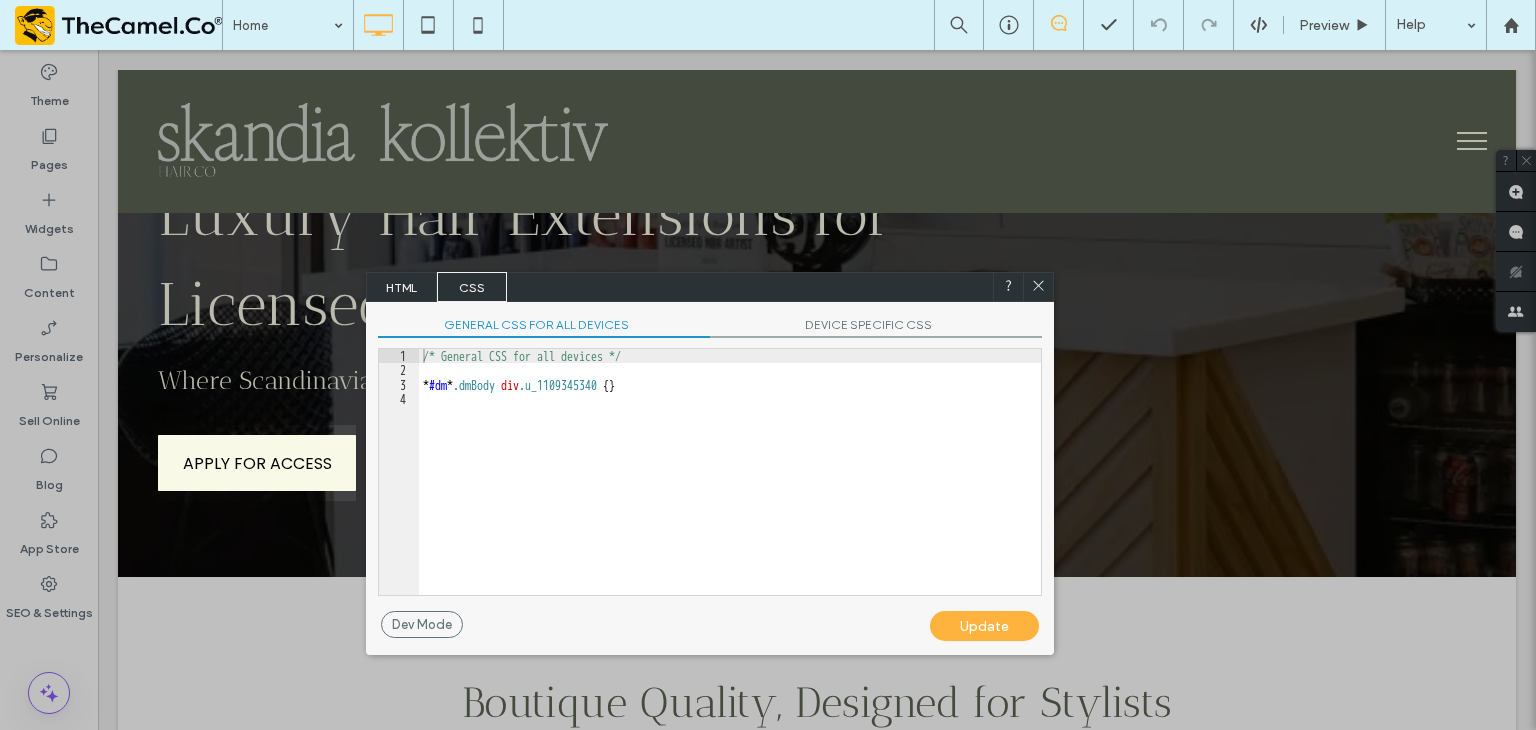 click on "DEVICE SPECIFIC CSS" at bounding box center [876, 327] 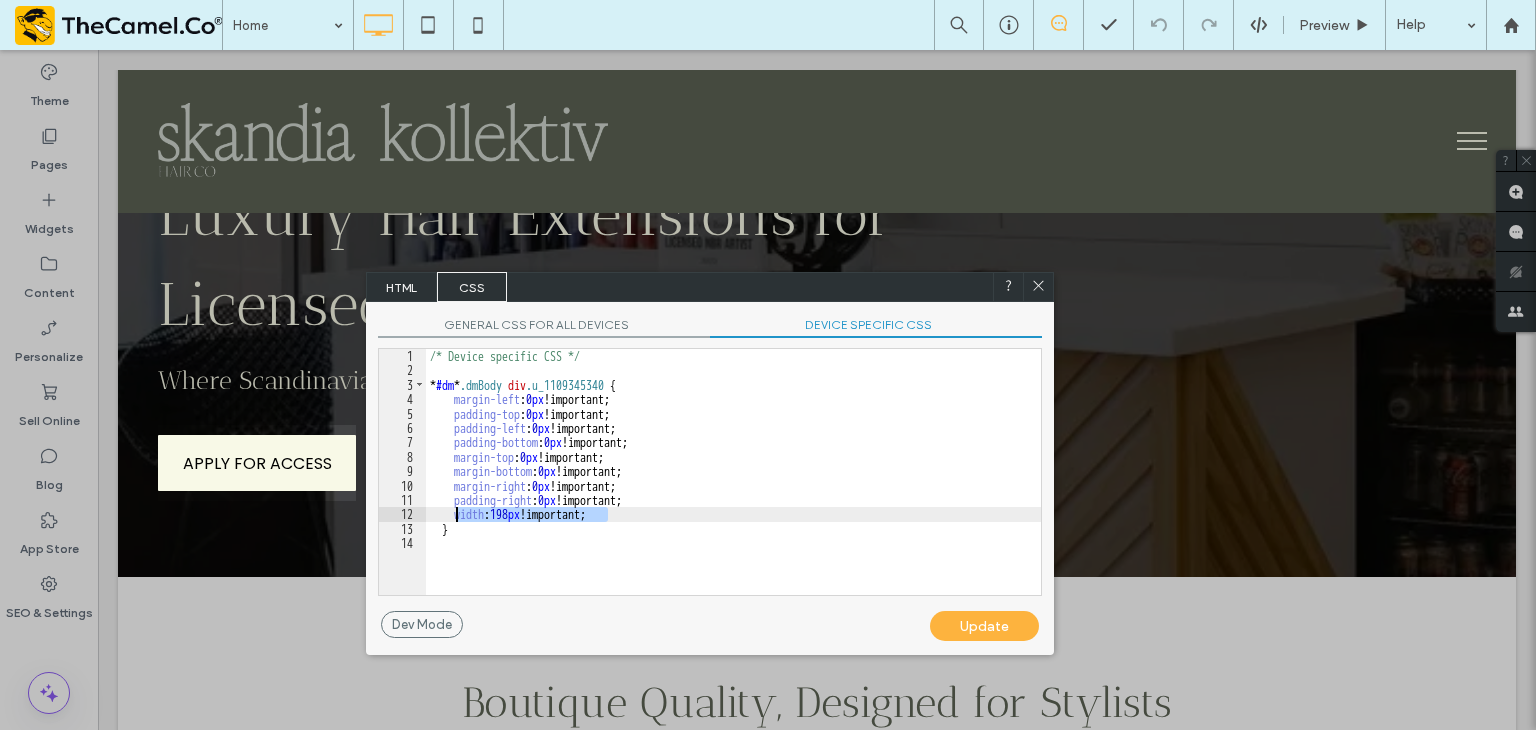 drag, startPoint x: 617, startPoint y: 520, endPoint x: 456, endPoint y: 512, distance: 161.19864 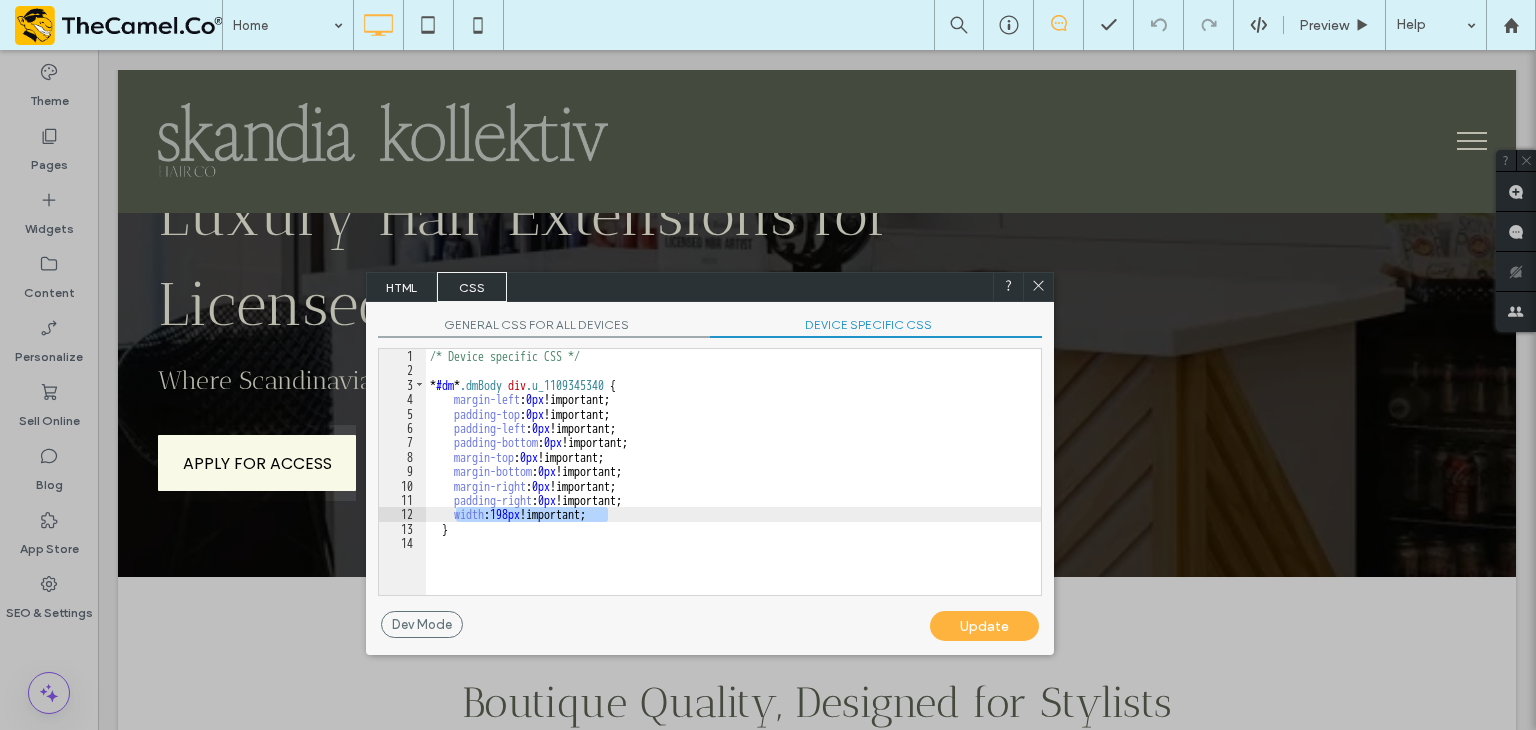 click at bounding box center [1038, 287] 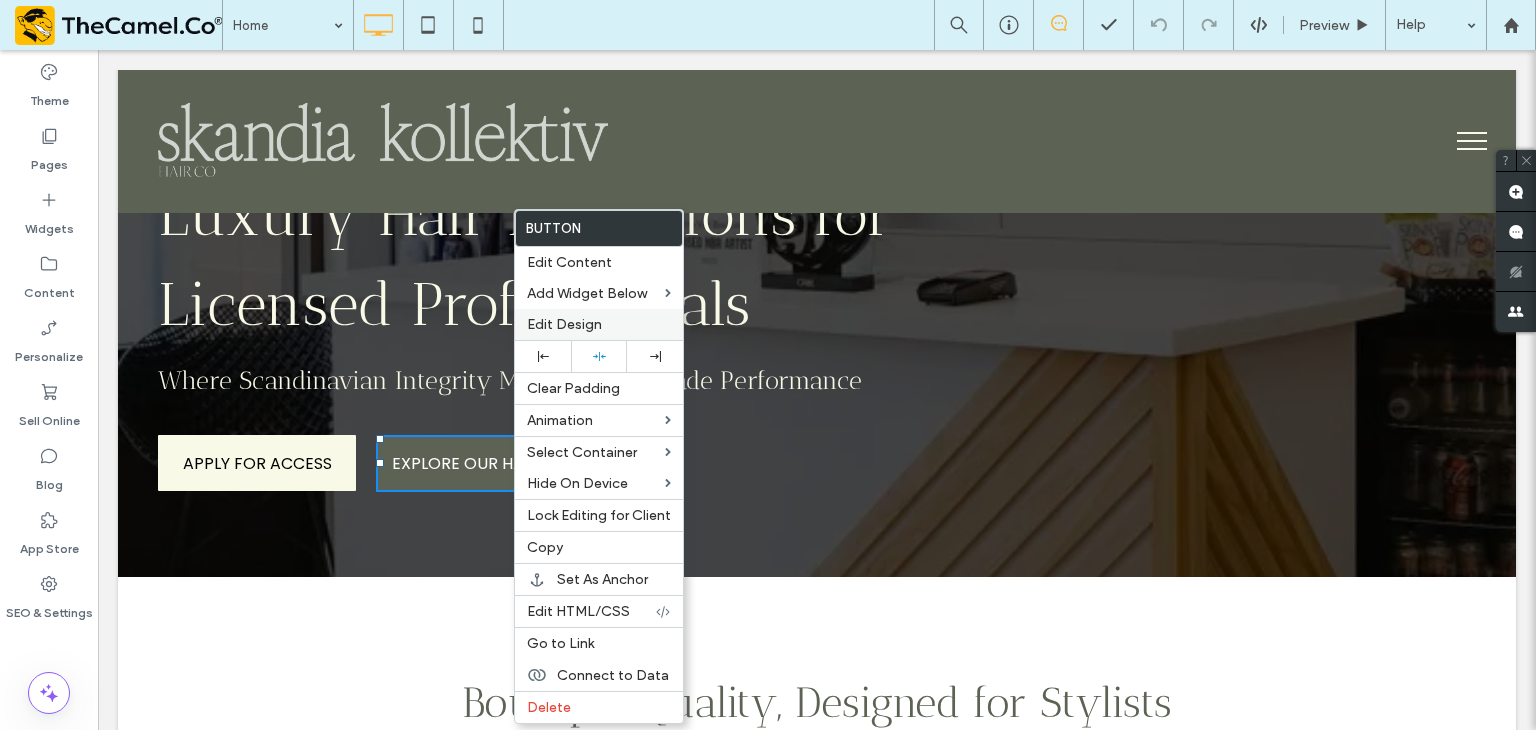 click on "Edit Design" at bounding box center [564, 324] 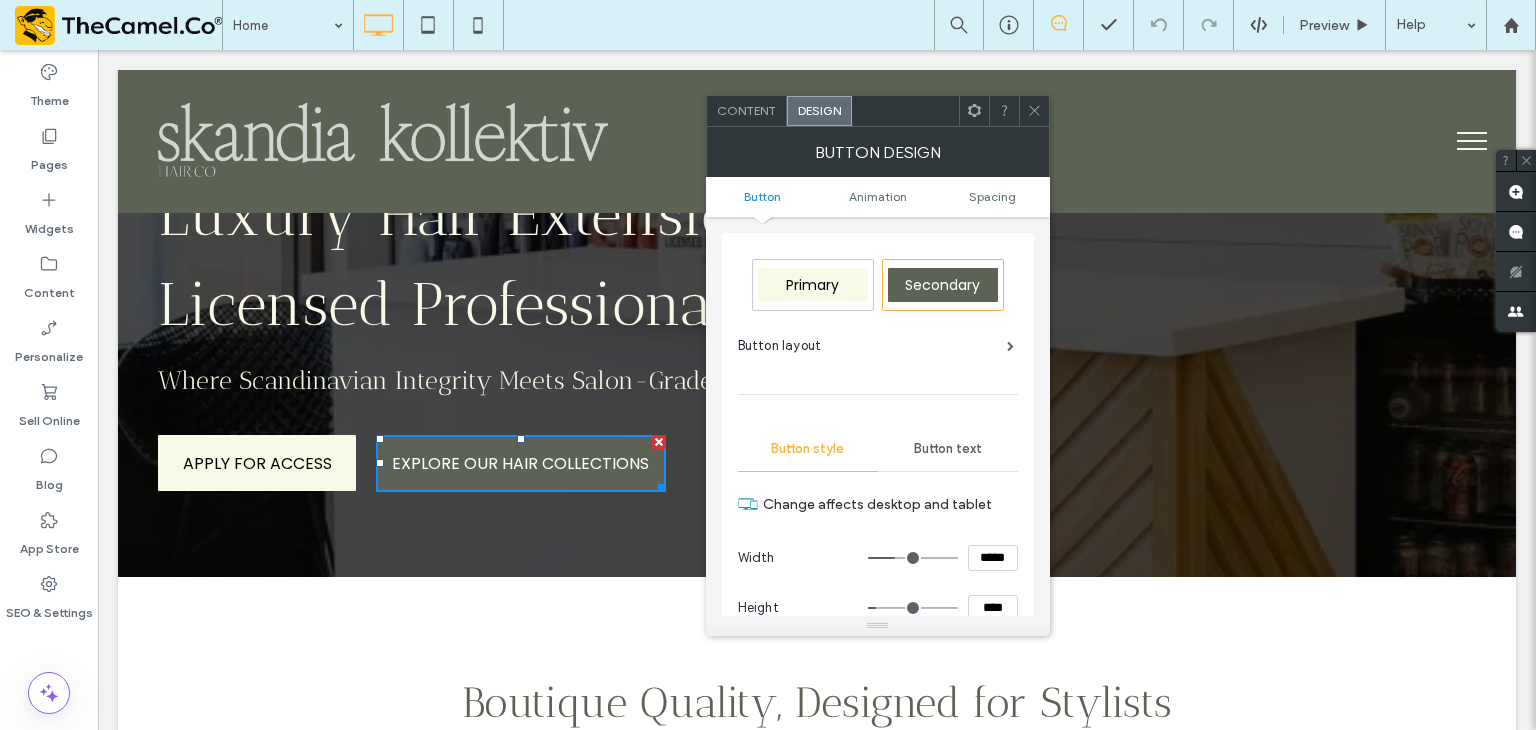 click 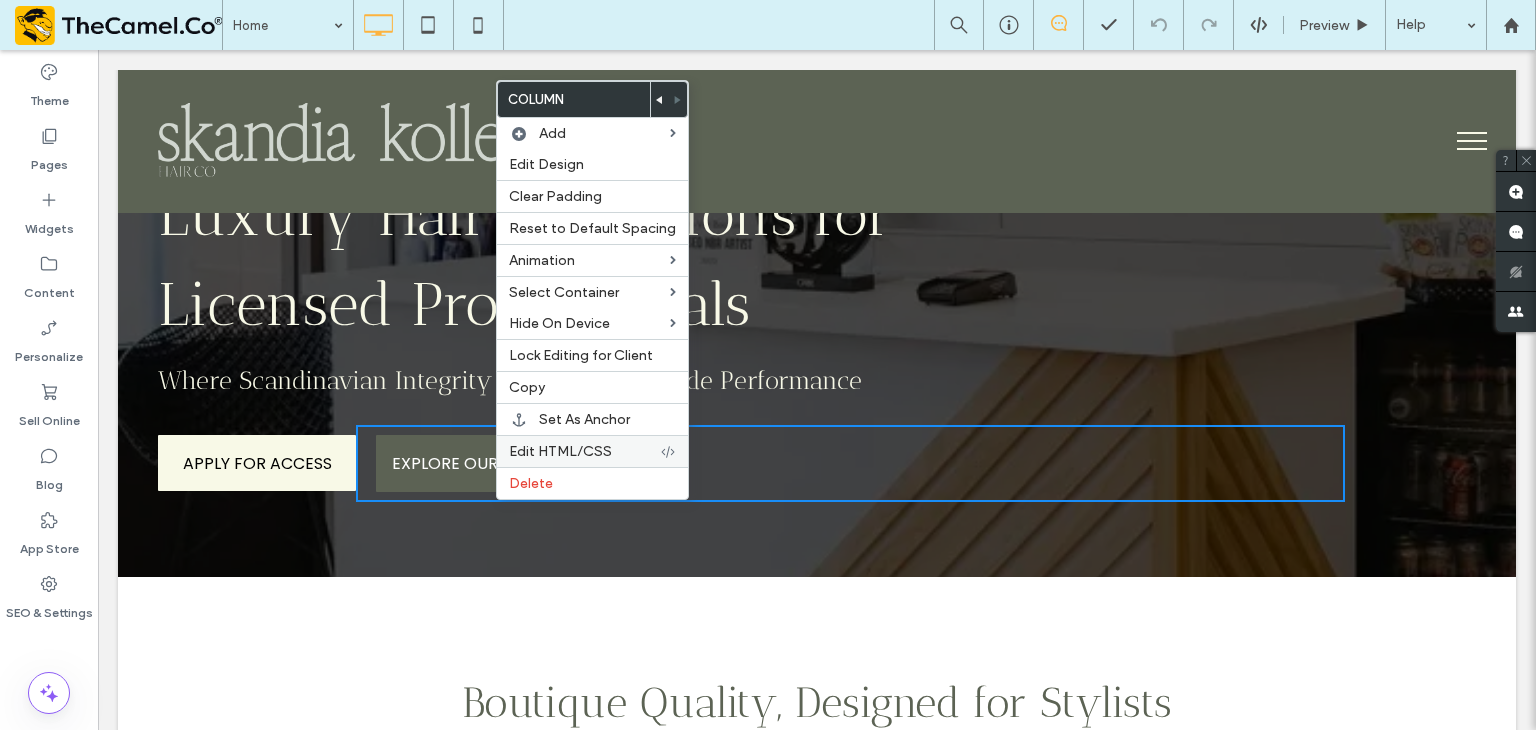 click on "Edit HTML/CSS" at bounding box center [560, 451] 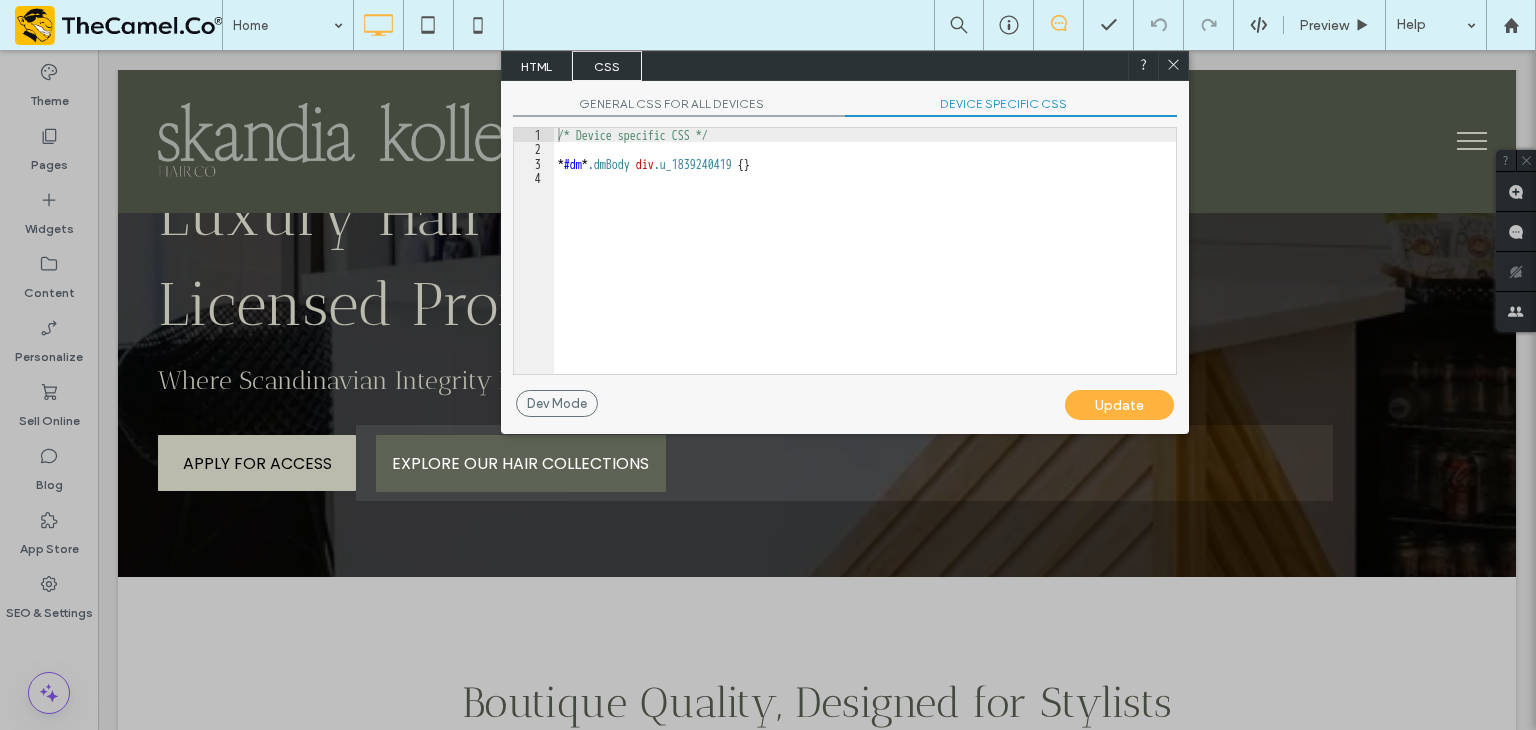 click on "GENERAL CSS FOR ALL DEVICES" at bounding box center (679, 106) 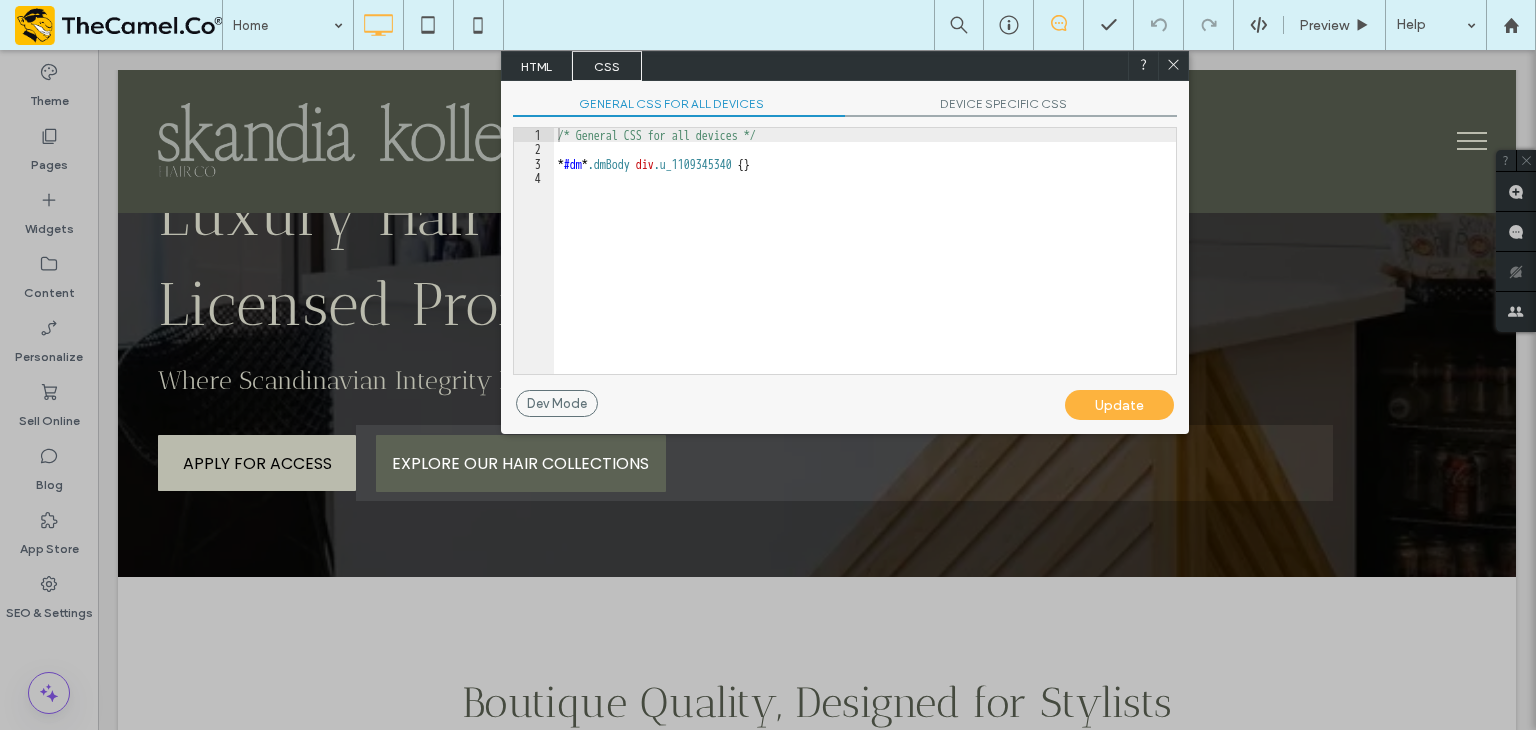 click on "DEVICE SPECIFIC CSS" at bounding box center [1011, 106] 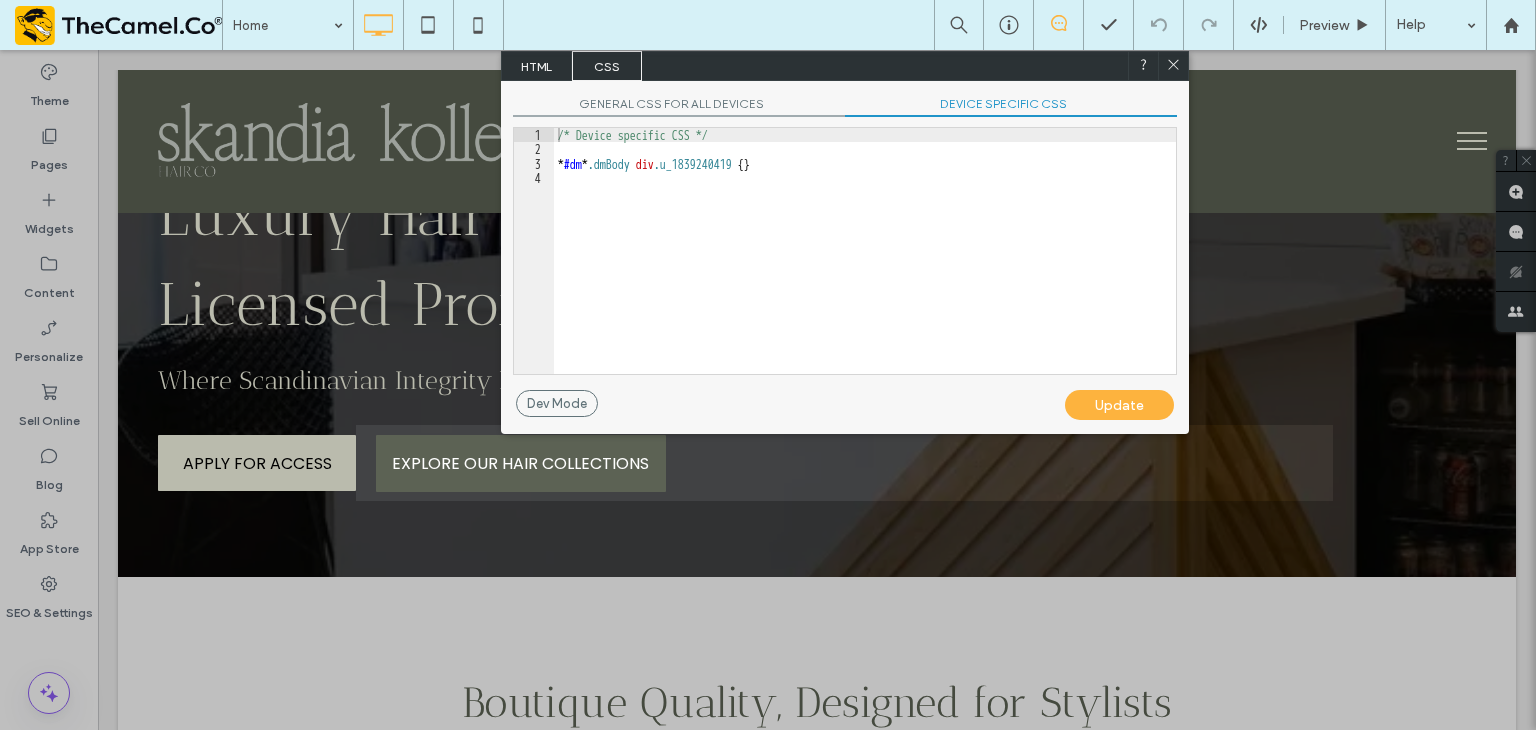 click on "HTML" at bounding box center [537, 66] 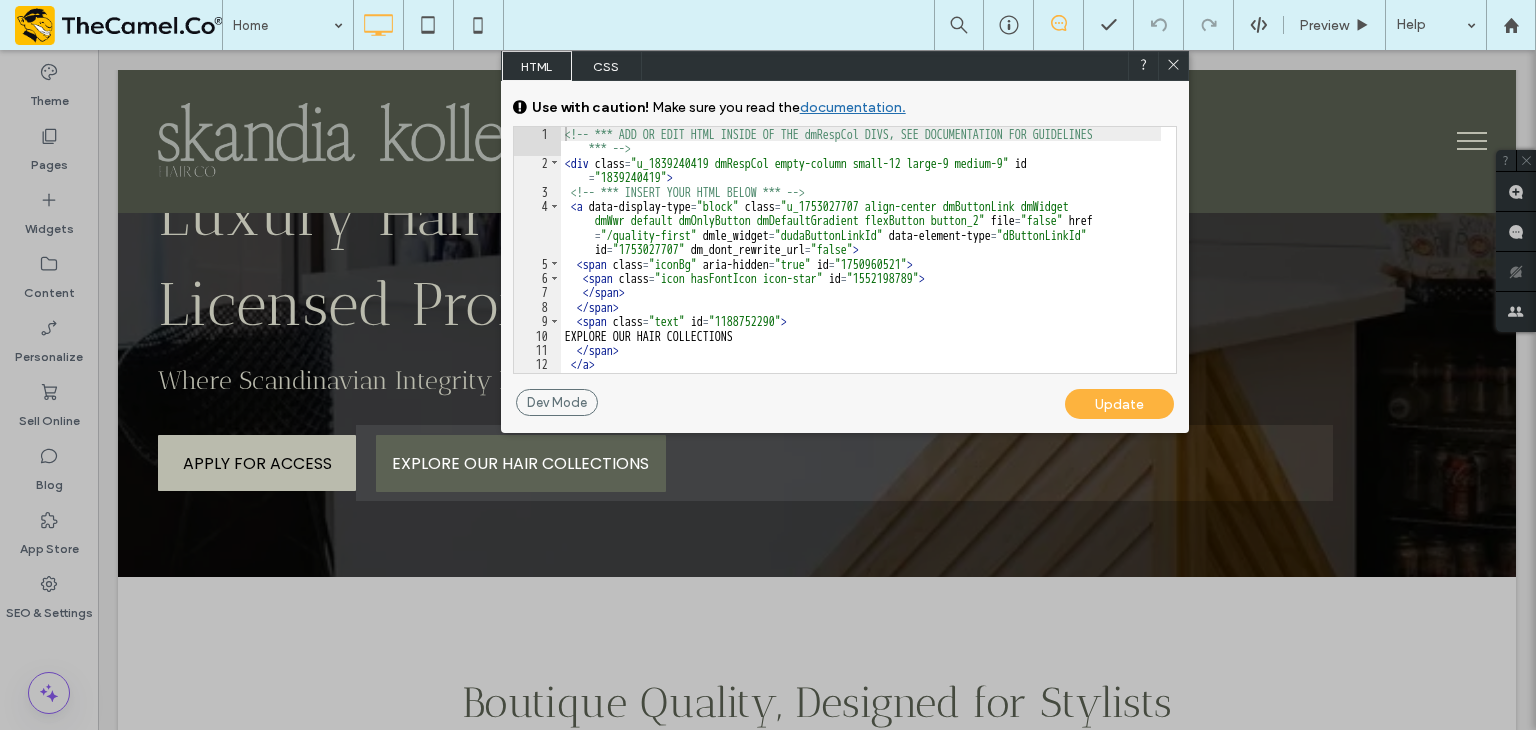 click 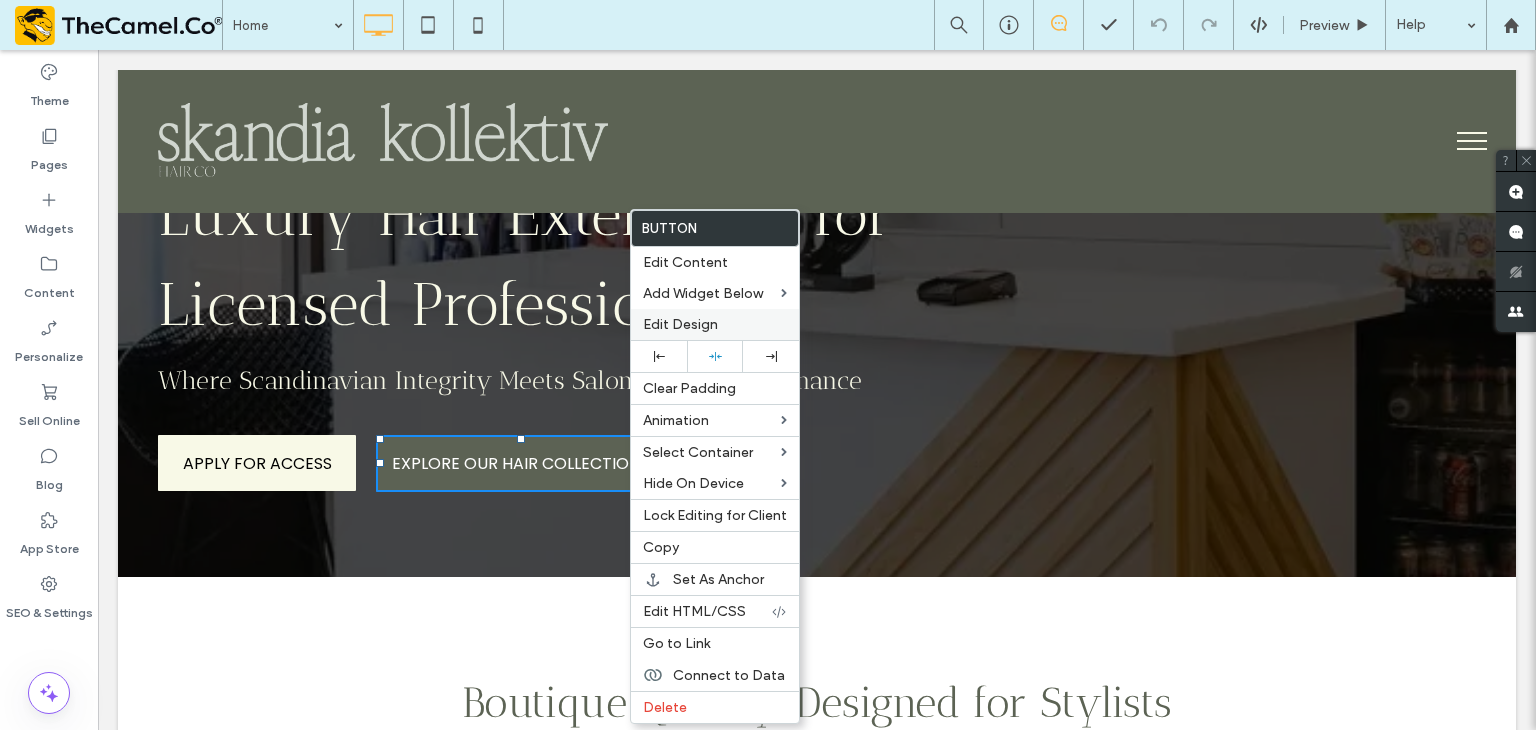 click on "Edit Design" at bounding box center [680, 324] 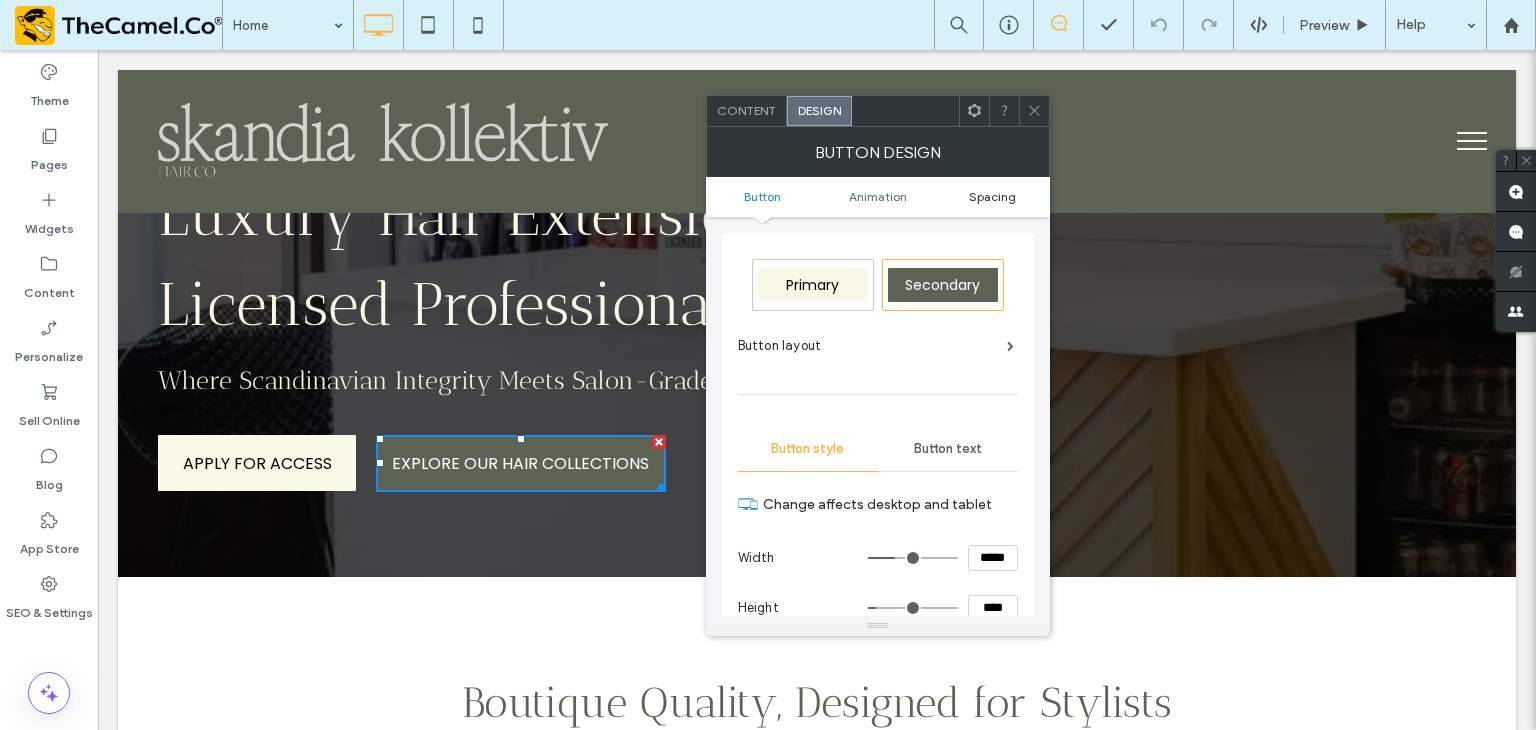 click on "Spacing" at bounding box center [992, 196] 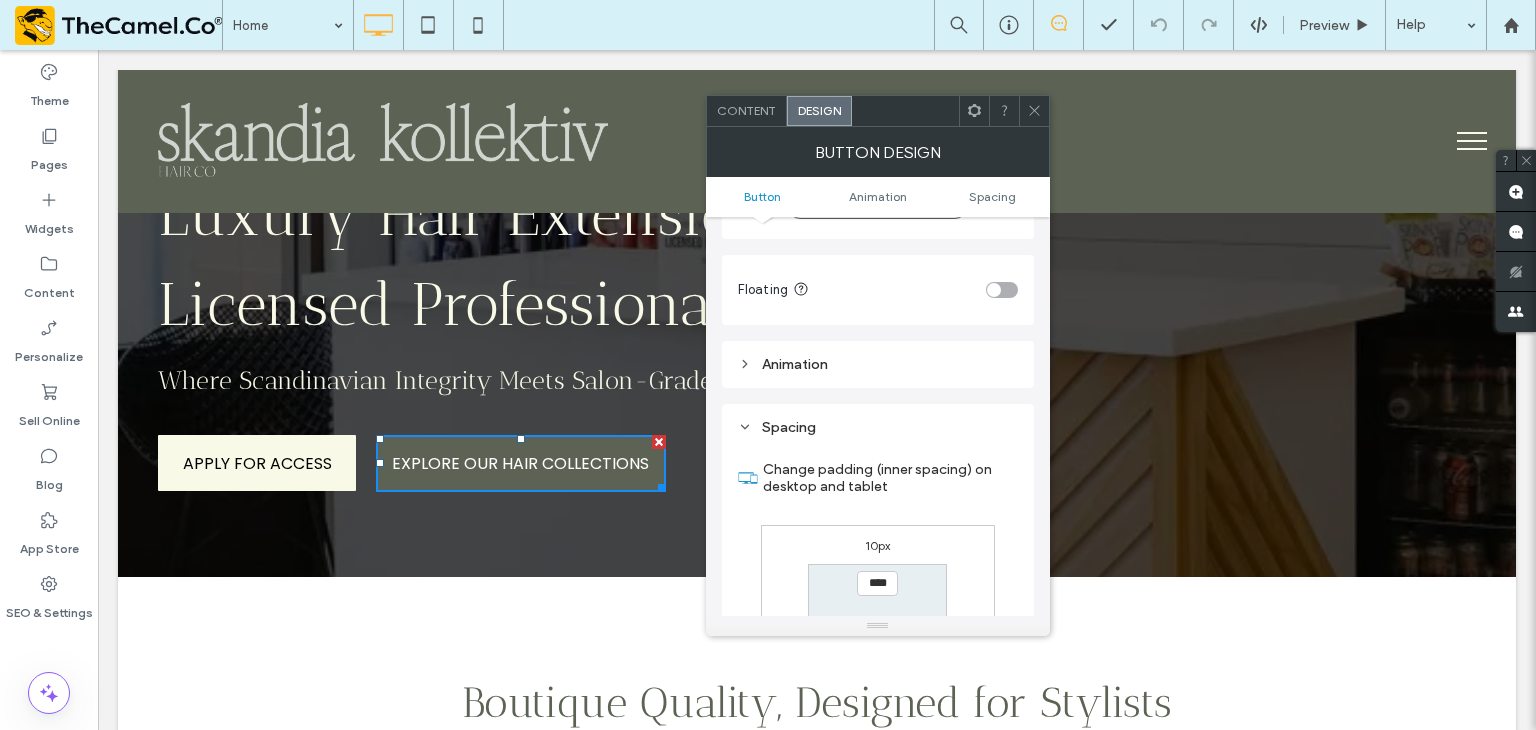 scroll, scrollTop: 936, scrollLeft: 0, axis: vertical 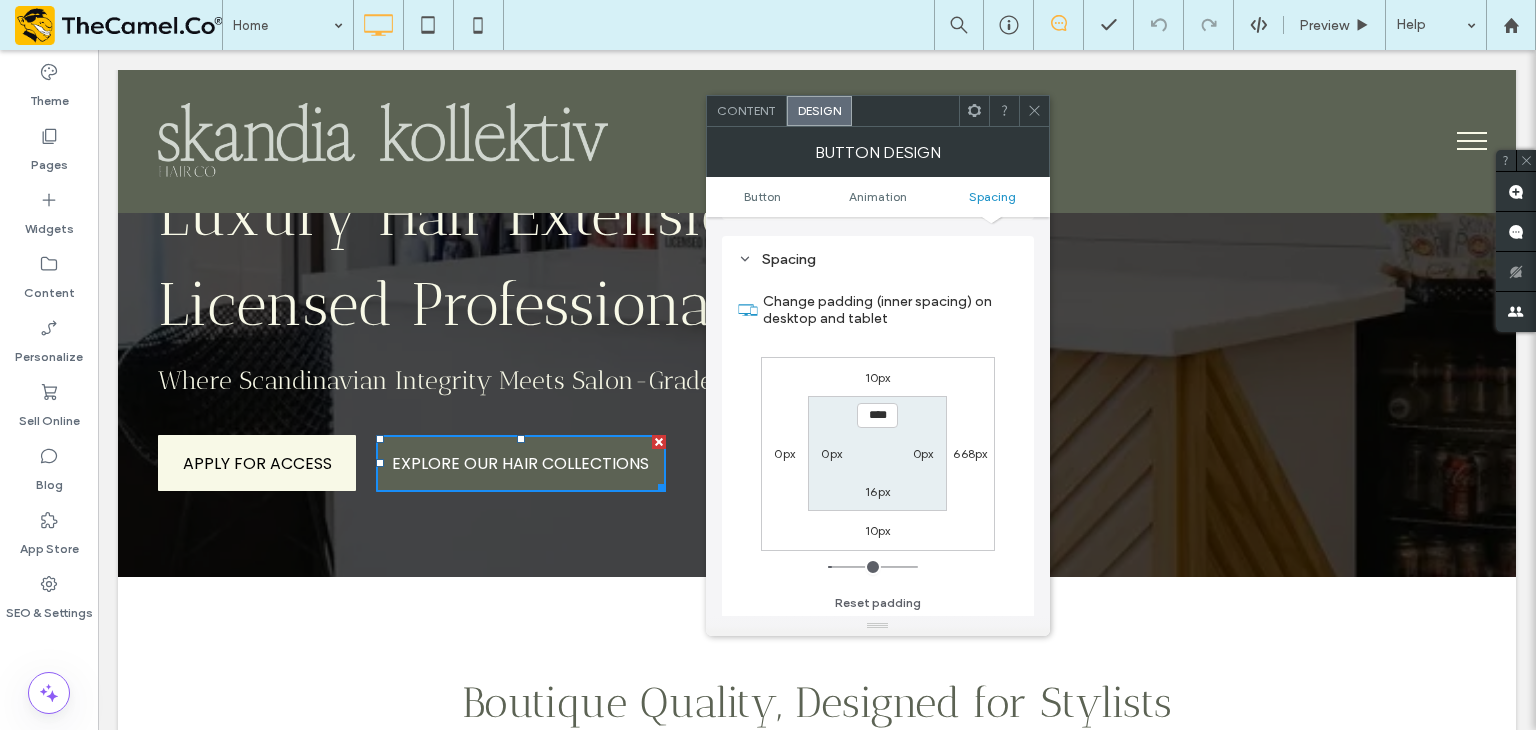 click on "Content" at bounding box center (746, 110) 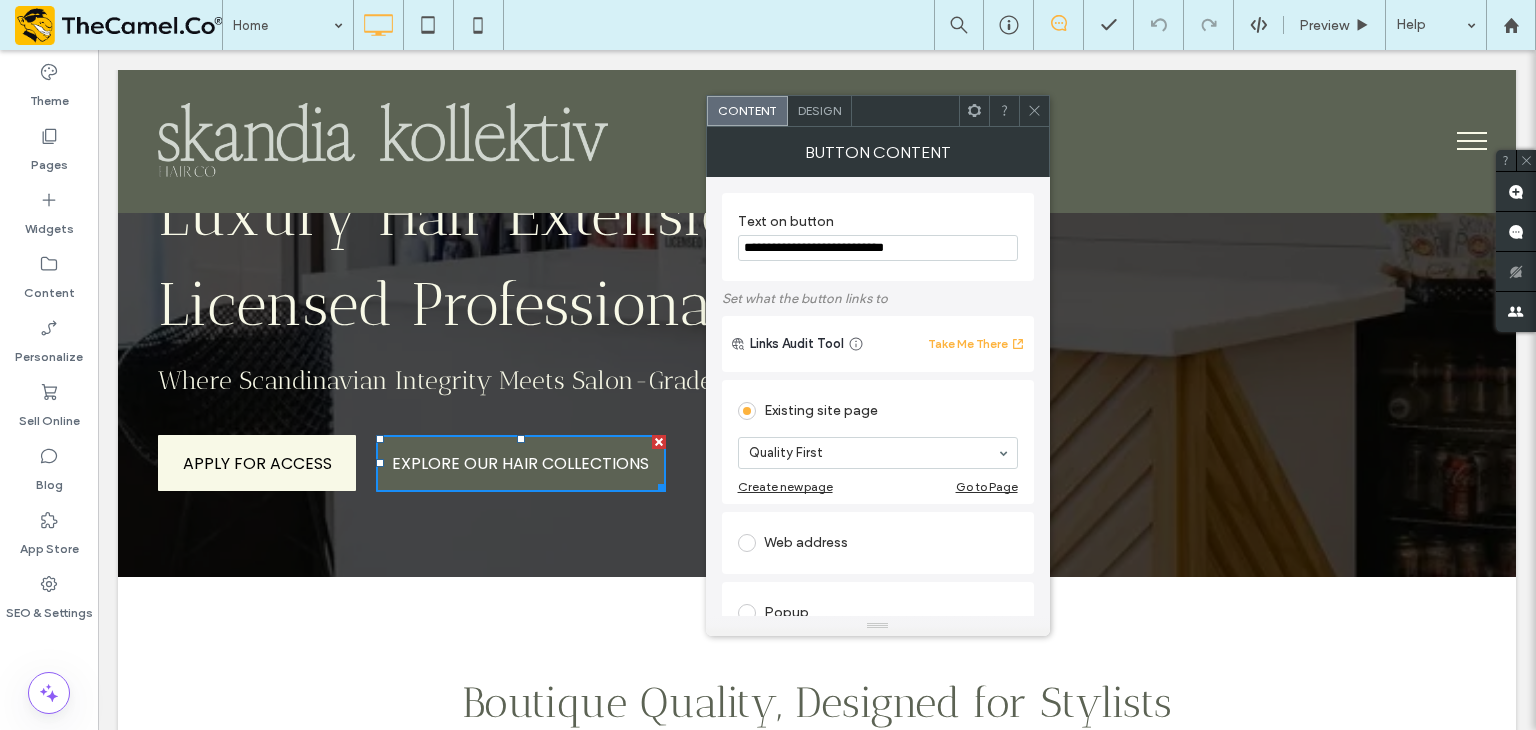 click 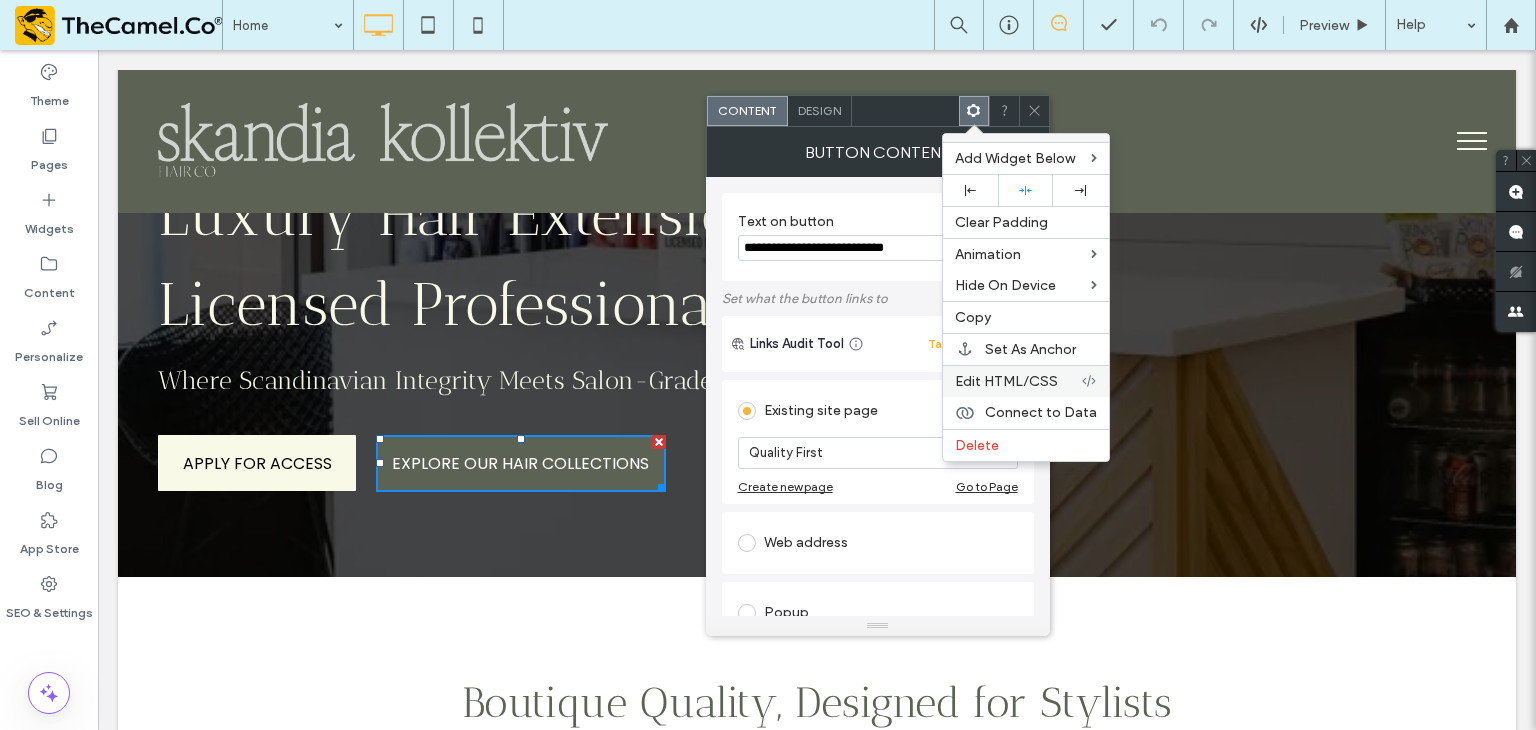 click on "Edit HTML/CSS" at bounding box center [1006, 381] 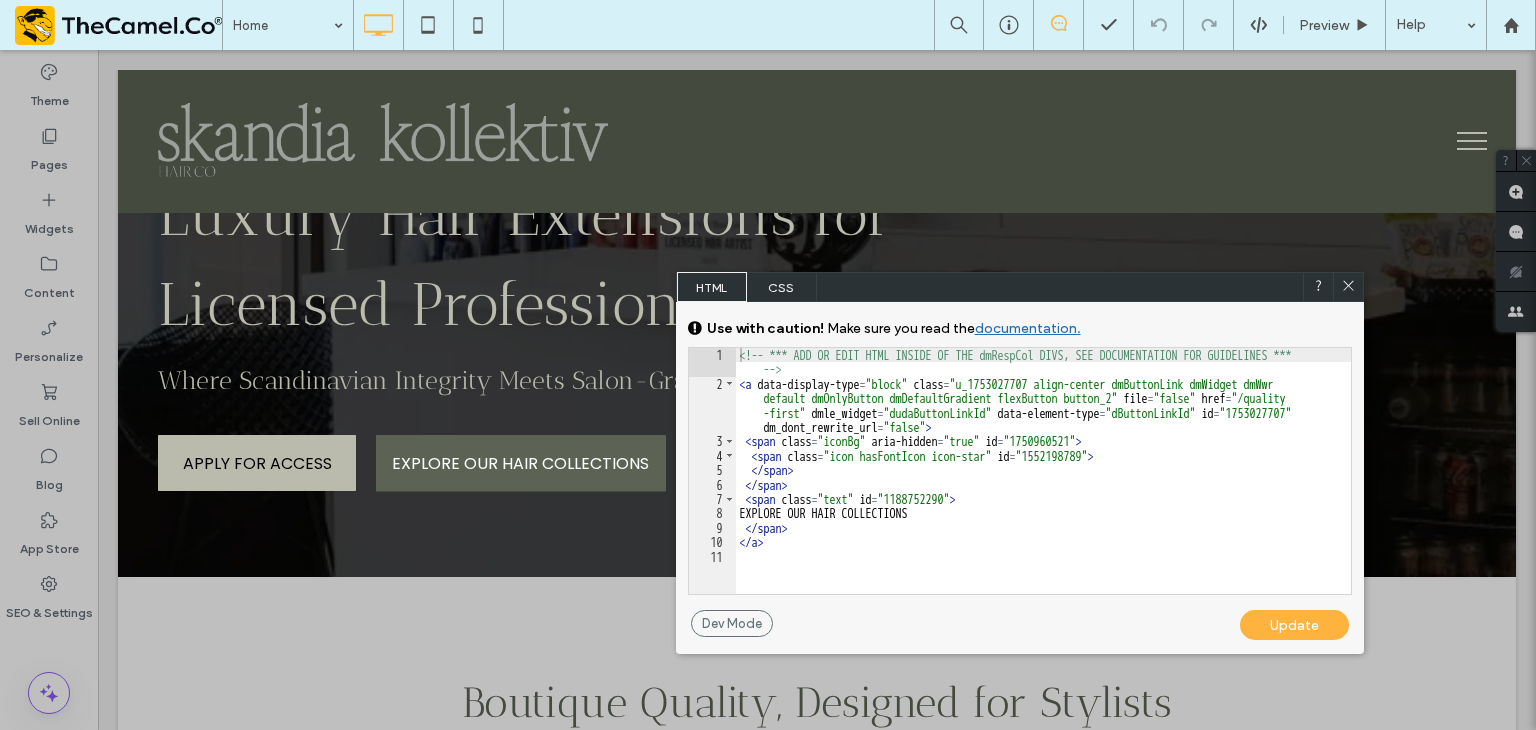 click on "CSS" at bounding box center [782, 287] 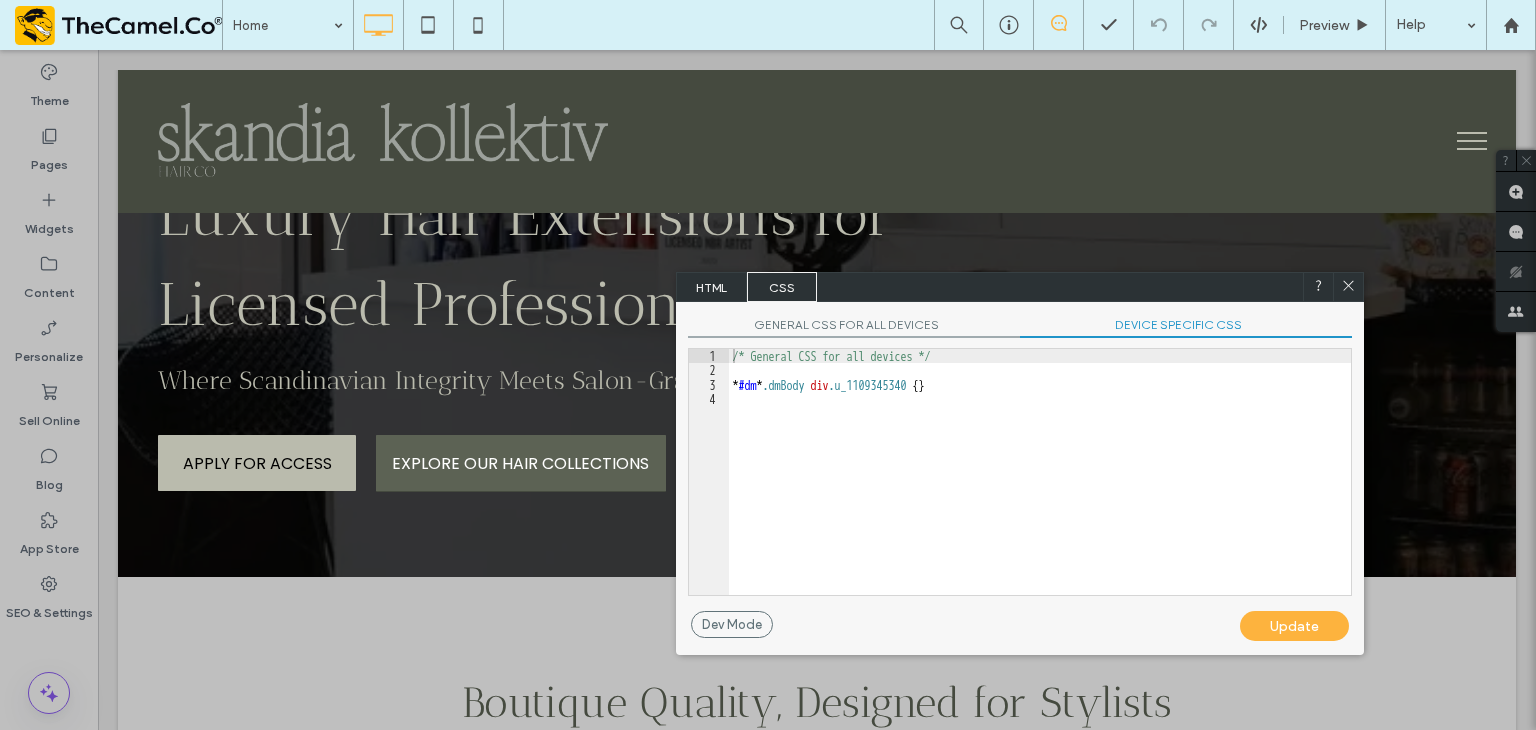 click on "DEVICE SPECIFIC CSS" at bounding box center (1186, 327) 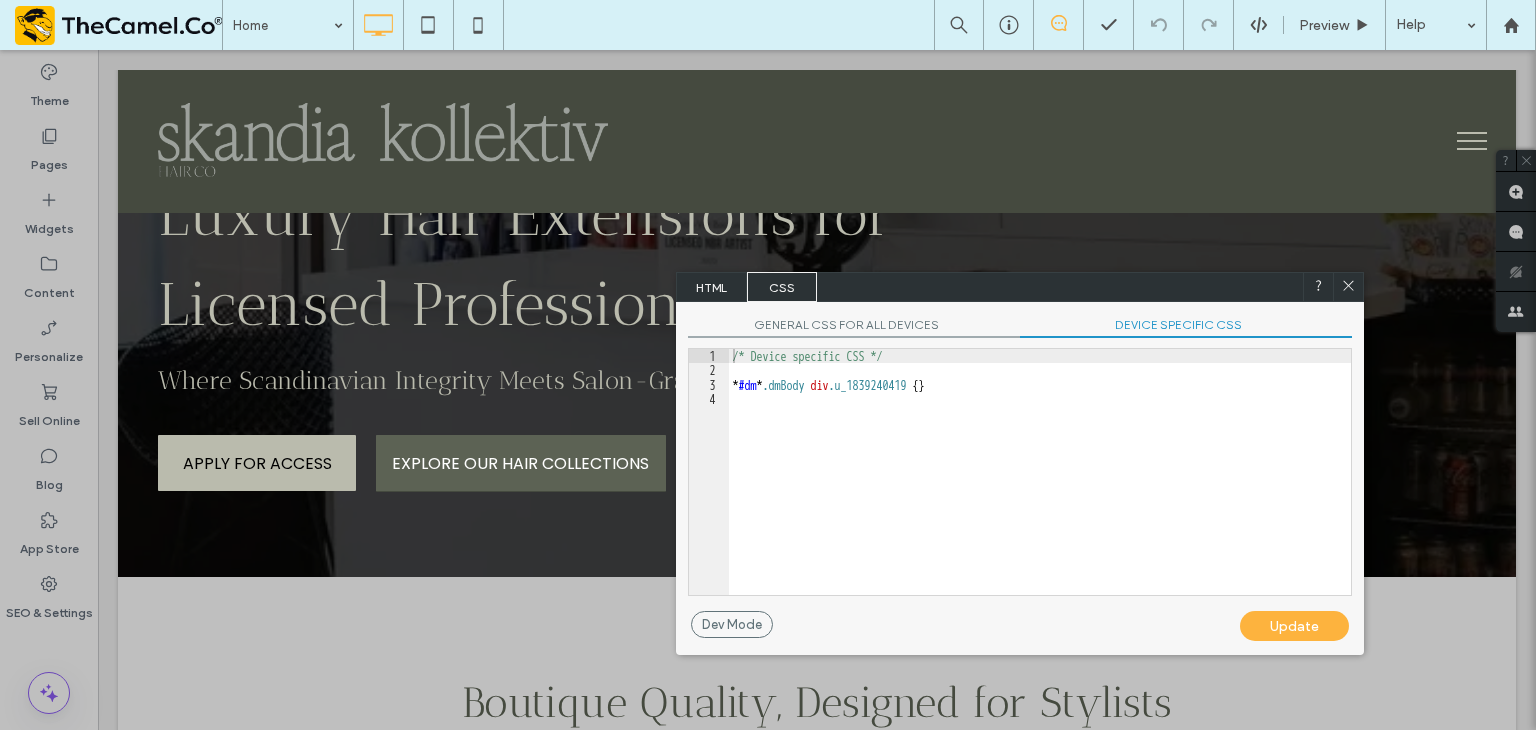 click 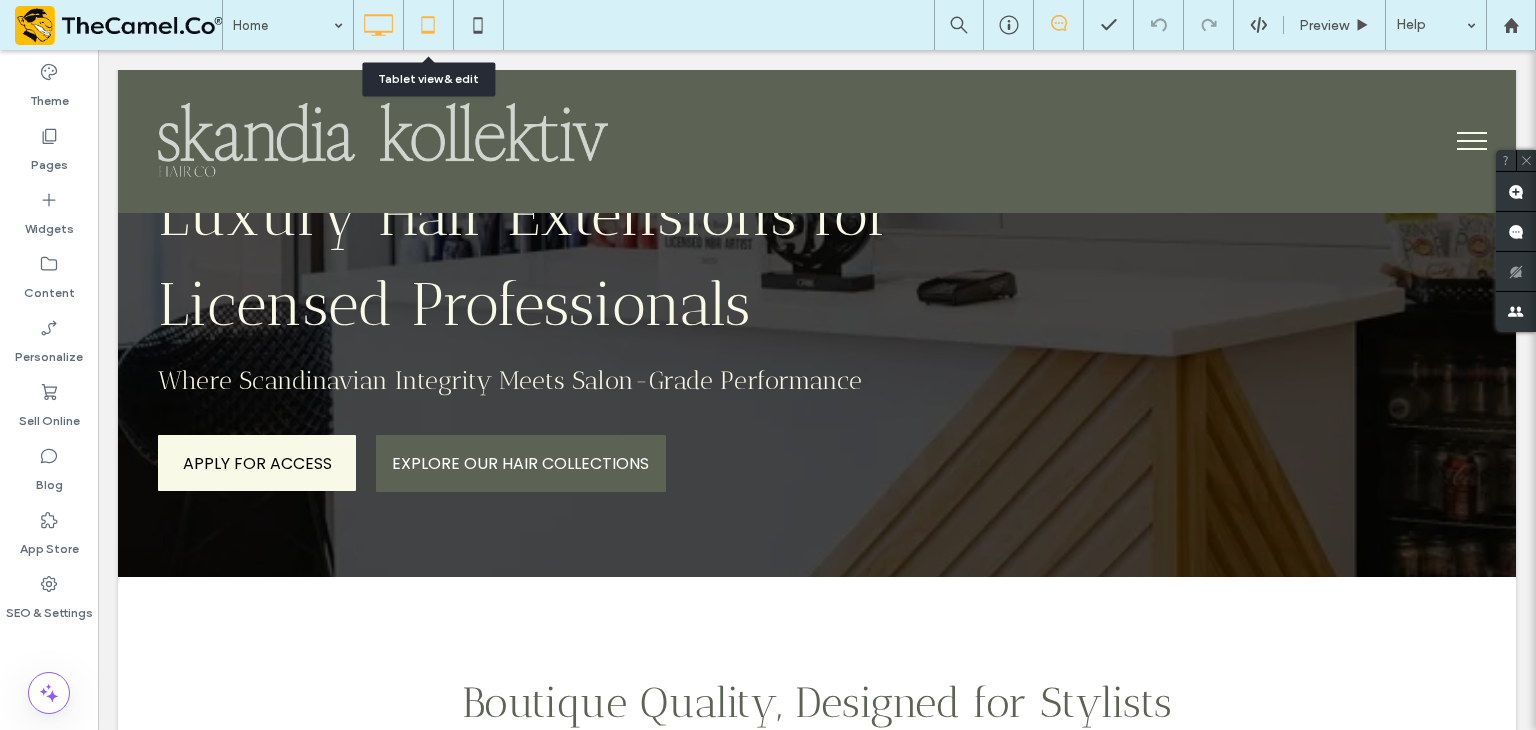 click 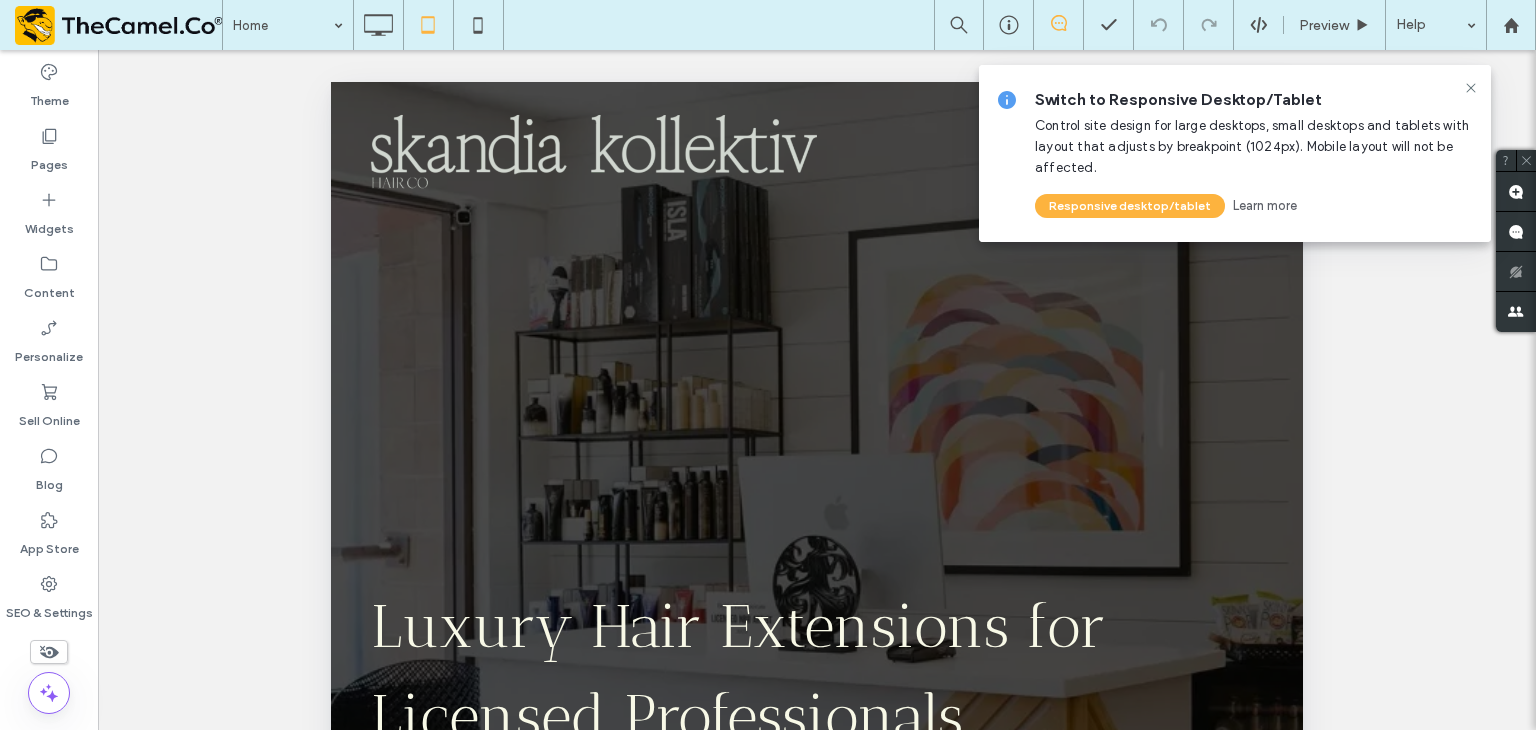 scroll, scrollTop: 0, scrollLeft: 0, axis: both 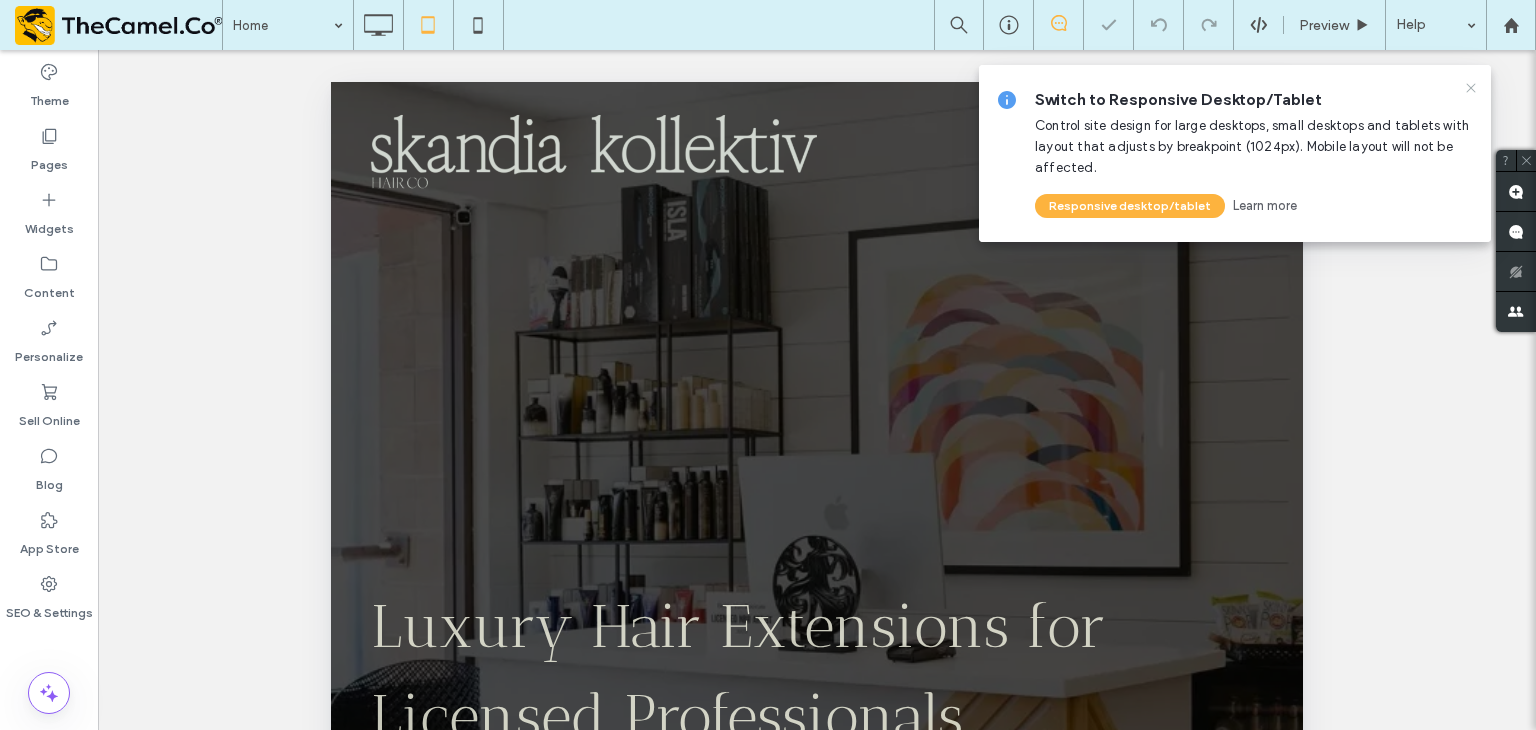 click 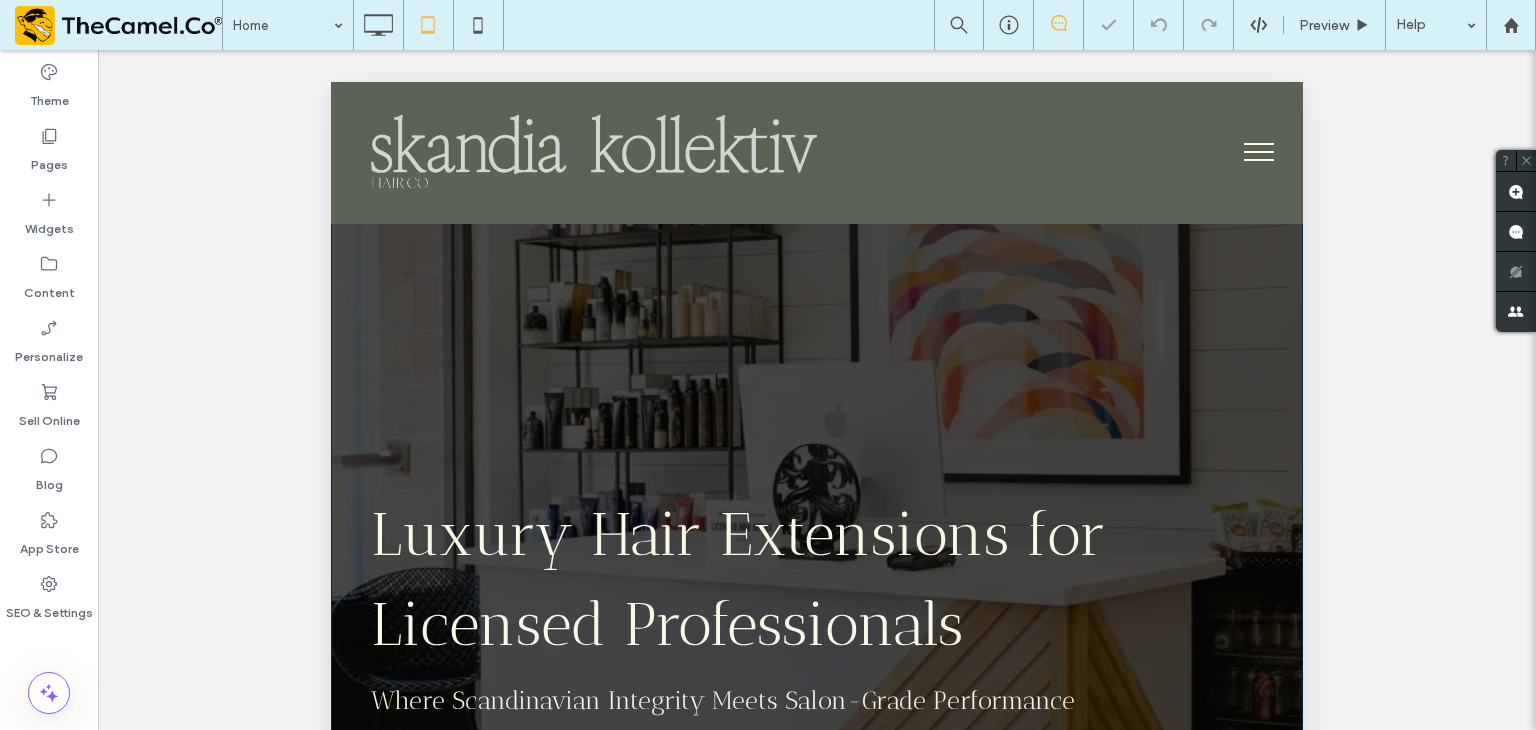 scroll, scrollTop: 500, scrollLeft: 0, axis: vertical 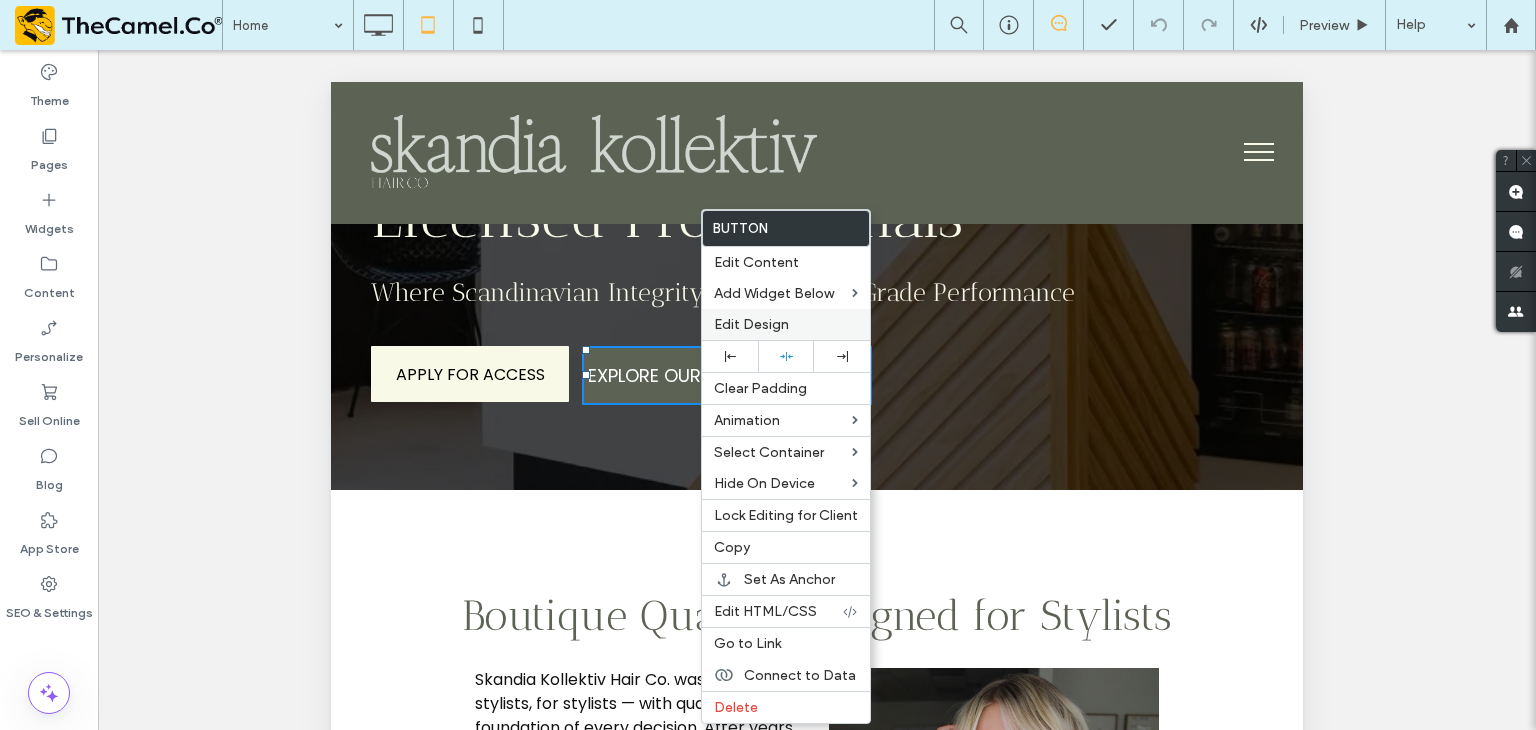 click on "Edit Design" at bounding box center (751, 324) 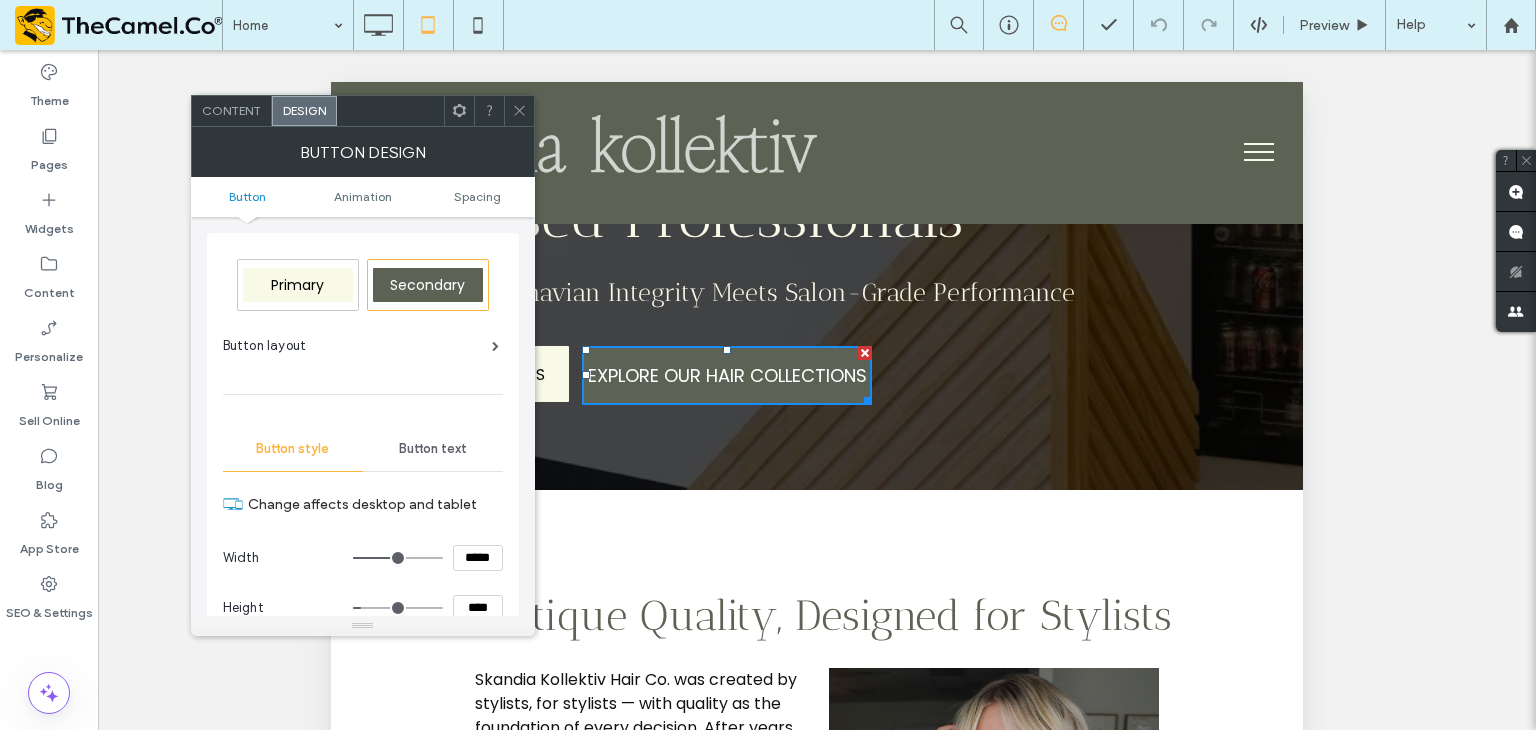 click 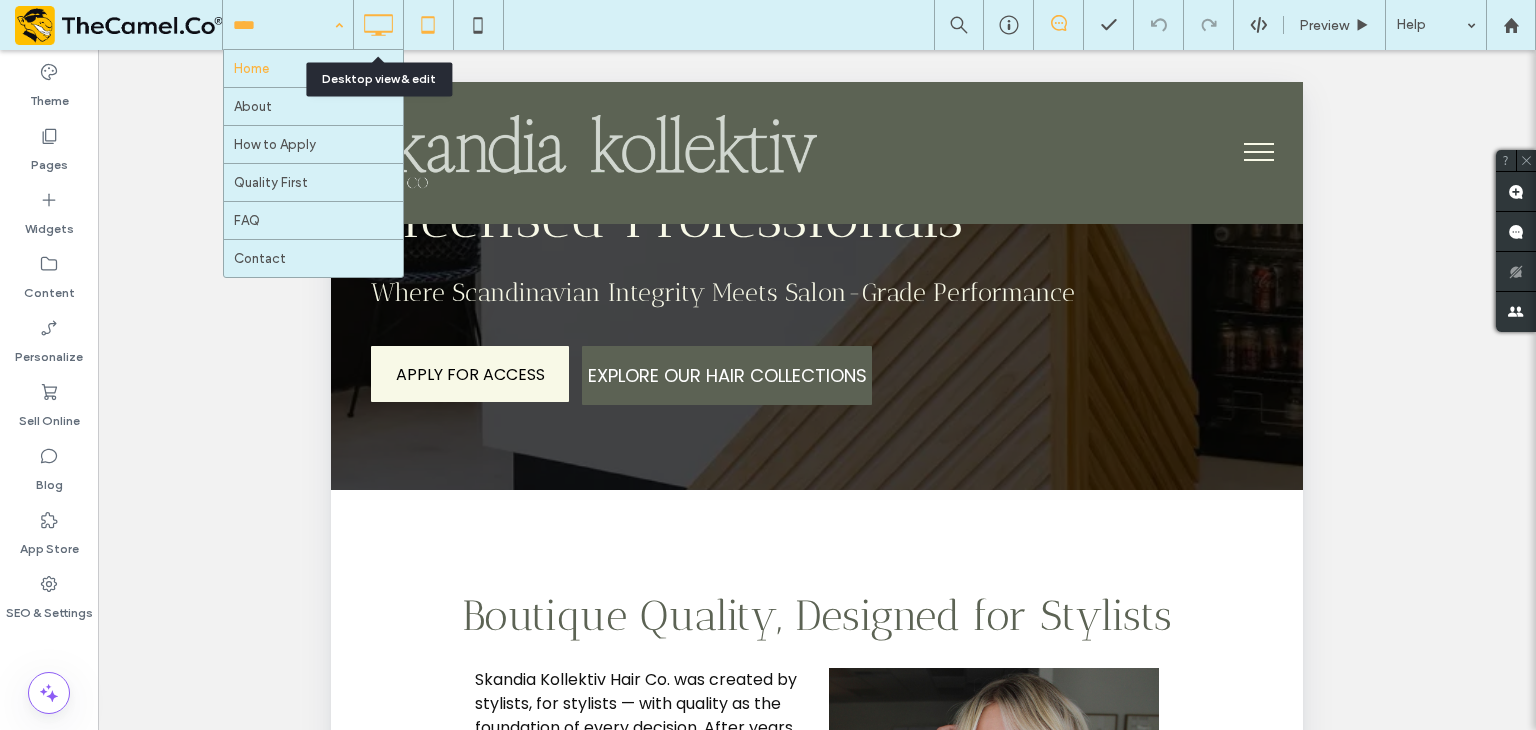 click 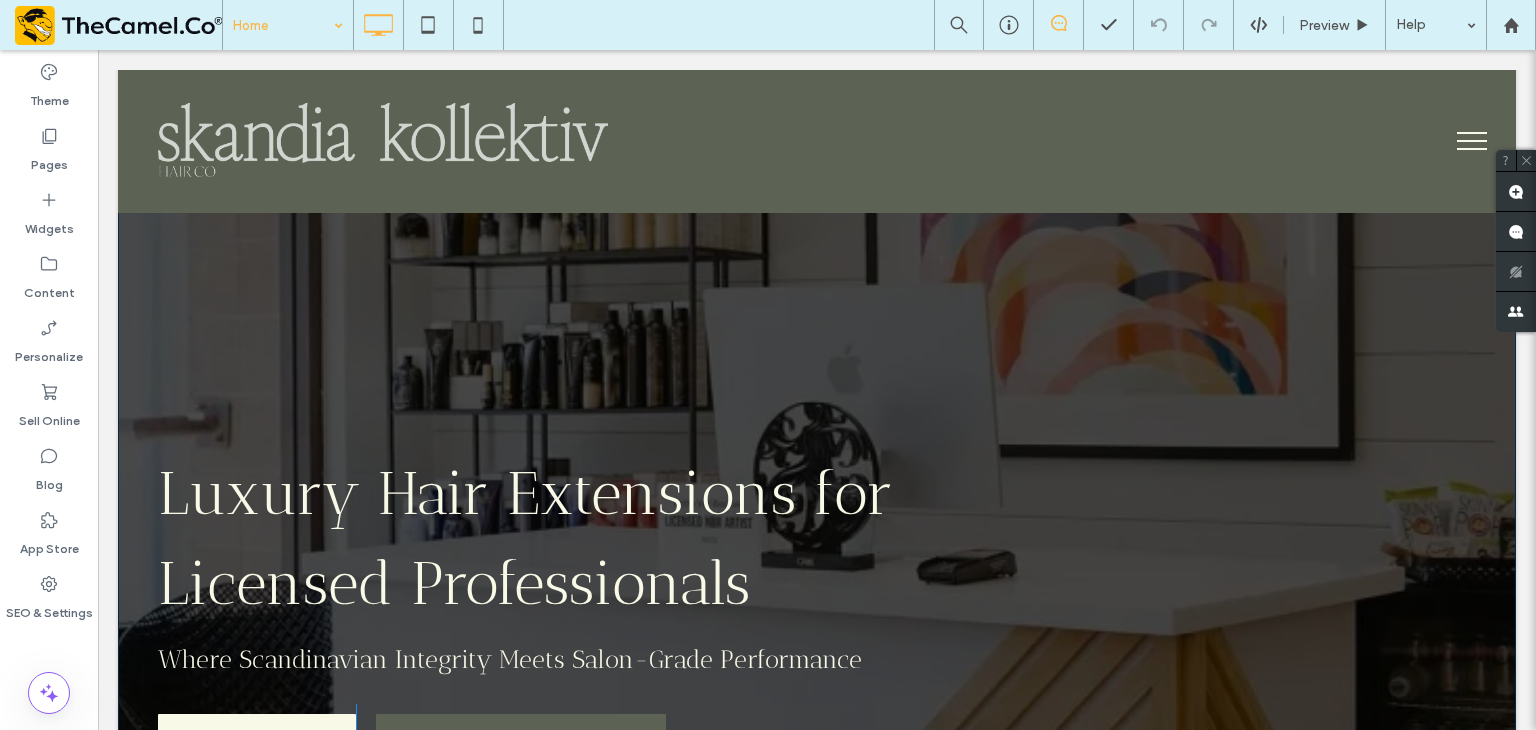 scroll, scrollTop: 400, scrollLeft: 0, axis: vertical 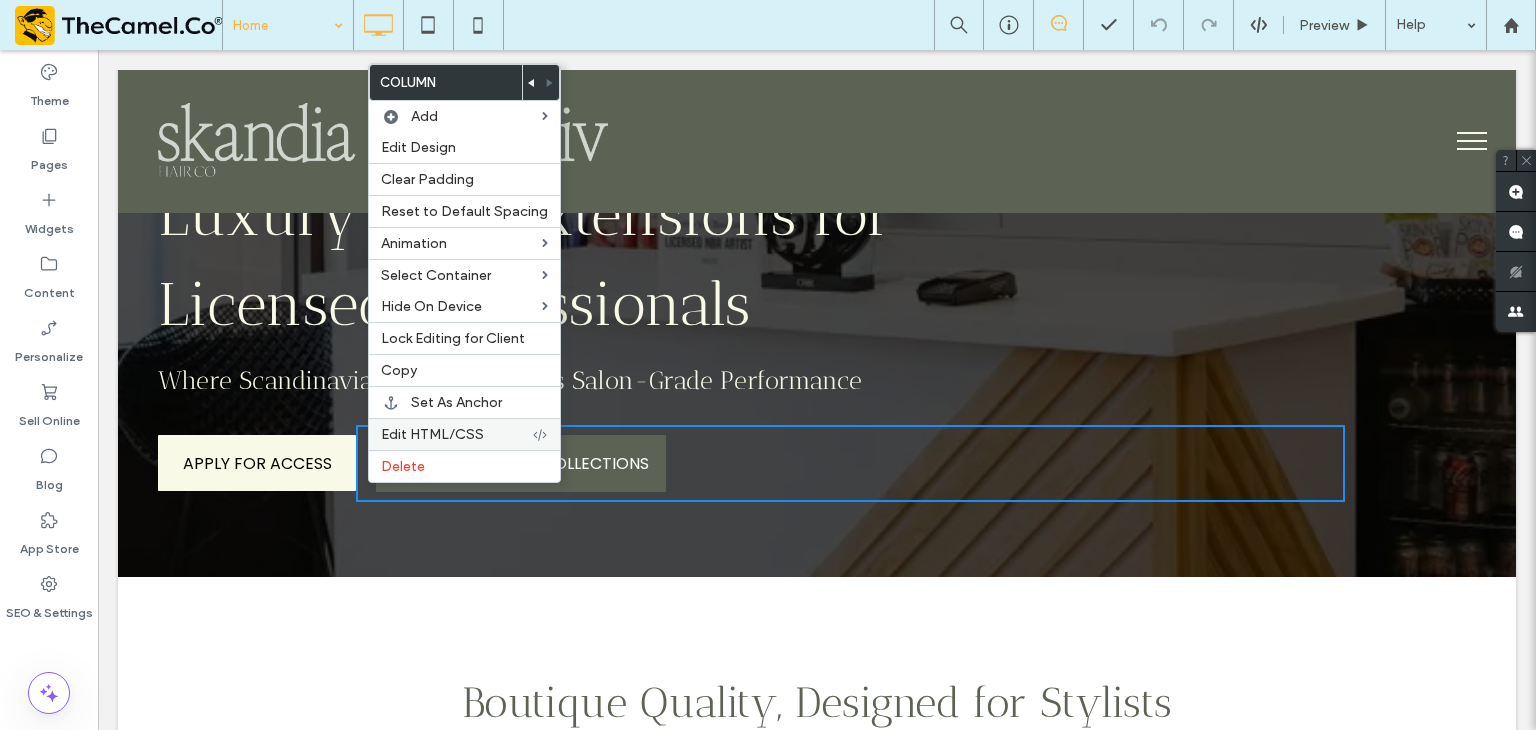 click on "Edit HTML/CSS" at bounding box center (432, 434) 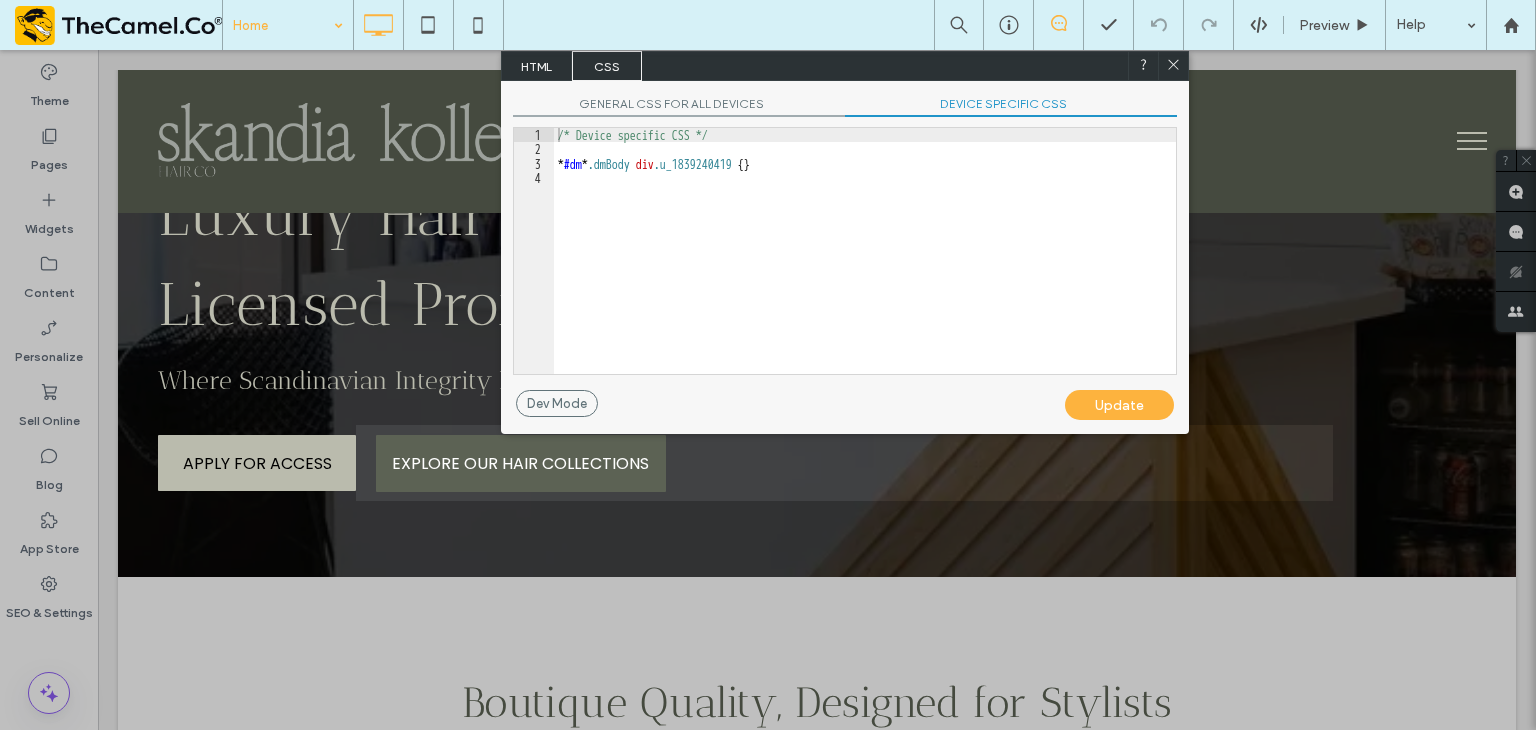 click on "DEVICE SPECIFIC CSS" at bounding box center (1011, 106) 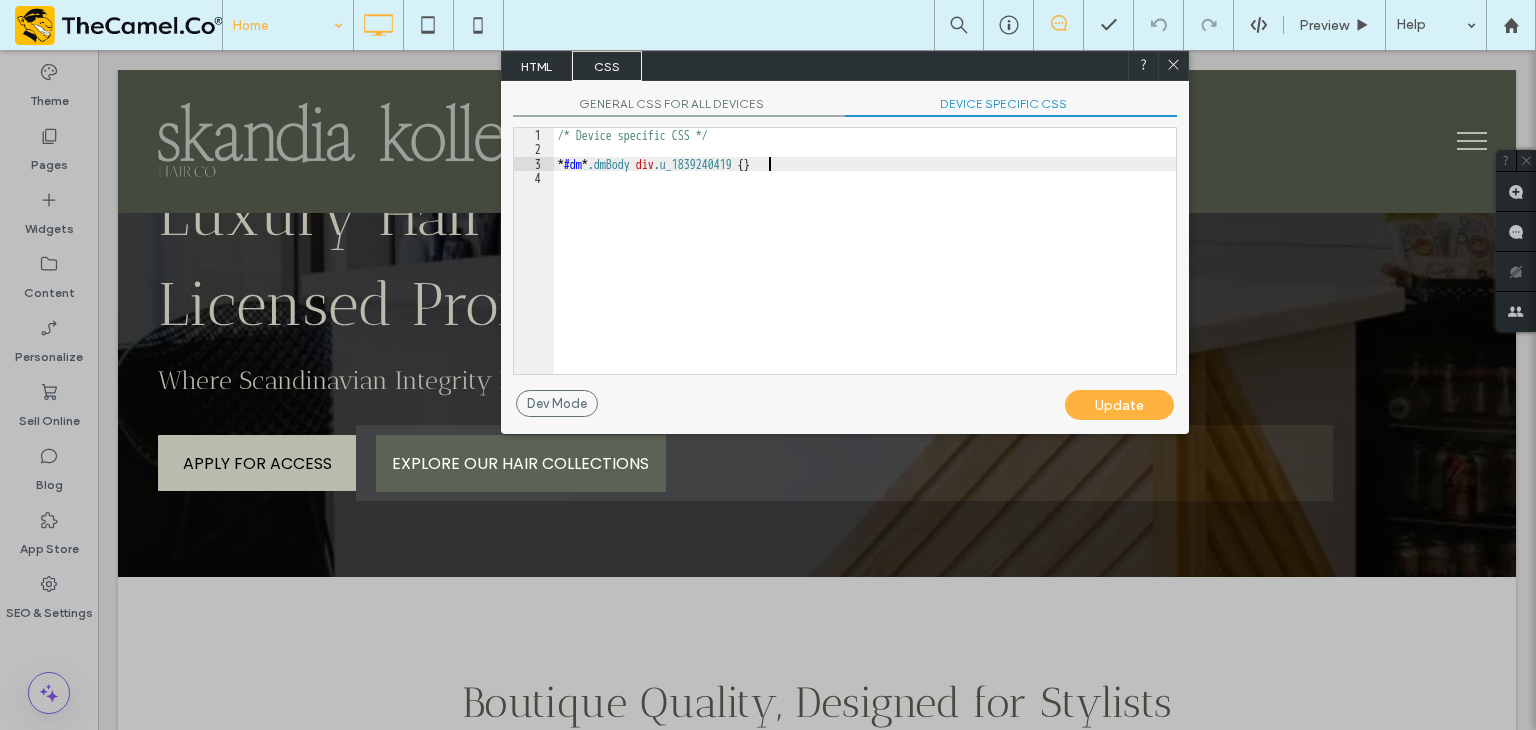 click on "/* Device specific CSS */ * #dm  * .dmBody   div .u_1839240419   { }" at bounding box center [865, 265] 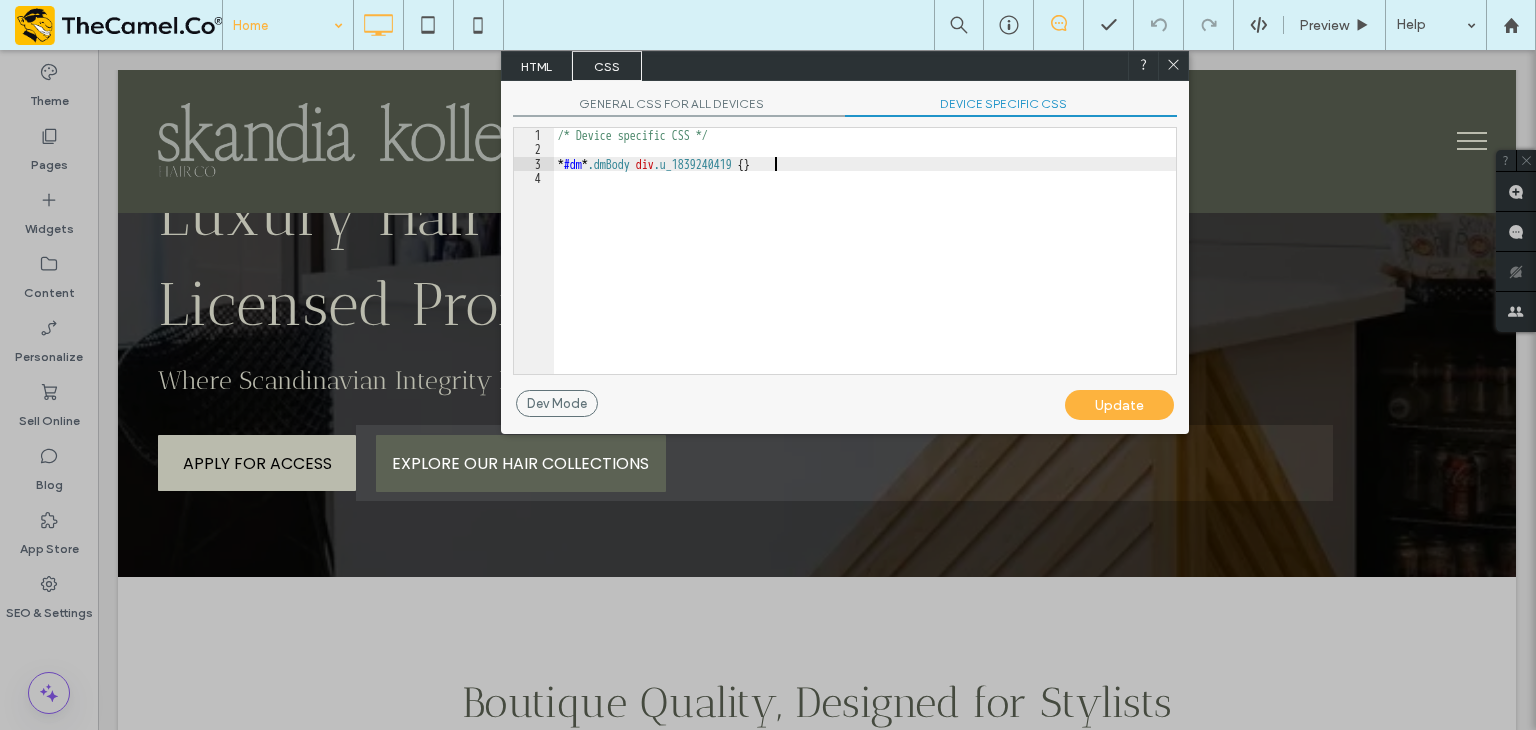 click on "/* Device specific CSS */ * #dm  * .dmBody   div .u_1839240419   { }" at bounding box center [865, 265] 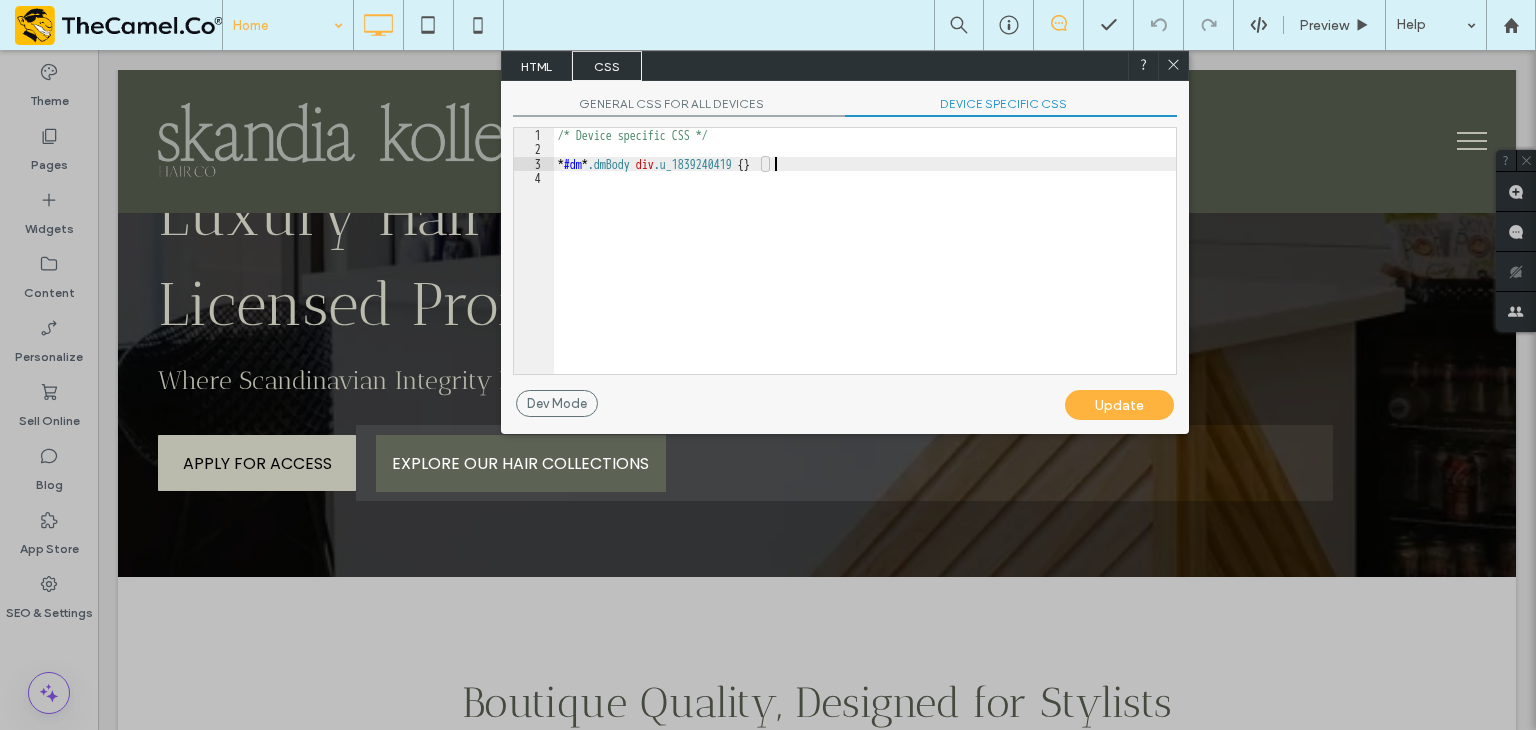 click on "/* Device specific CSS */ * #dm  * .dmBody   div .u_1839240419   { }" at bounding box center (865, 265) 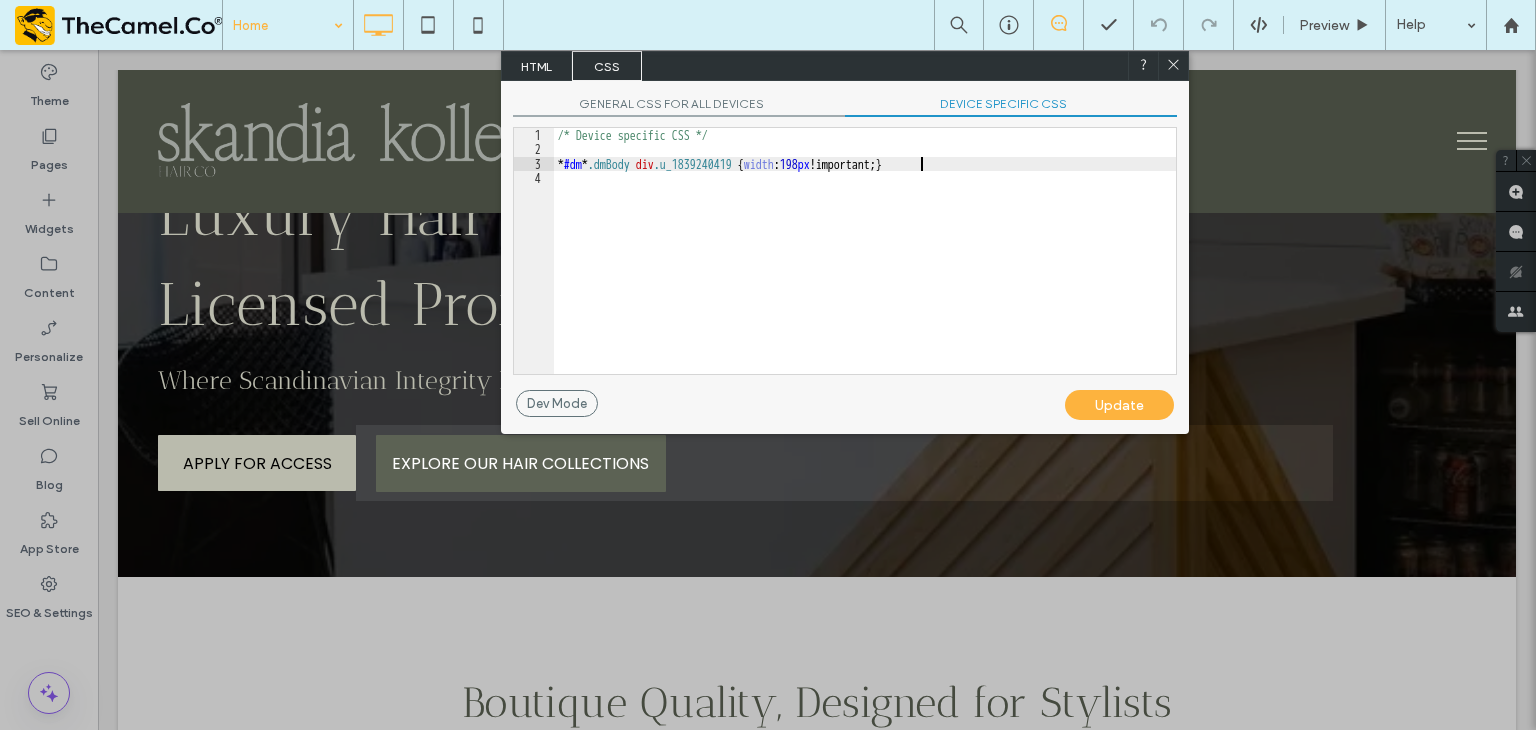 click on "/* Device specific CSS */ * #dm  * .dmBody   div .u_1839240419   { width : 198 px  !important; }" at bounding box center (865, 265) 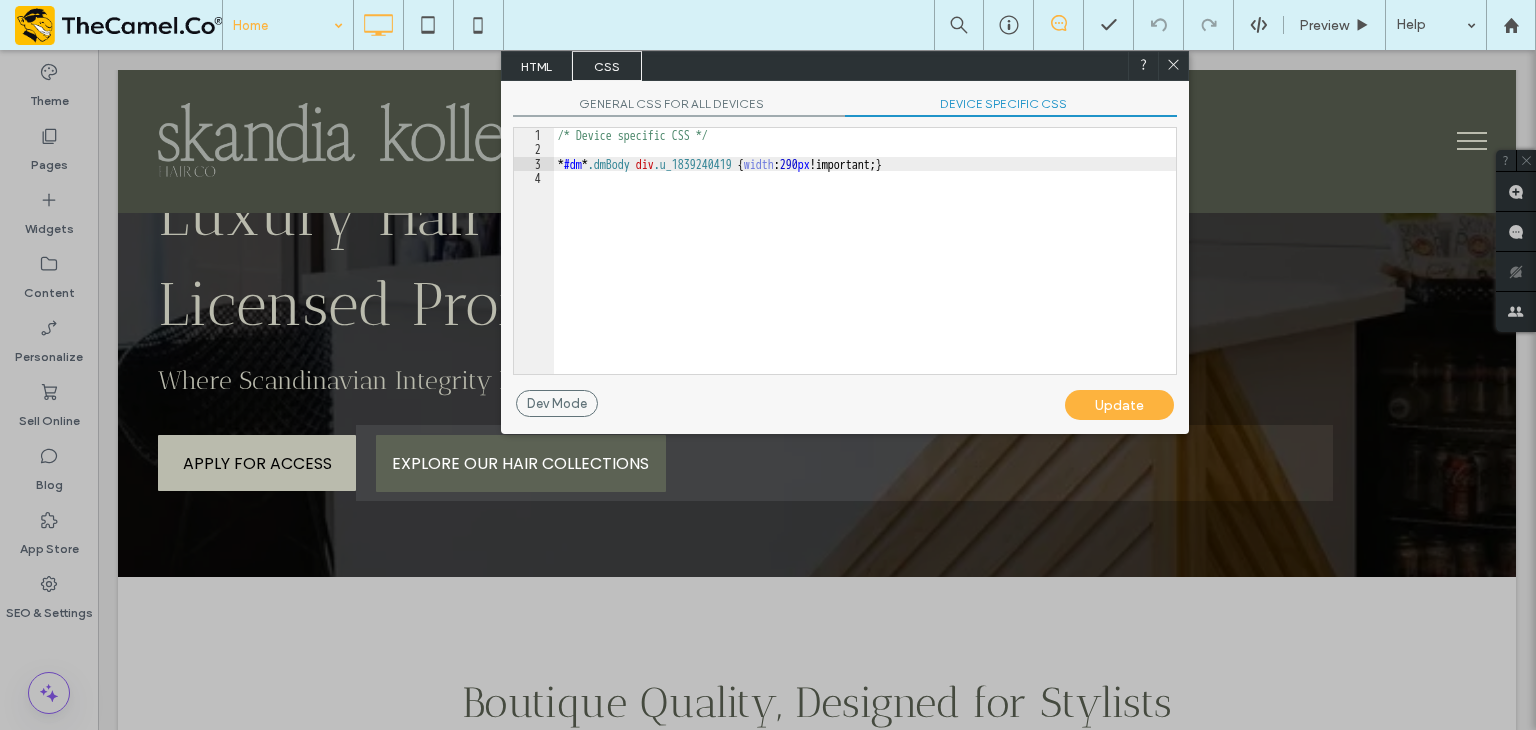click on "Update" at bounding box center (1119, 405) 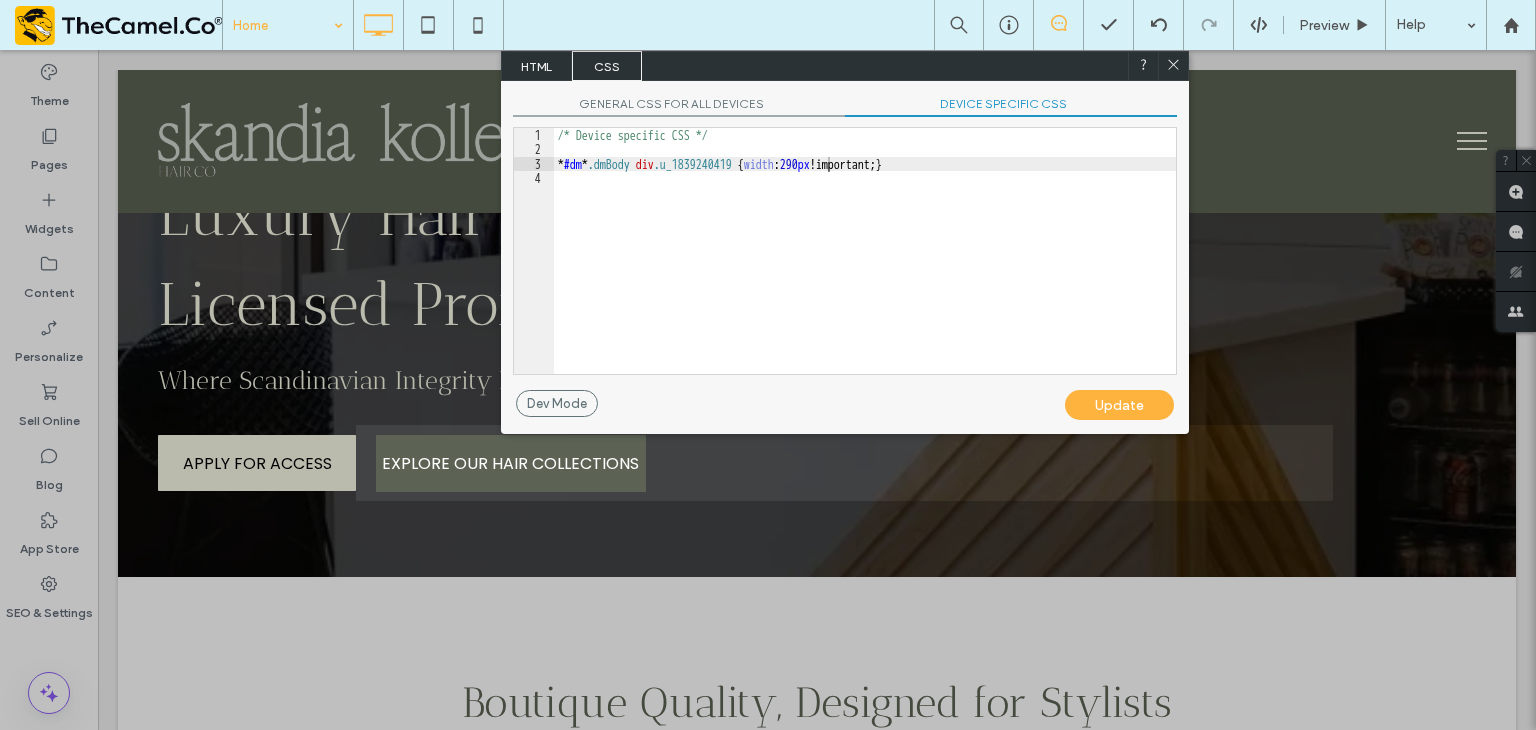 click 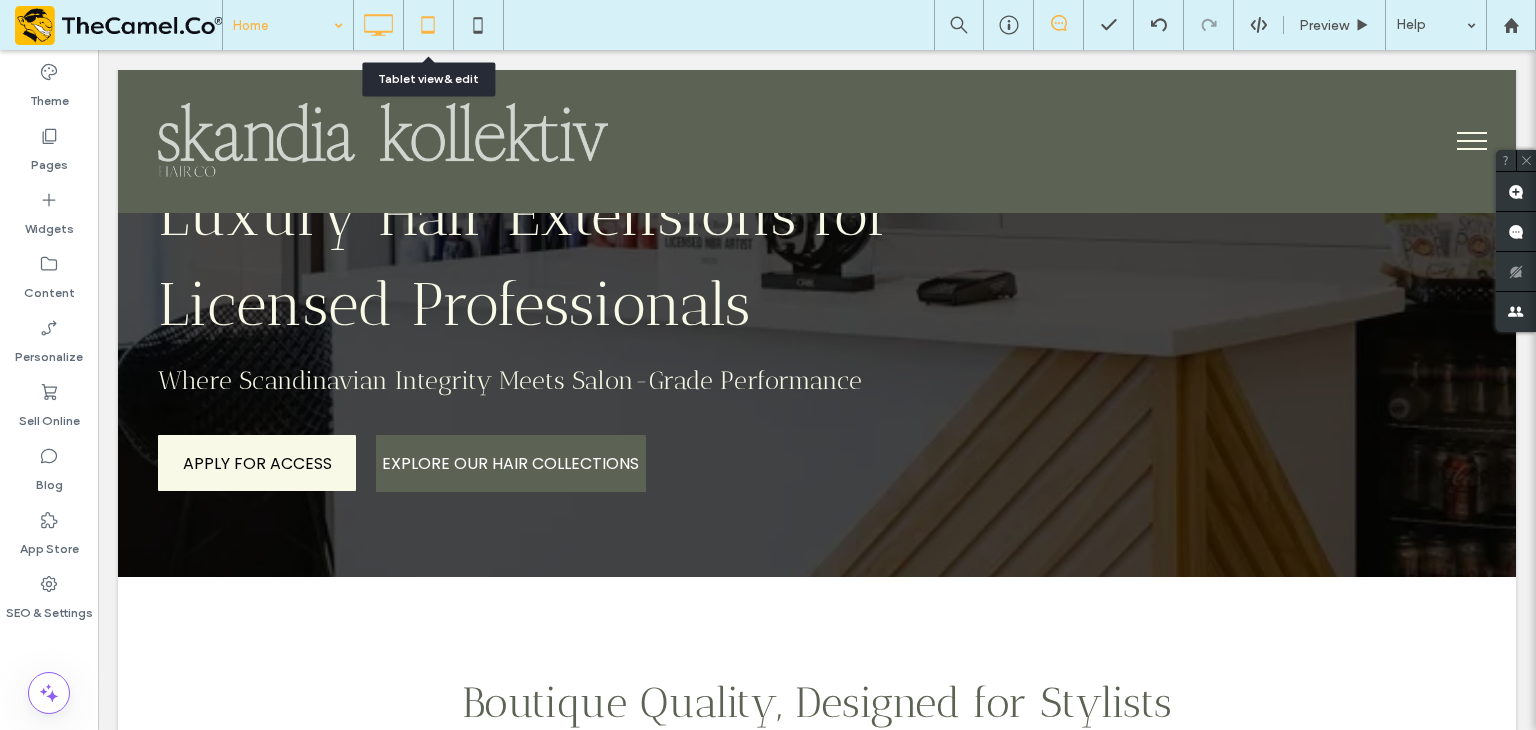 click 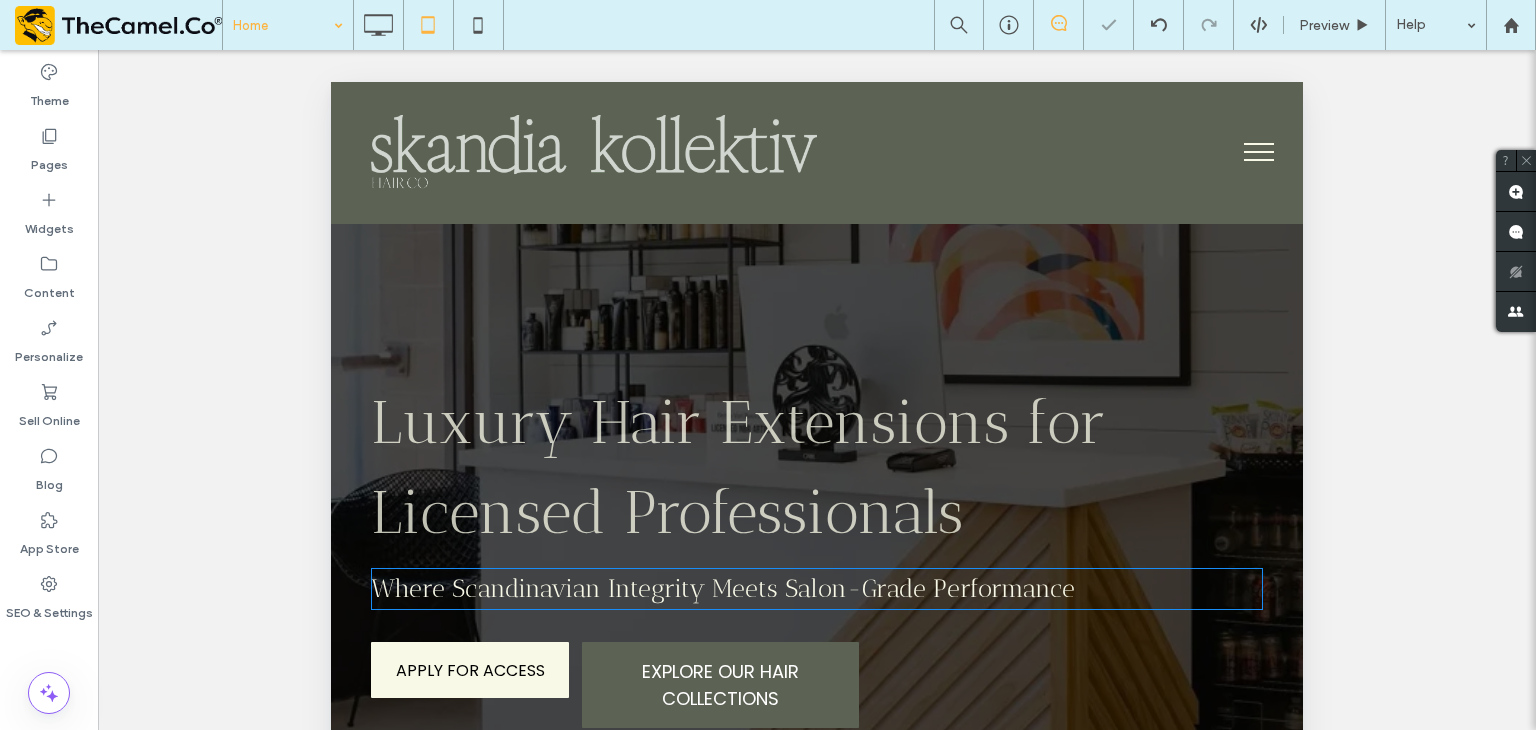 scroll, scrollTop: 400, scrollLeft: 0, axis: vertical 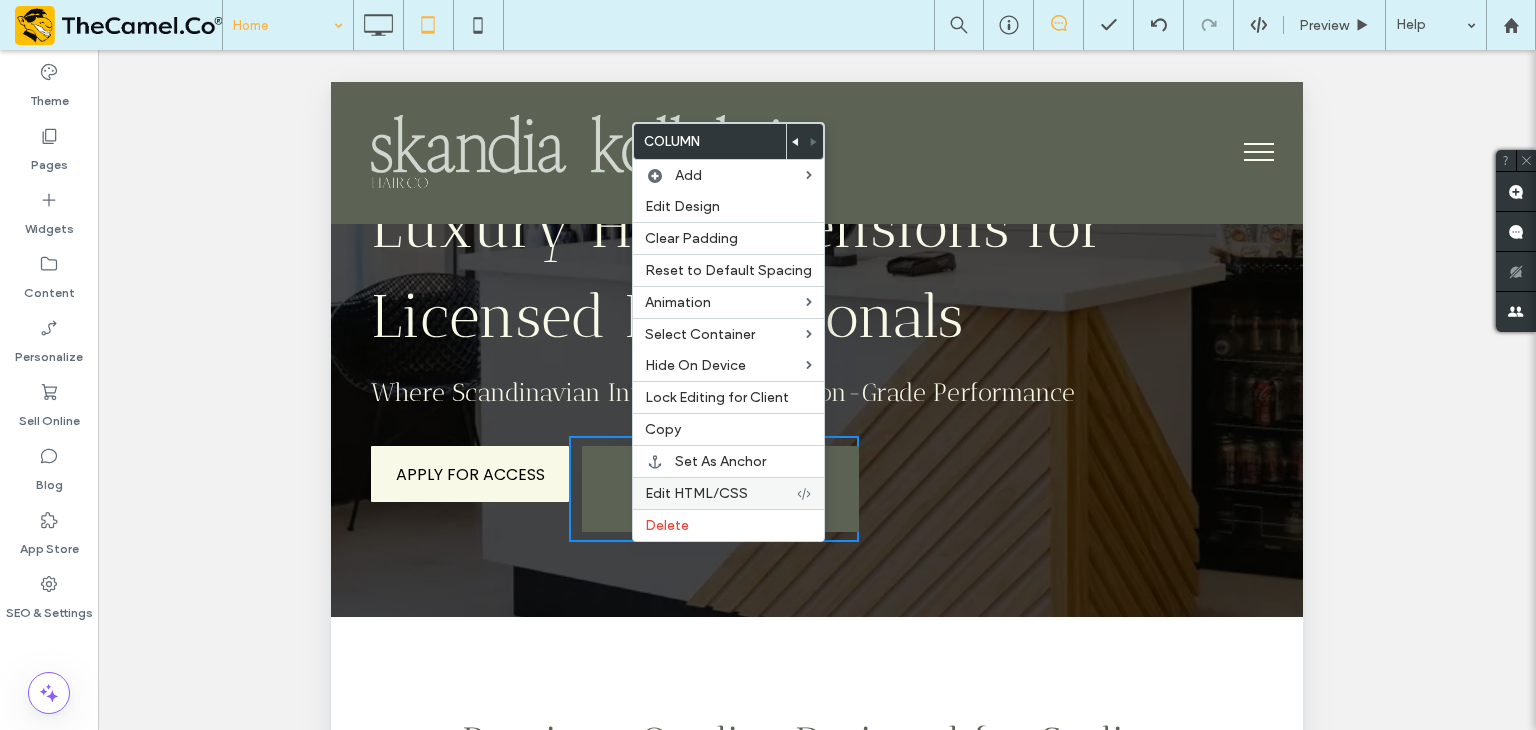 click on "Edit HTML/CSS" at bounding box center (696, 493) 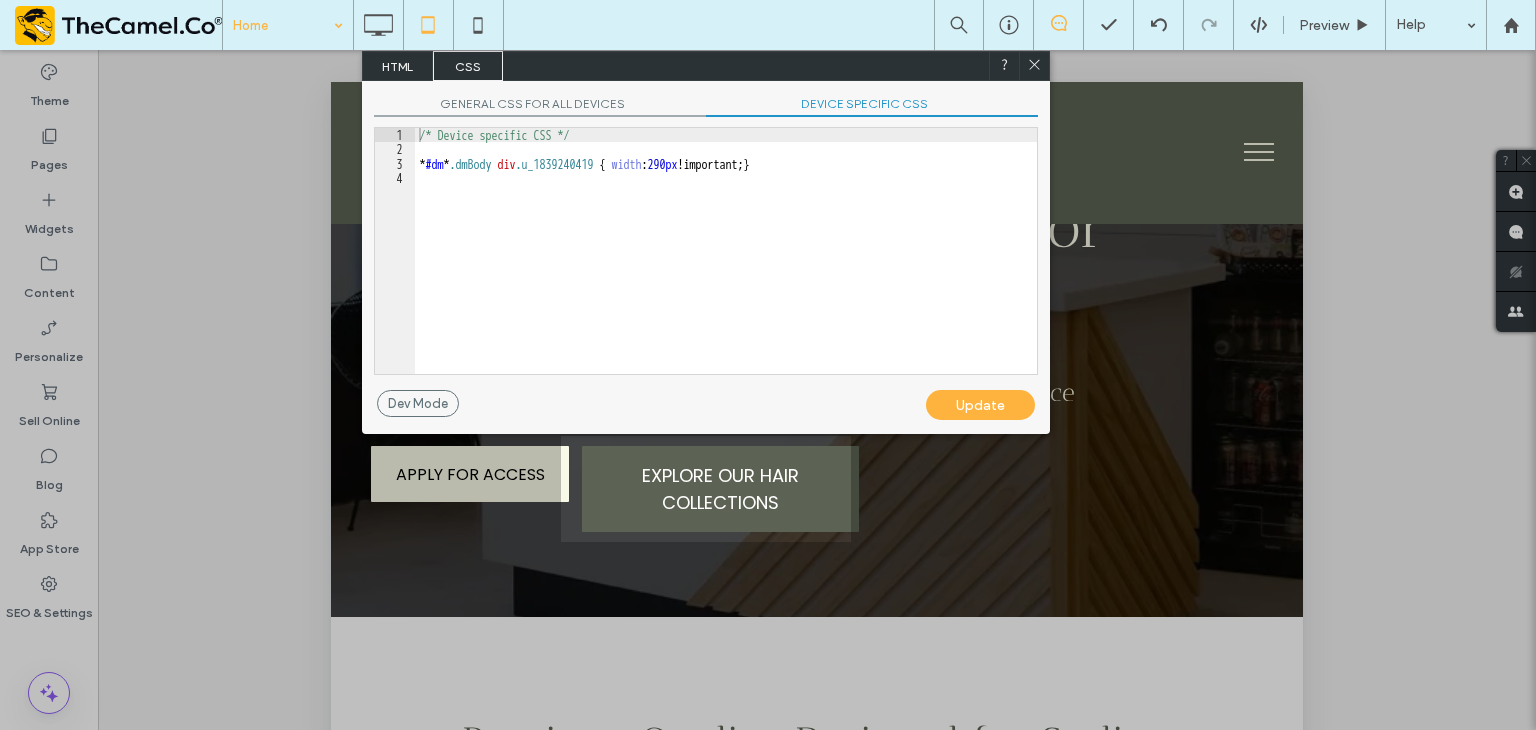 click on "/* Device specific CSS */ * #dm  * .dmBody   div .u_1839240419   {   width : 290 px  !important;  }" at bounding box center (726, 265) 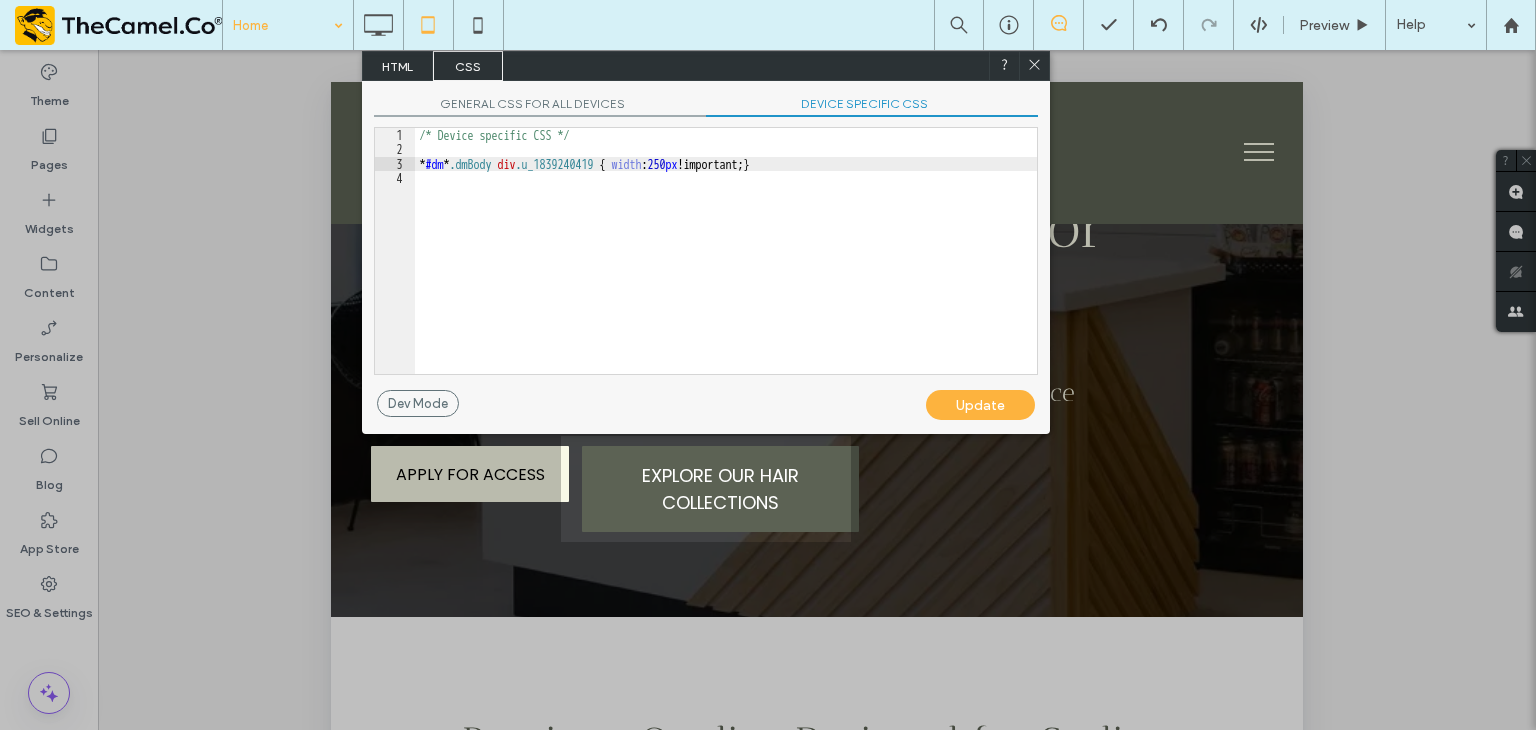 click on "Update" at bounding box center (980, 405) 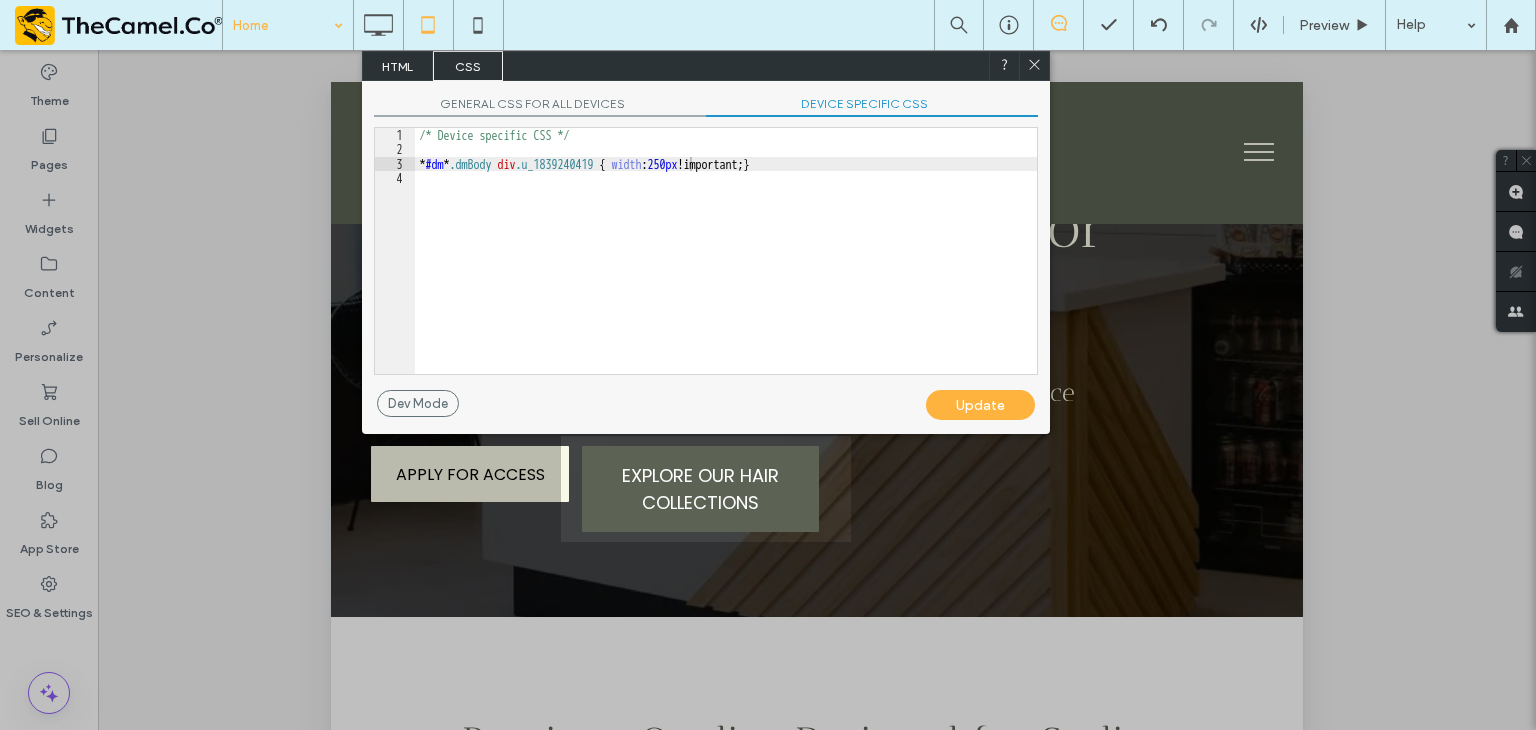 click on "/* Device specific CSS */ * #dm  * .dmBody   div .u_1839240419   {   width : 250 px  !important;  }" at bounding box center [726, 265] 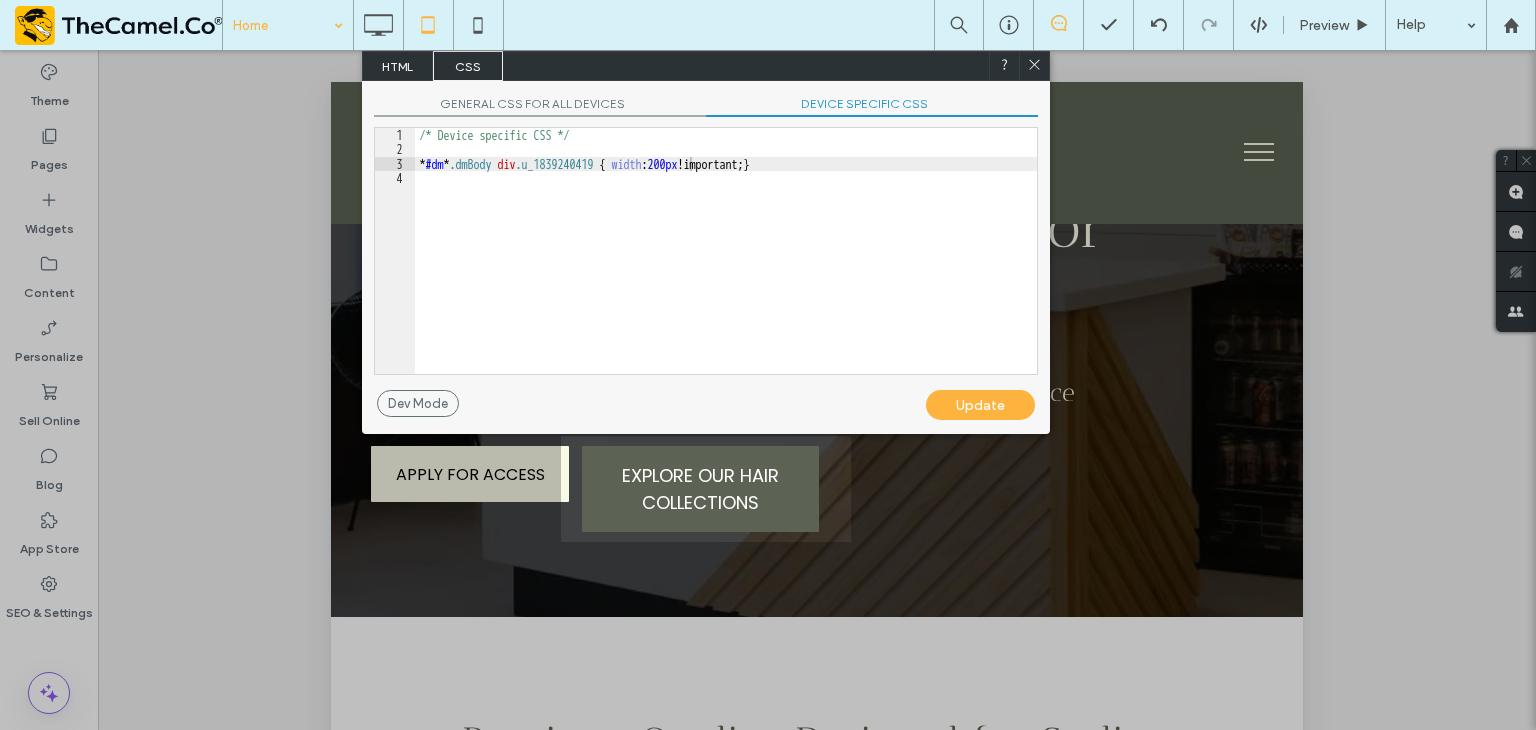 click on "Update" at bounding box center [980, 405] 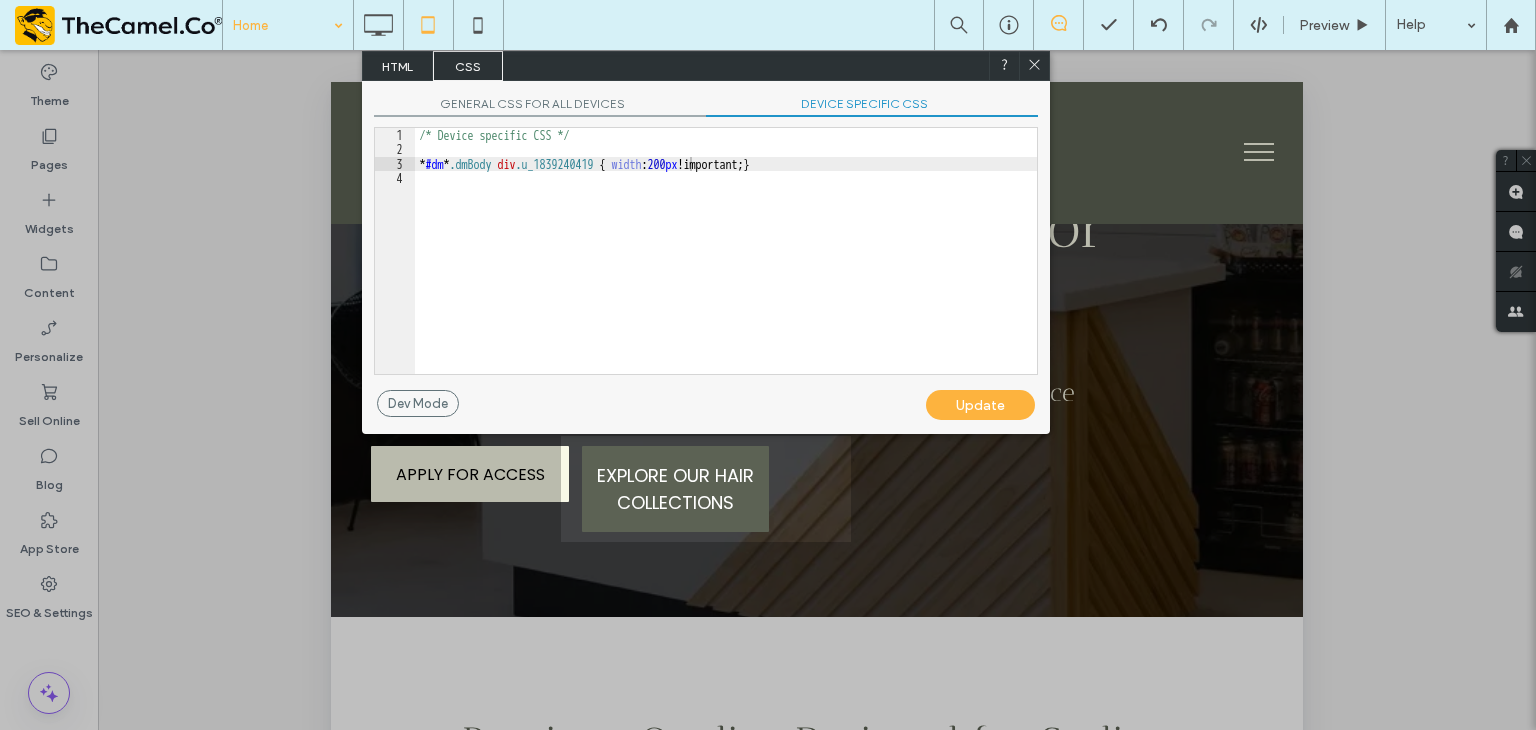 click on "/* Device specific CSS */ * #dm  * .dmBody   div .u_1839240419   {   width : 200 px  !important;  }" at bounding box center [726, 265] 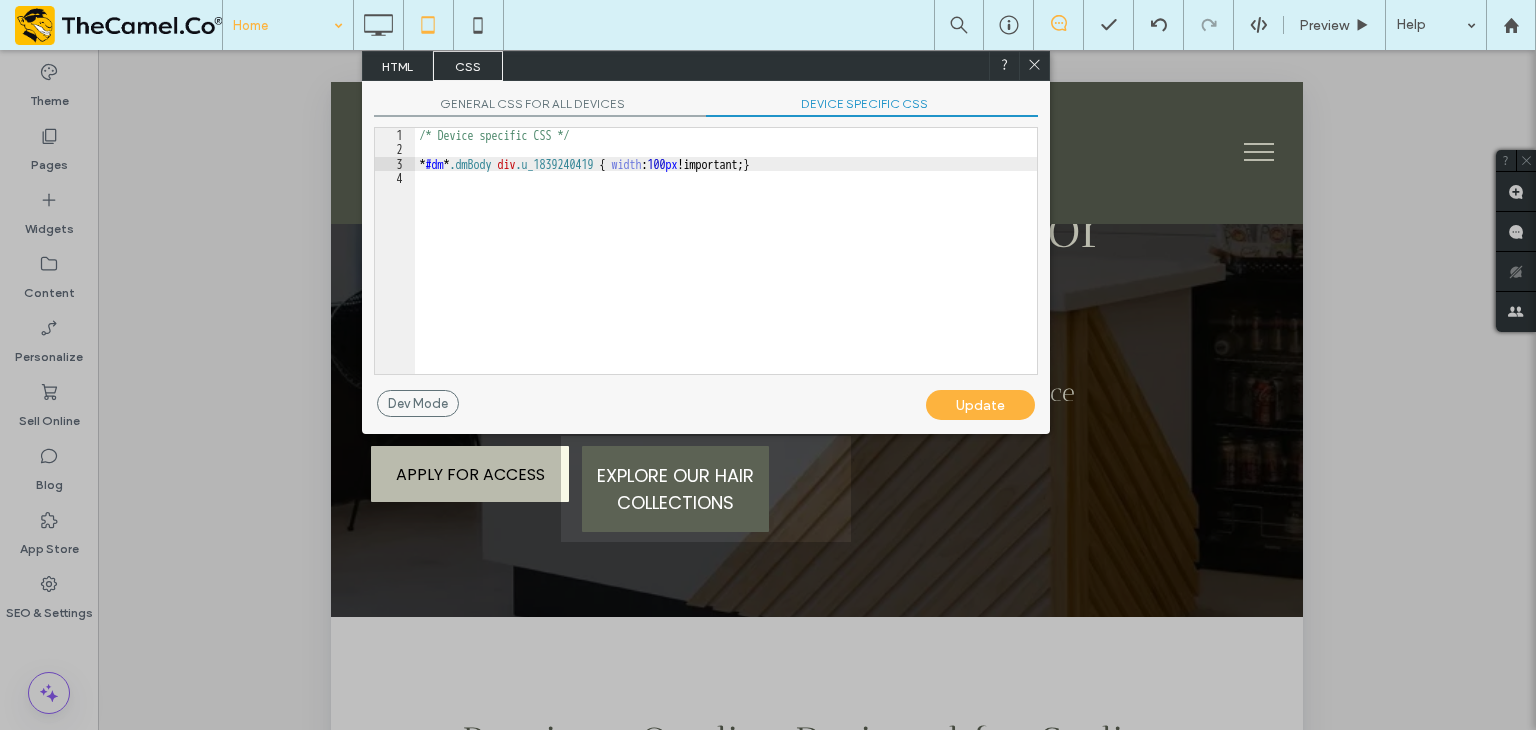 click on "Update" at bounding box center [980, 405] 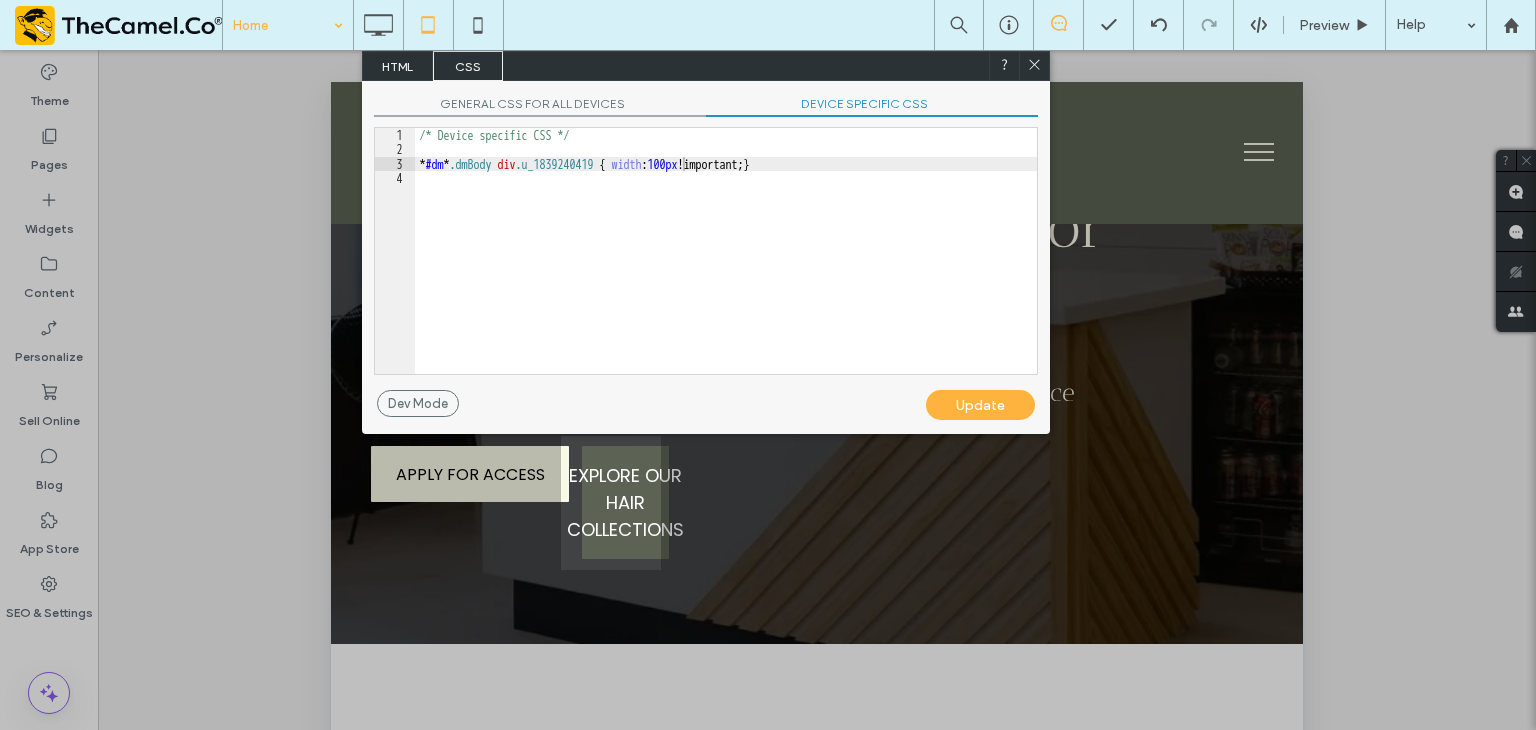 click on "/* Device specific CSS */ * #dm  * .dmBody   div .u_1839240419   {   width : 100 px  !important;  }" at bounding box center (726, 265) 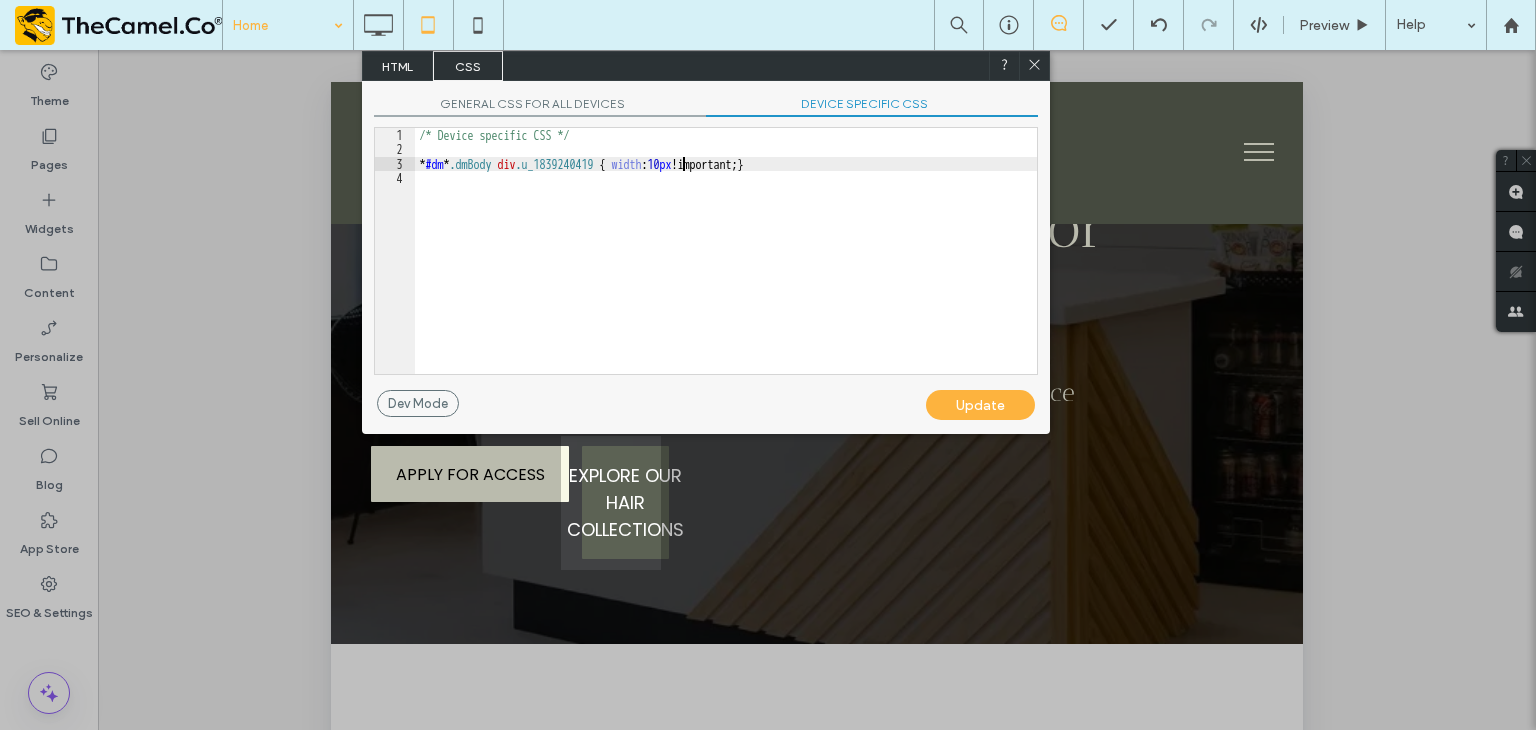 click on "Update" at bounding box center (980, 405) 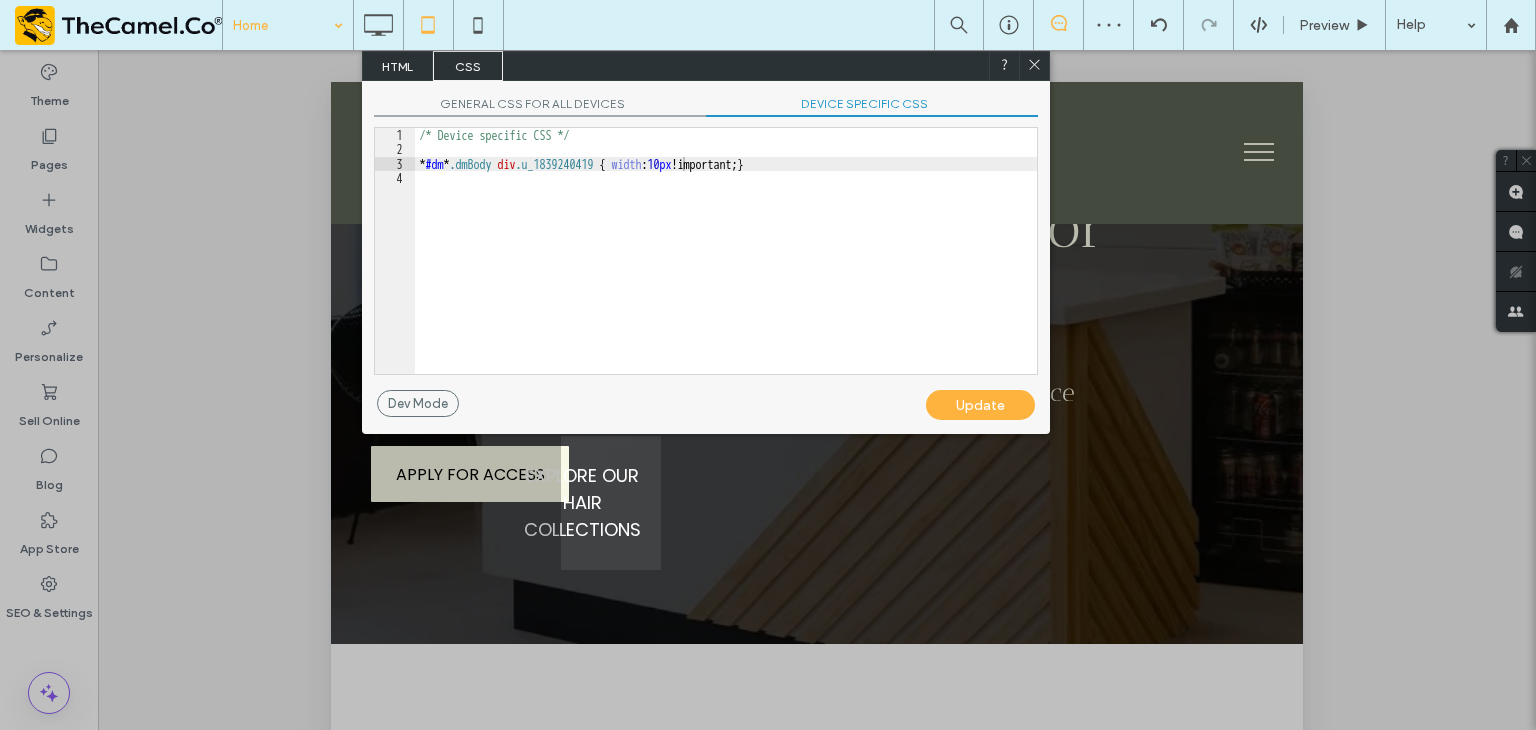 click on "/* Device specific CSS */ * #dm  * .dmBody   div .u_1839240419   {   width : 10 px  !important;  }" at bounding box center [726, 265] 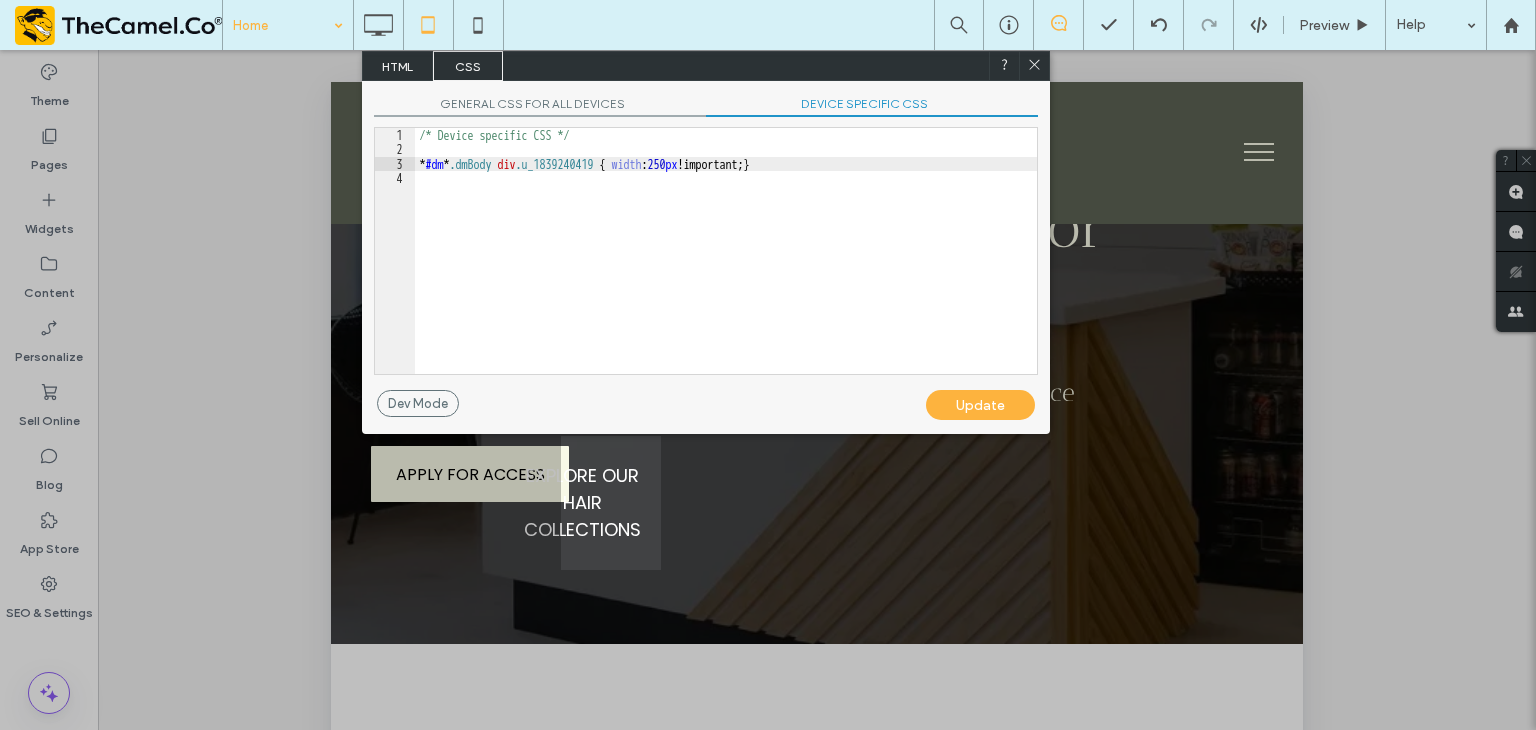 click on "Update" at bounding box center (980, 405) 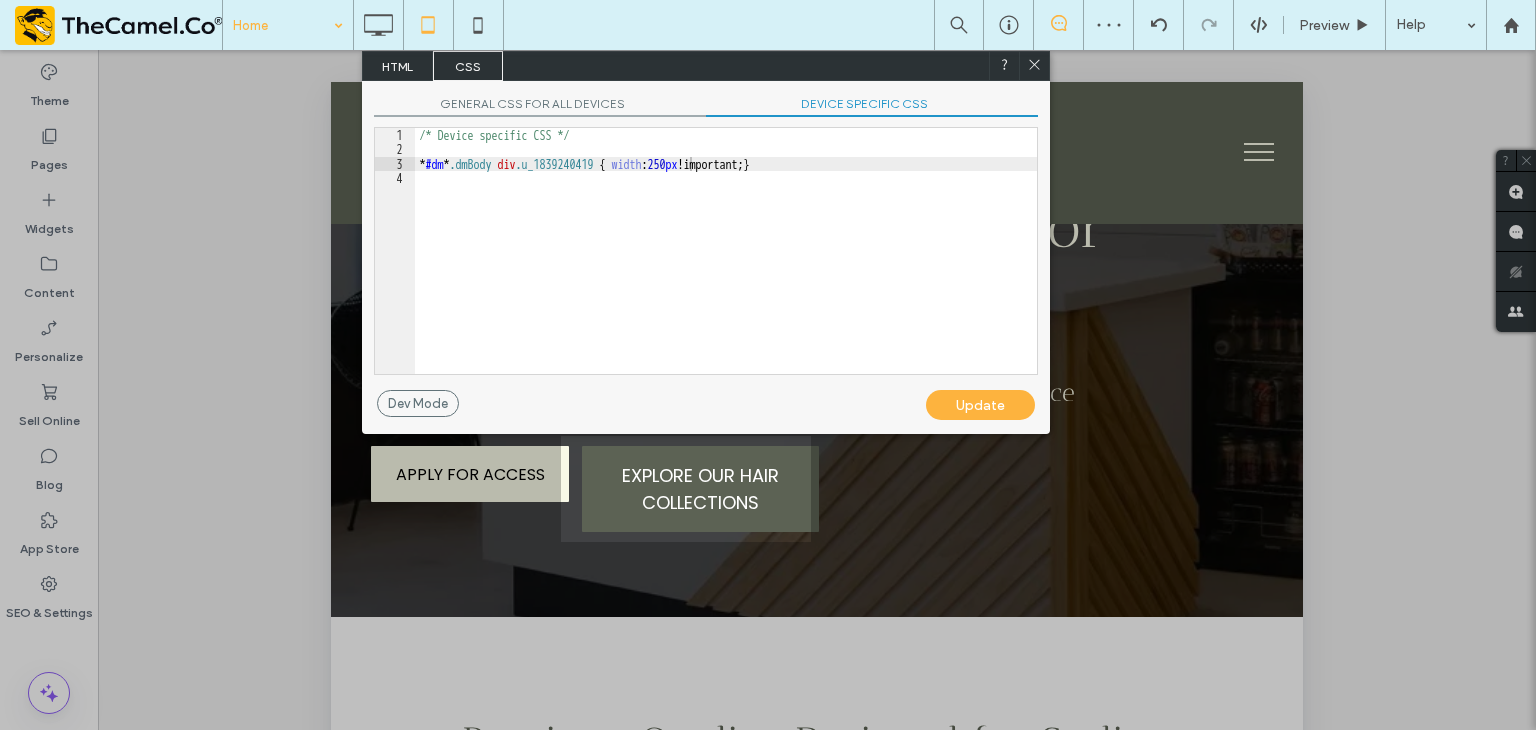 click on "/* Device specific CSS */ * #dm  * .dmBody   div .u_1839240419   {   width : 250 px  !important;  }" at bounding box center [726, 265] 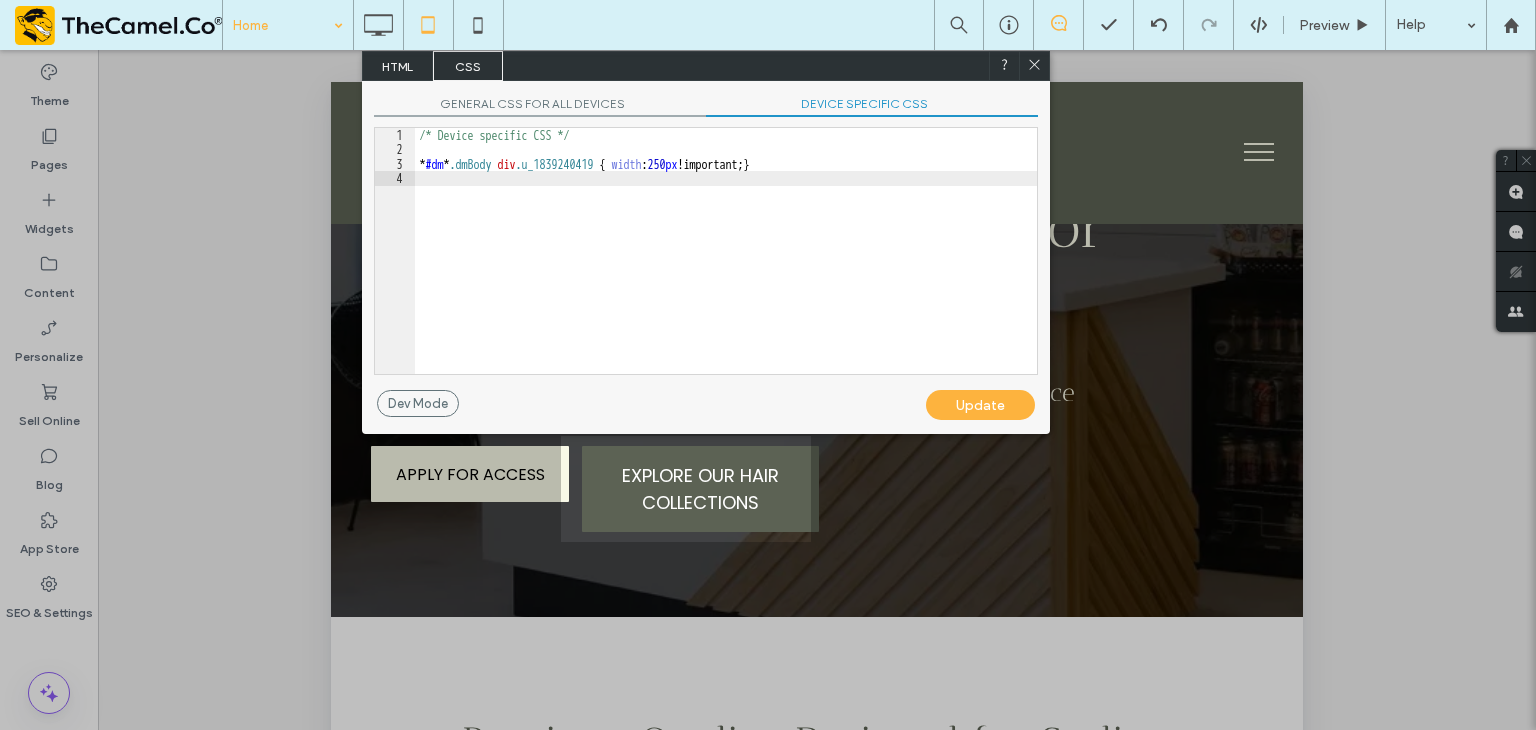 click on "/* Device specific CSS */ * #dm  * .dmBody   div .u_1839240419   {   width : 250 px  !important;  }" at bounding box center [726, 265] 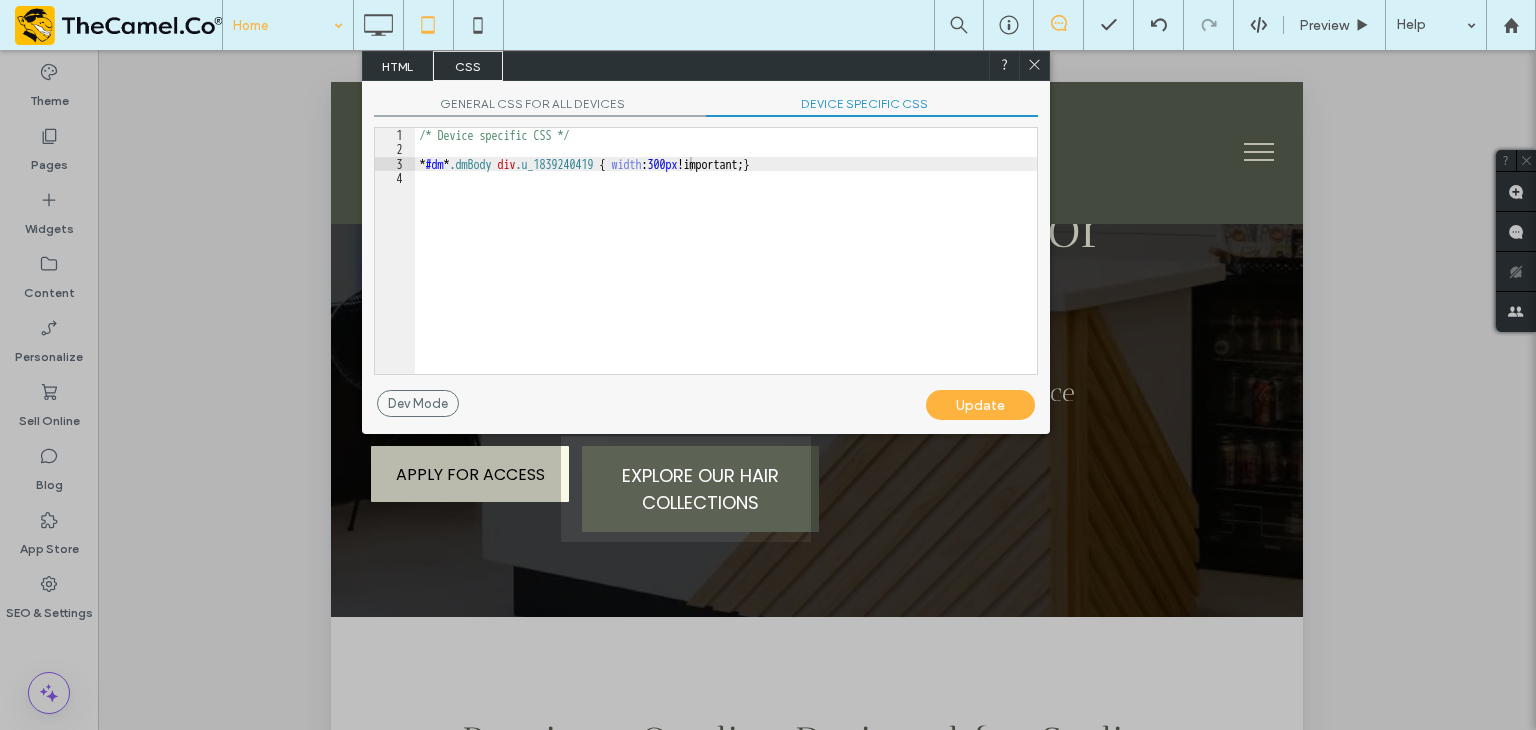 click on "Update" at bounding box center [980, 405] 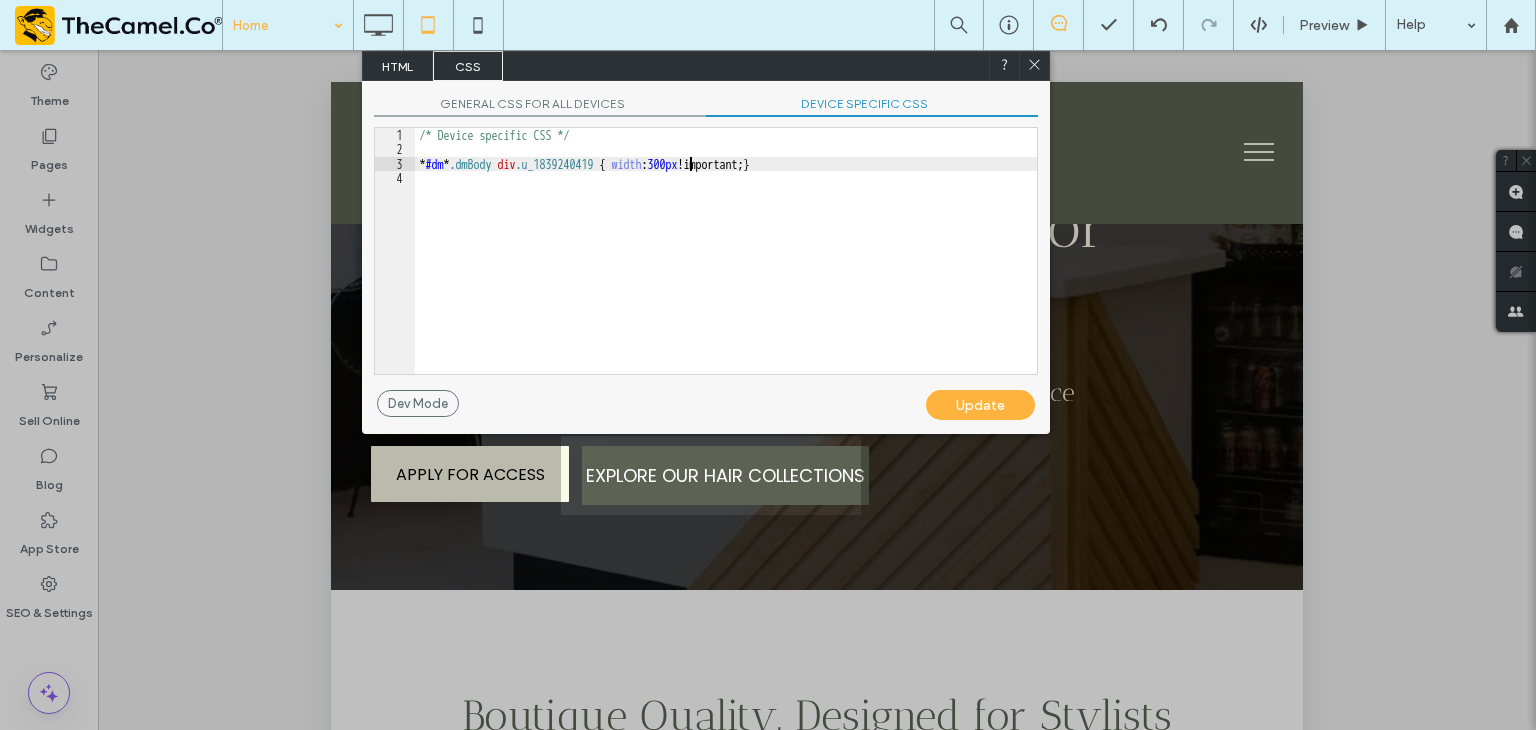 click on "/* Device specific CSS */ * #dm  * .dmBody   div .u_1839240419   {   width : 300 px  !important;  }" at bounding box center [726, 265] 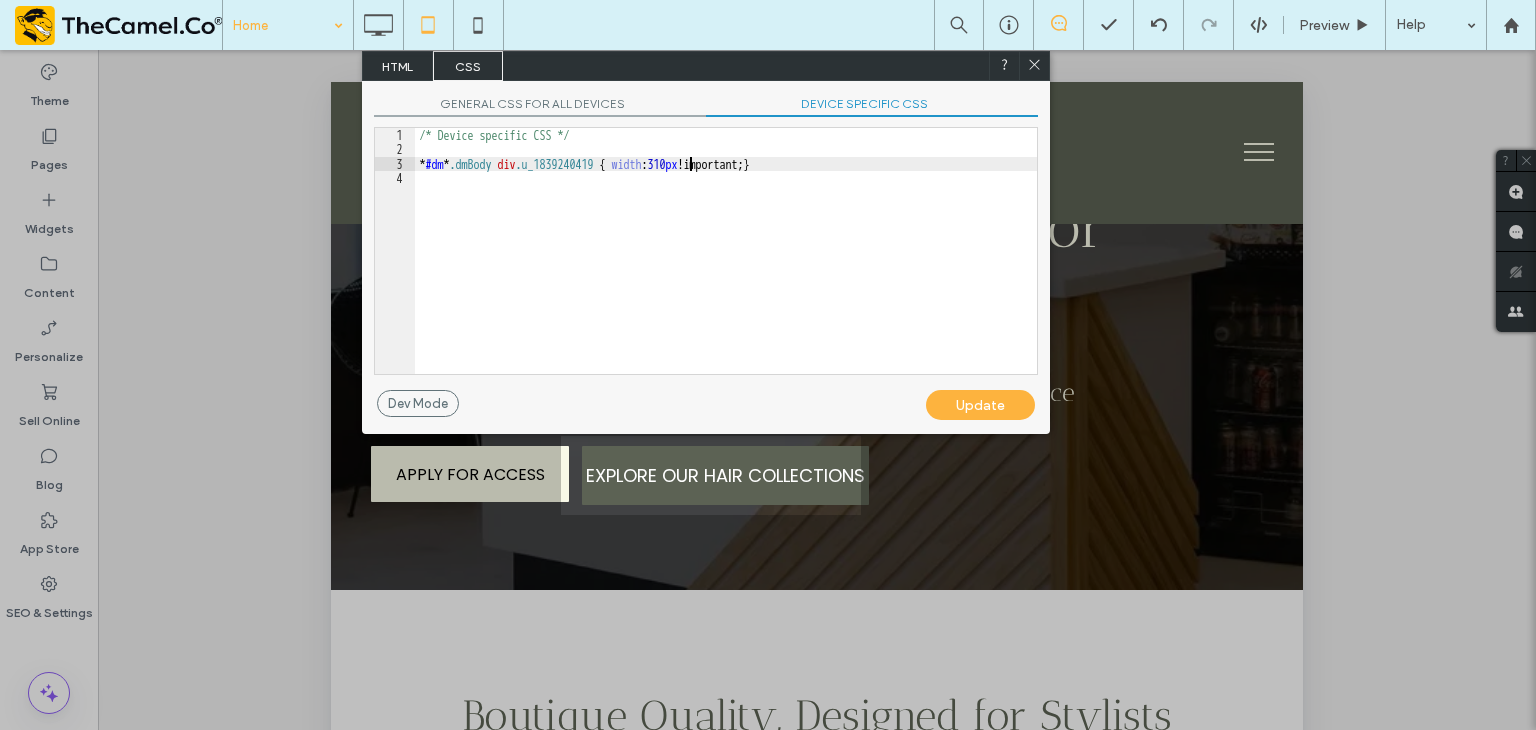 click on "Update" at bounding box center (980, 405) 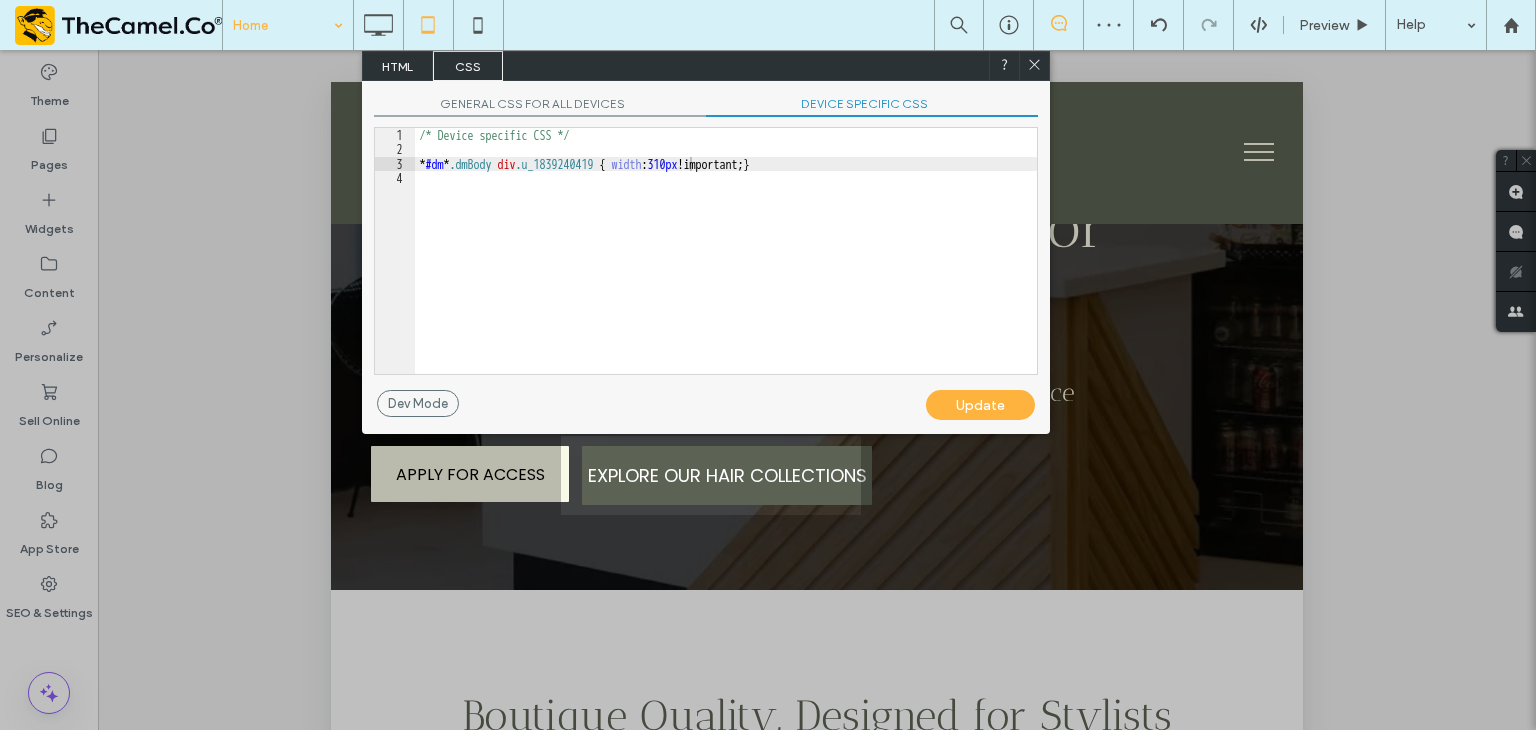 click on "/* Device specific CSS */ * #dm  * .dmBody   div .u_1839240419   {   width : 310 px  !important;  }" at bounding box center [726, 265] 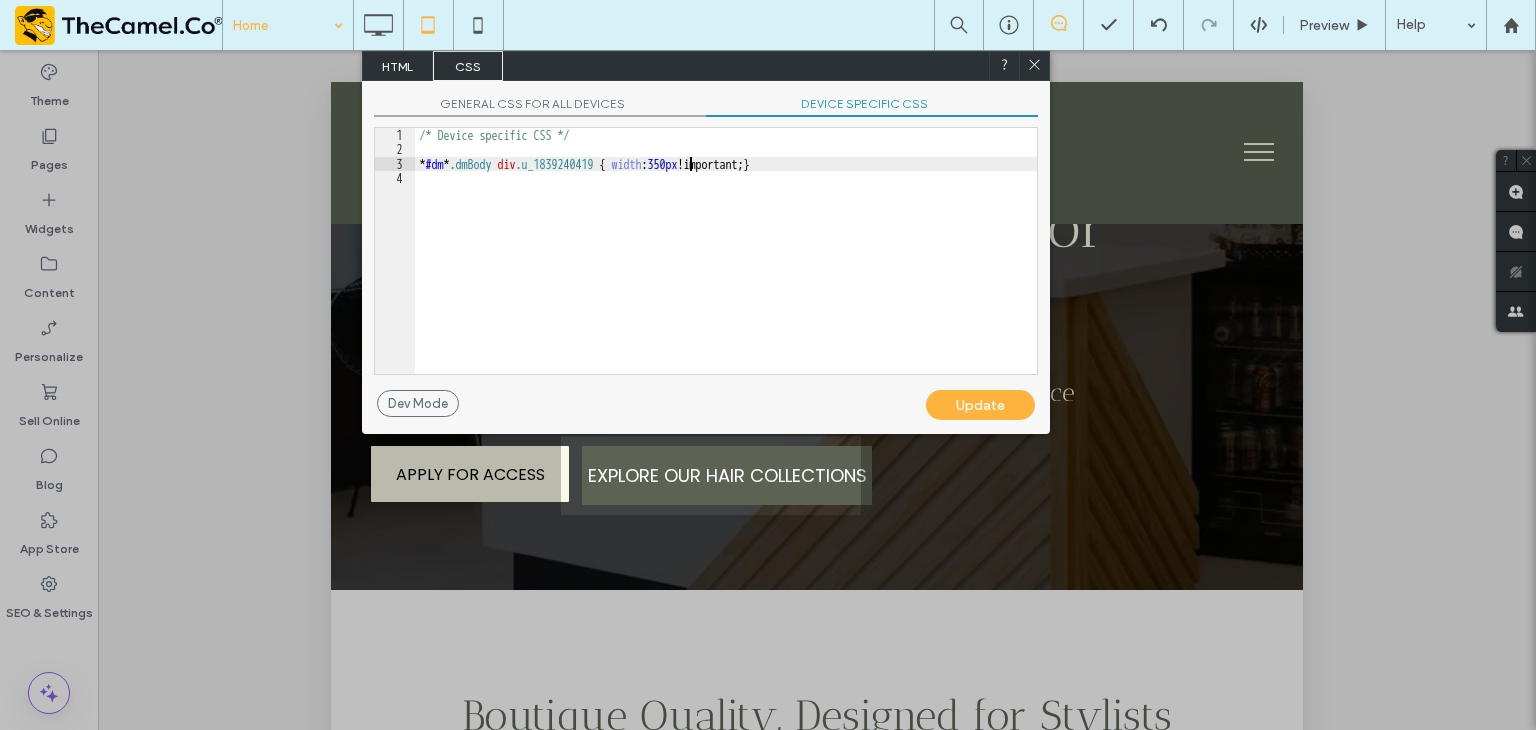 click on "Update" at bounding box center (980, 405) 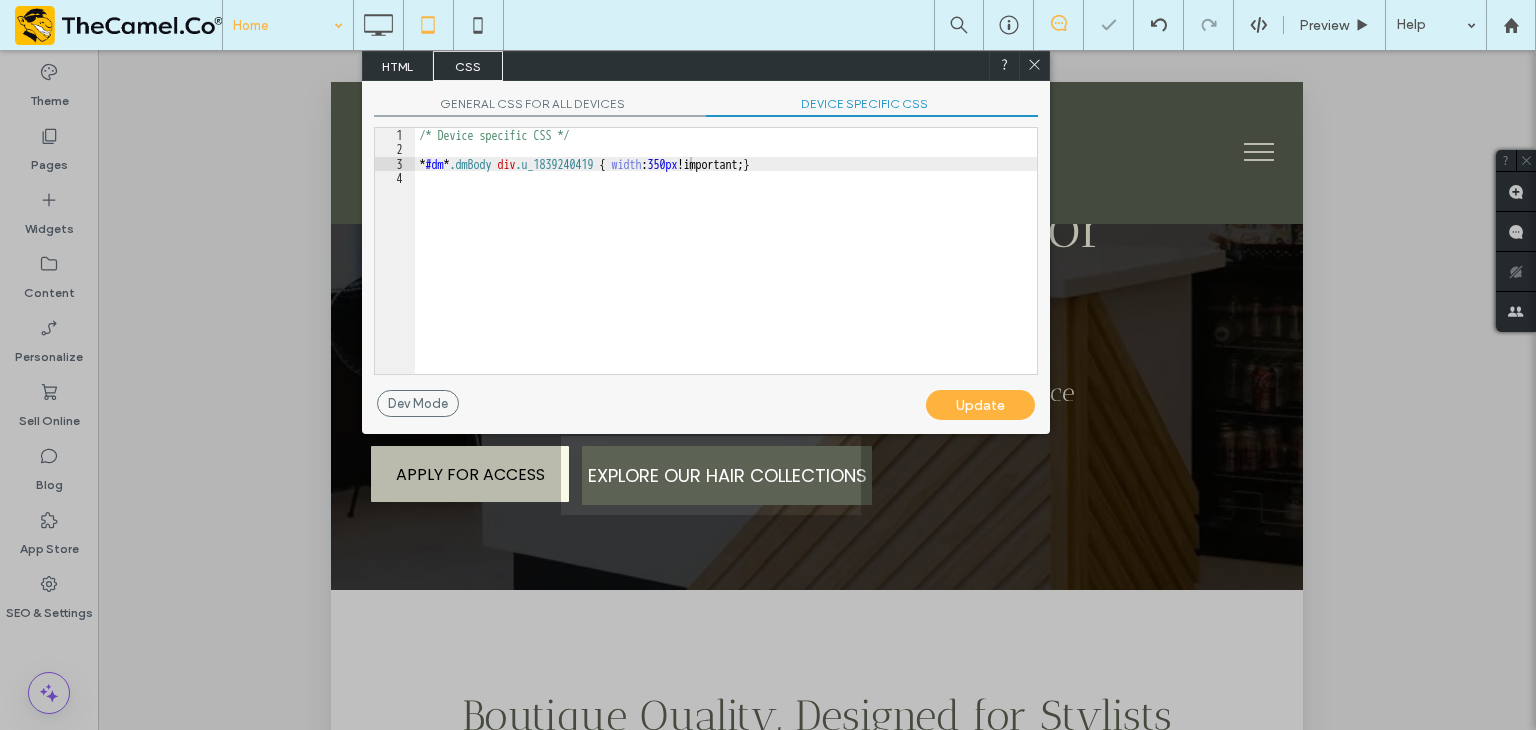 click on "Update" at bounding box center [980, 405] 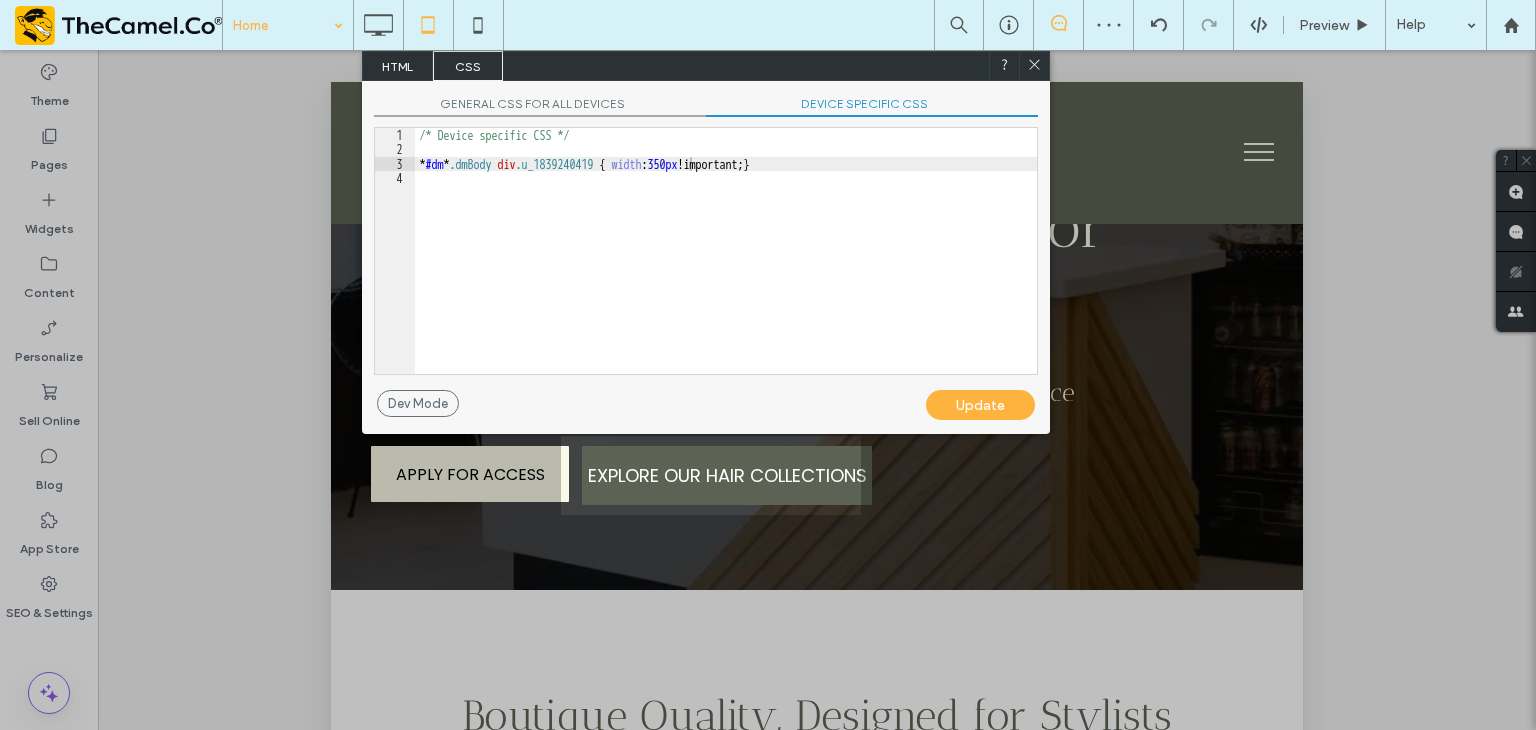 click on "Update" at bounding box center [980, 405] 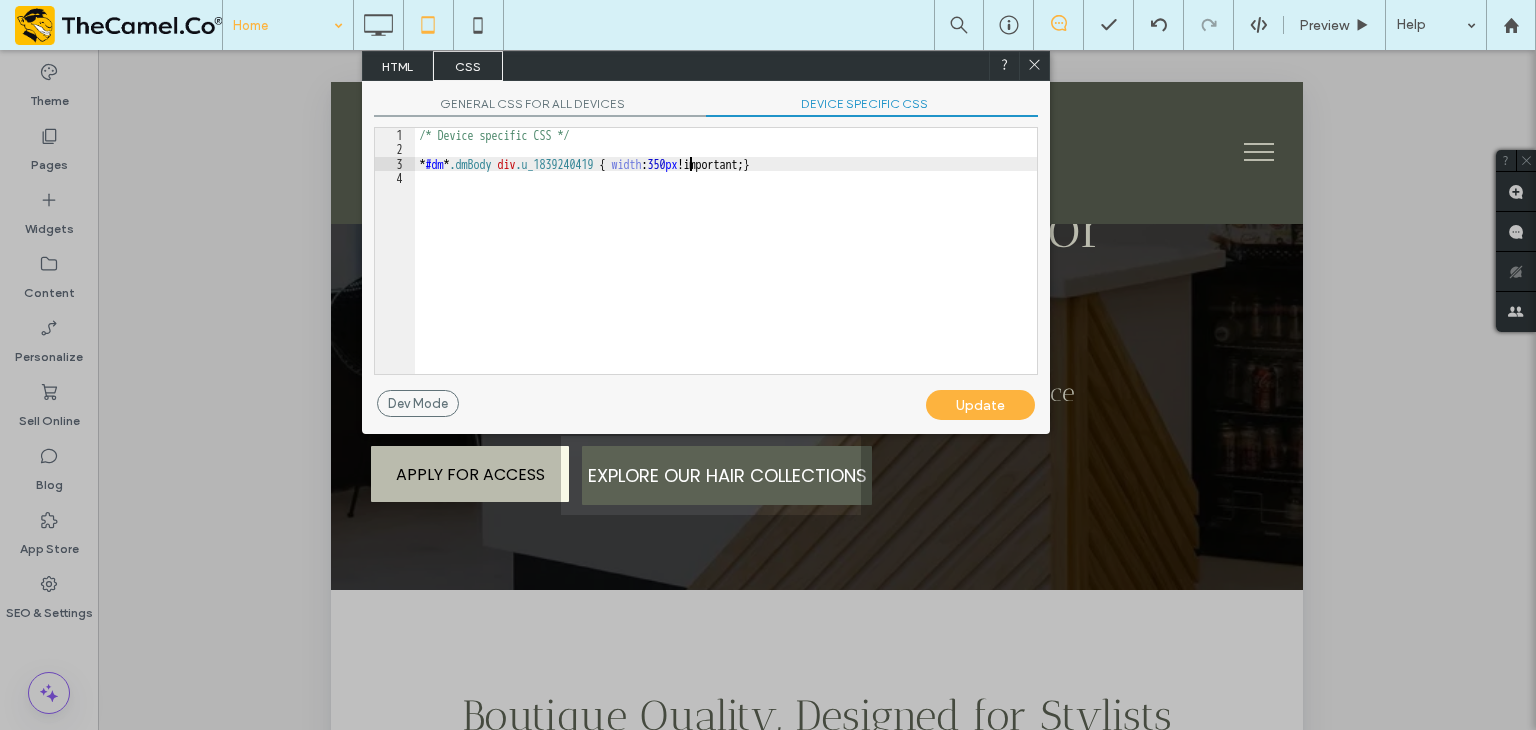 click on "/* Device specific CSS */ * #dm  * .dmBody   div .u_1839240419   {   width : 350 px  !important;  }" at bounding box center (726, 265) 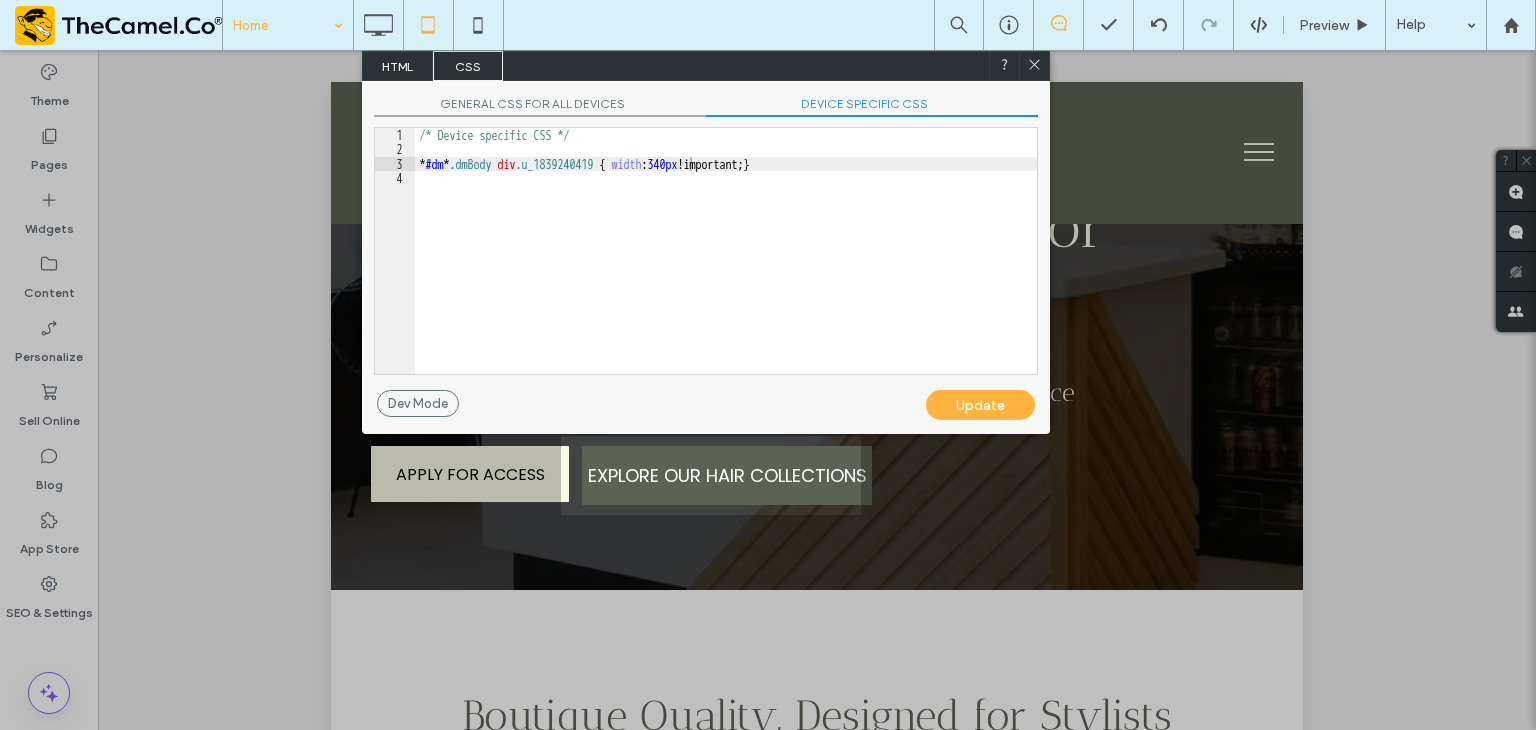 click on "Update" at bounding box center (980, 405) 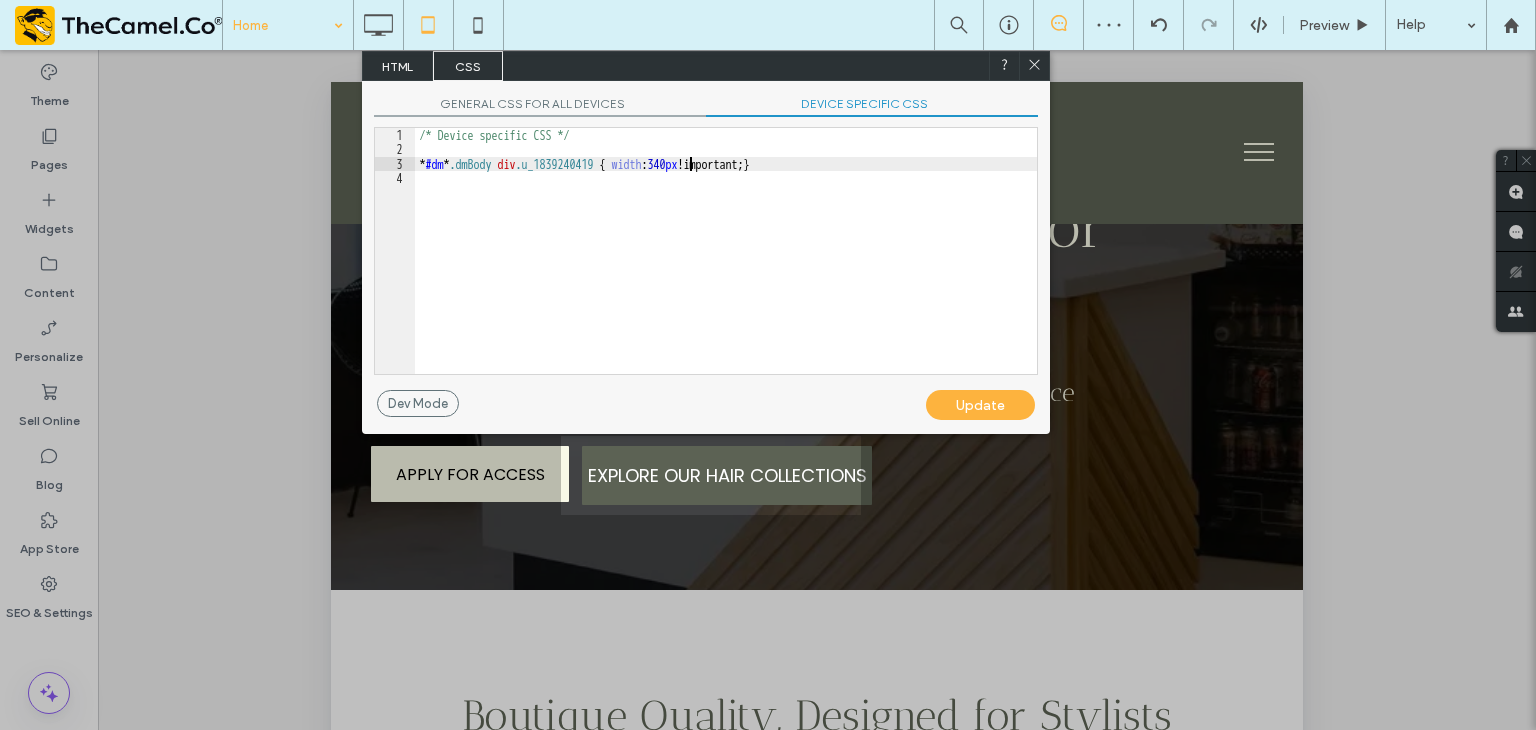 click on "/* Device specific CSS */ * #dm  * .dmBody   div .u_1839240419   {   width : 340 px  !important;  }" at bounding box center (726, 265) 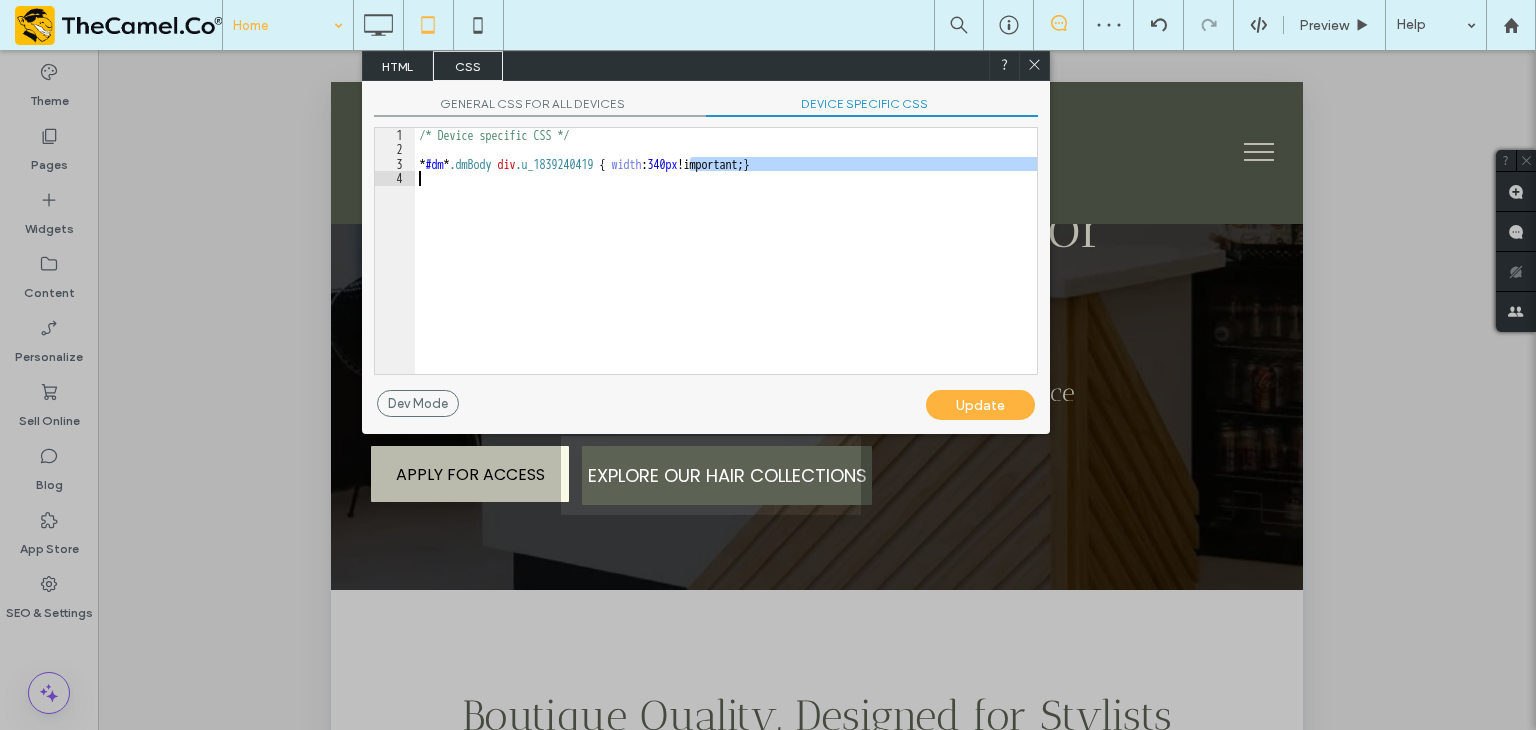 click on "/* Device specific CSS */ * #dm  * .dmBody   div .u_1839240419   {   width : 340 px  !important;  }" at bounding box center [726, 251] 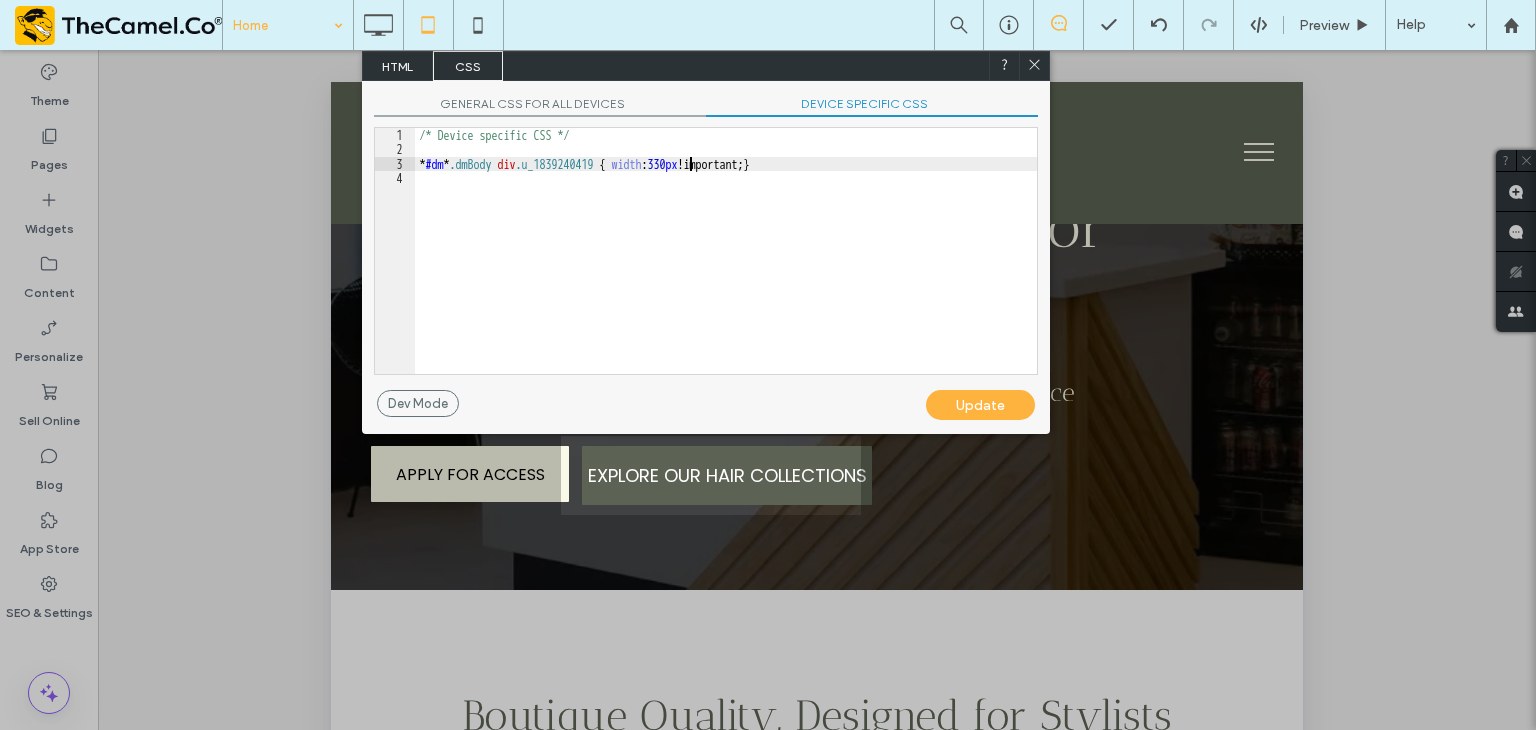 click on "Update" at bounding box center [980, 405] 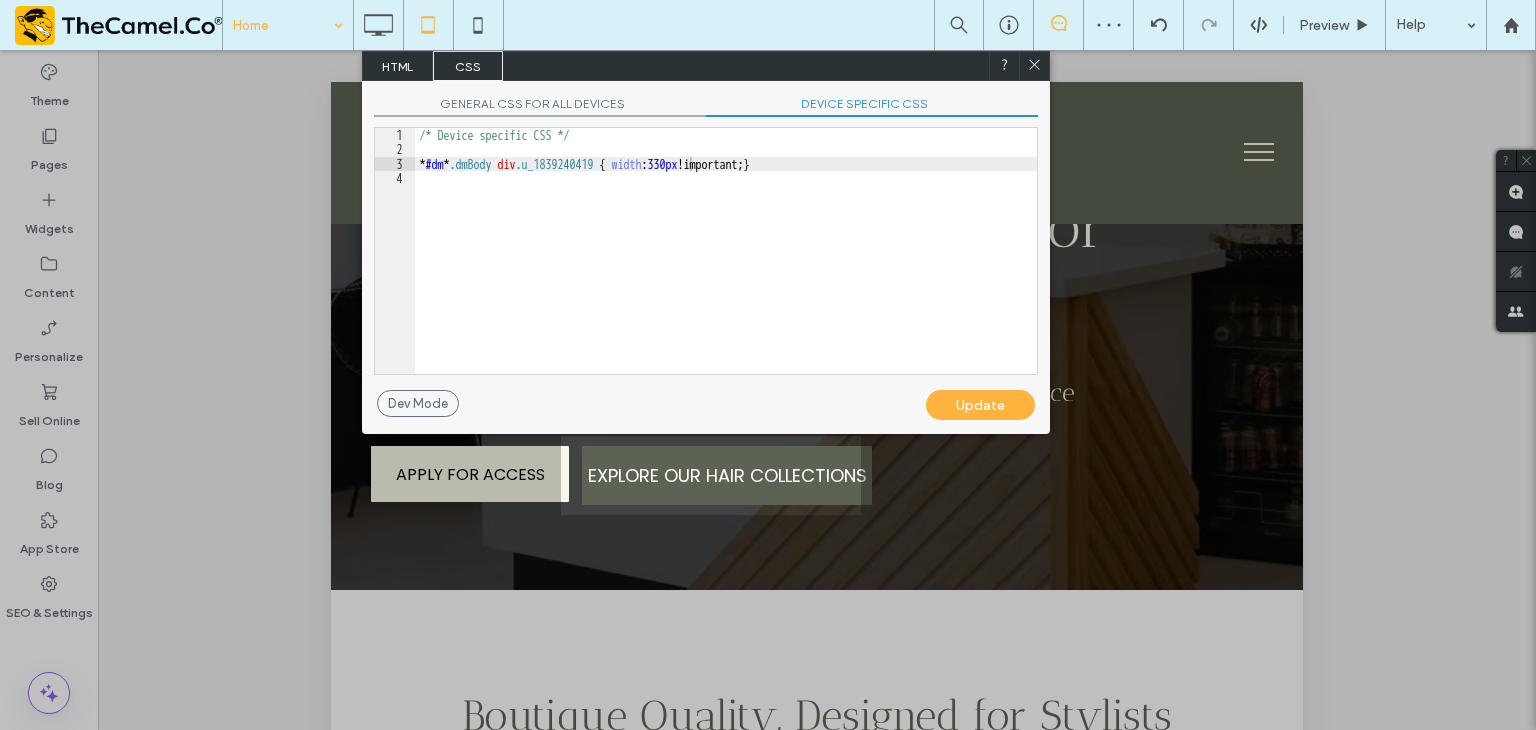 click on "/* Device specific CSS */ * #dm  * .dmBody   div .u_1839240419   {   width : 330 px  !important;  }" at bounding box center [726, 265] 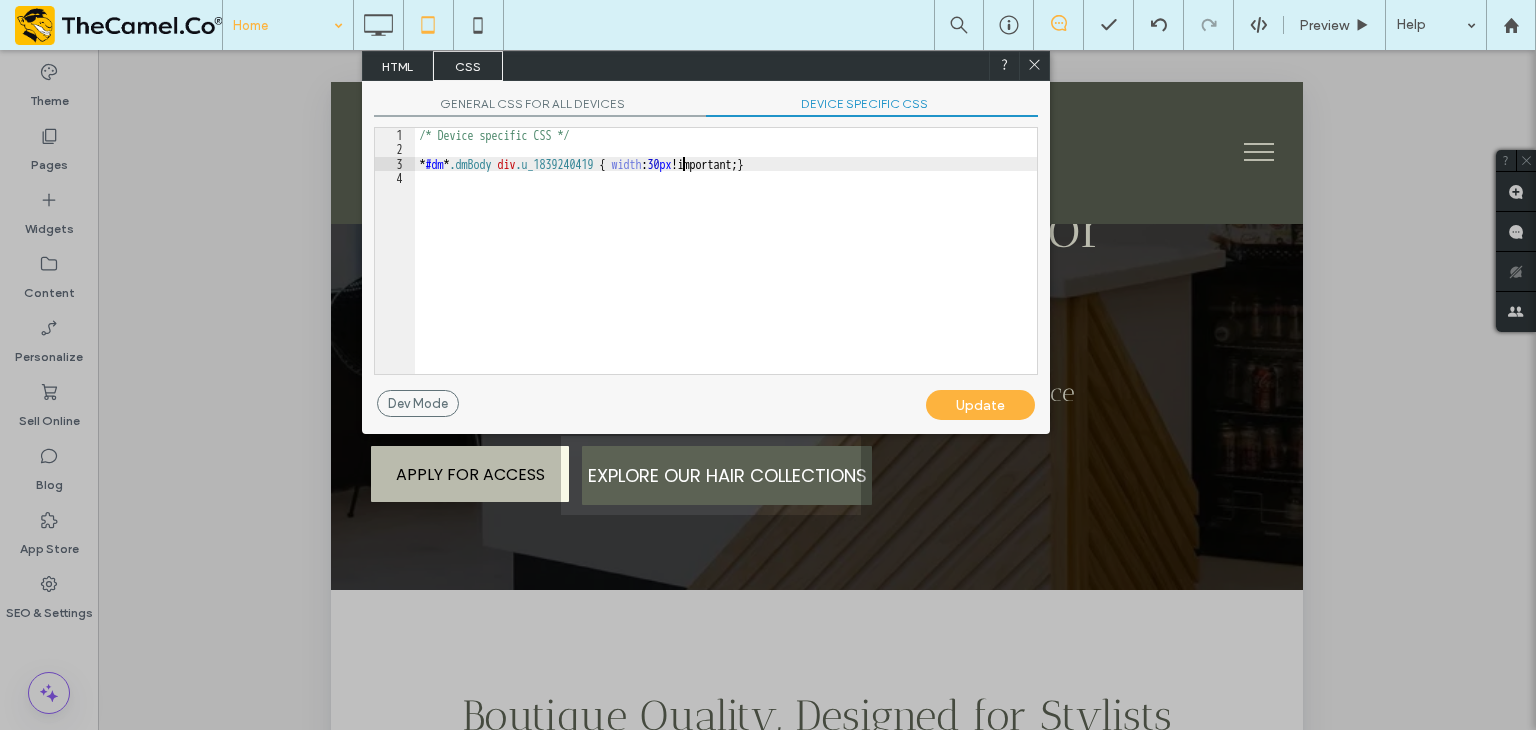 type on "**" 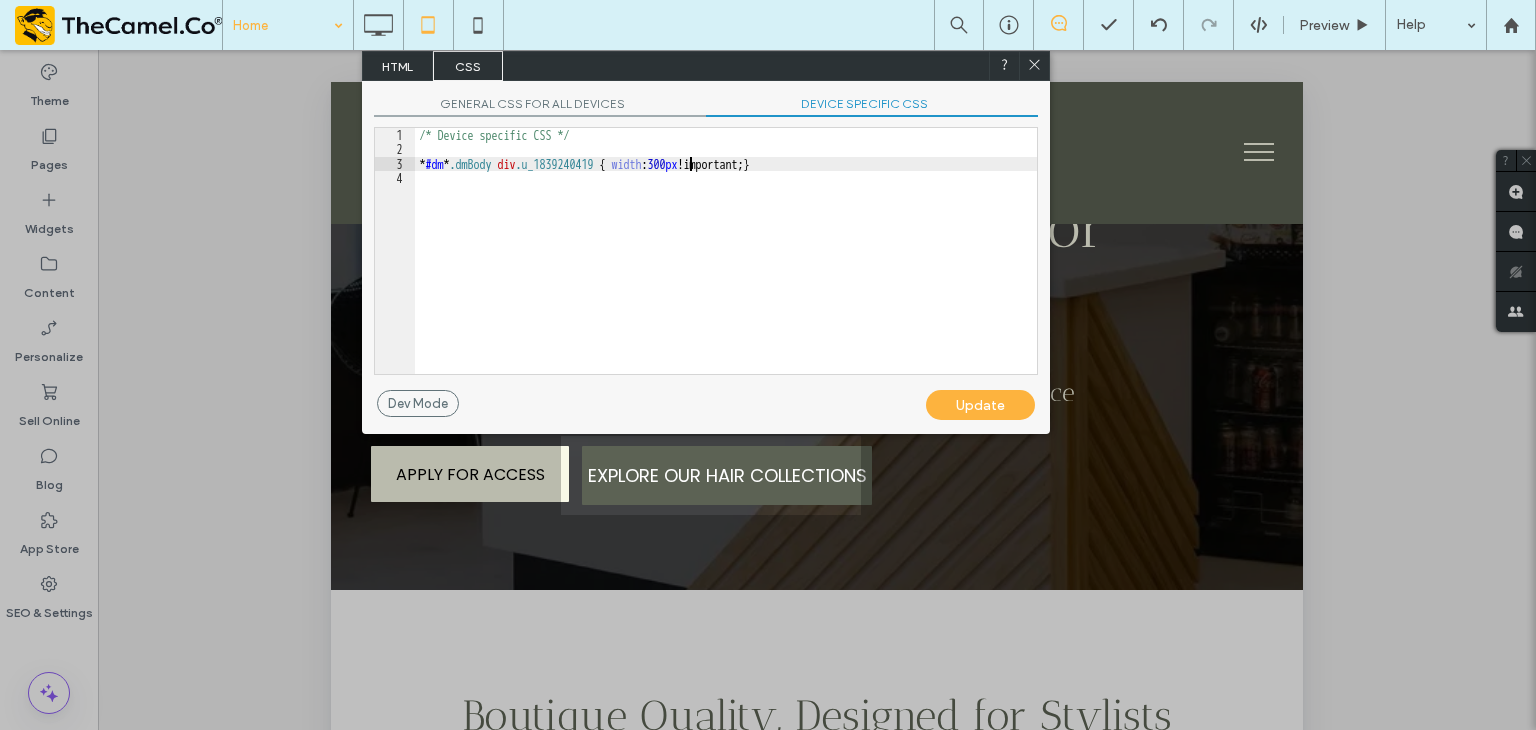 click on "Update" at bounding box center (980, 405) 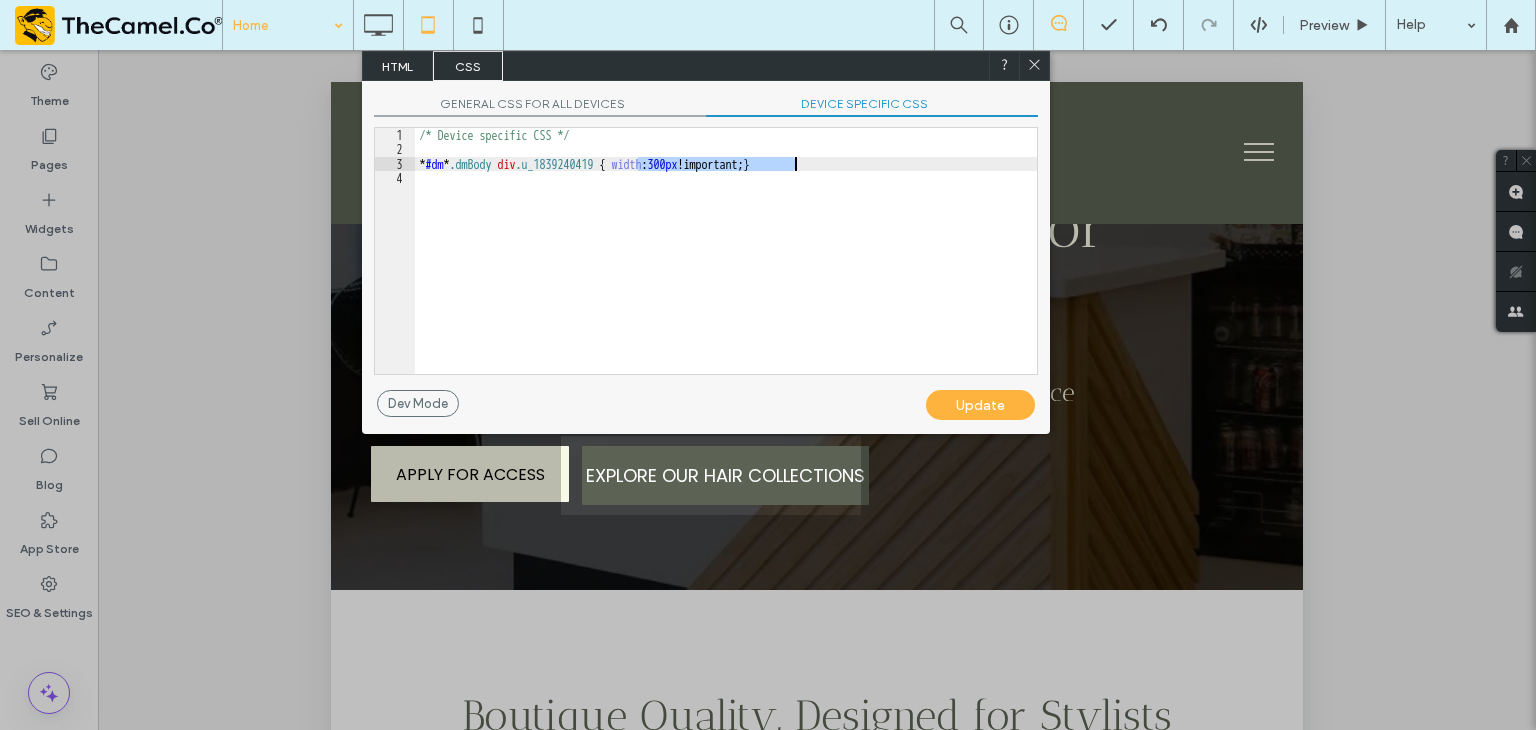drag, startPoint x: 636, startPoint y: 161, endPoint x: 796, endPoint y: 169, distance: 160.19987 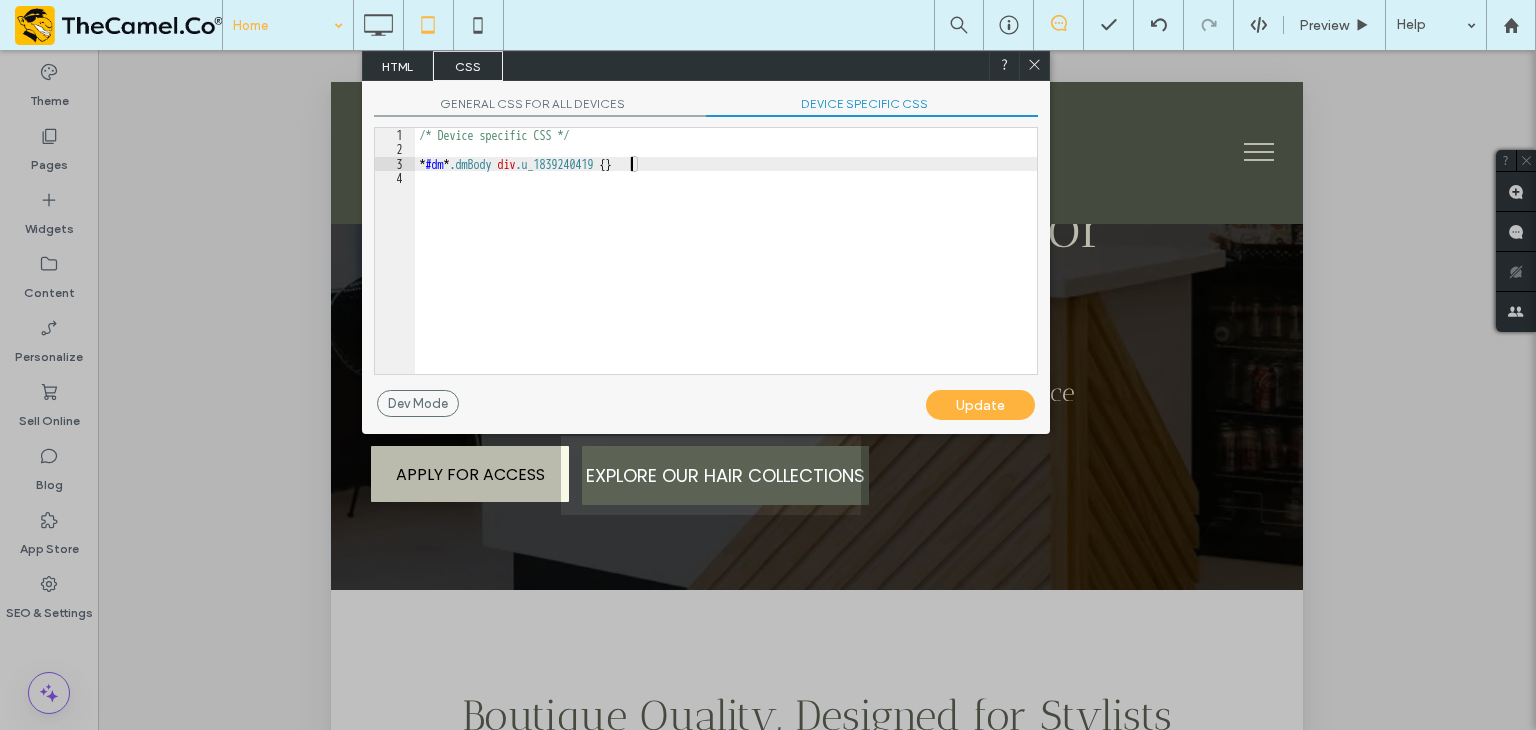 click on "Update" at bounding box center (980, 405) 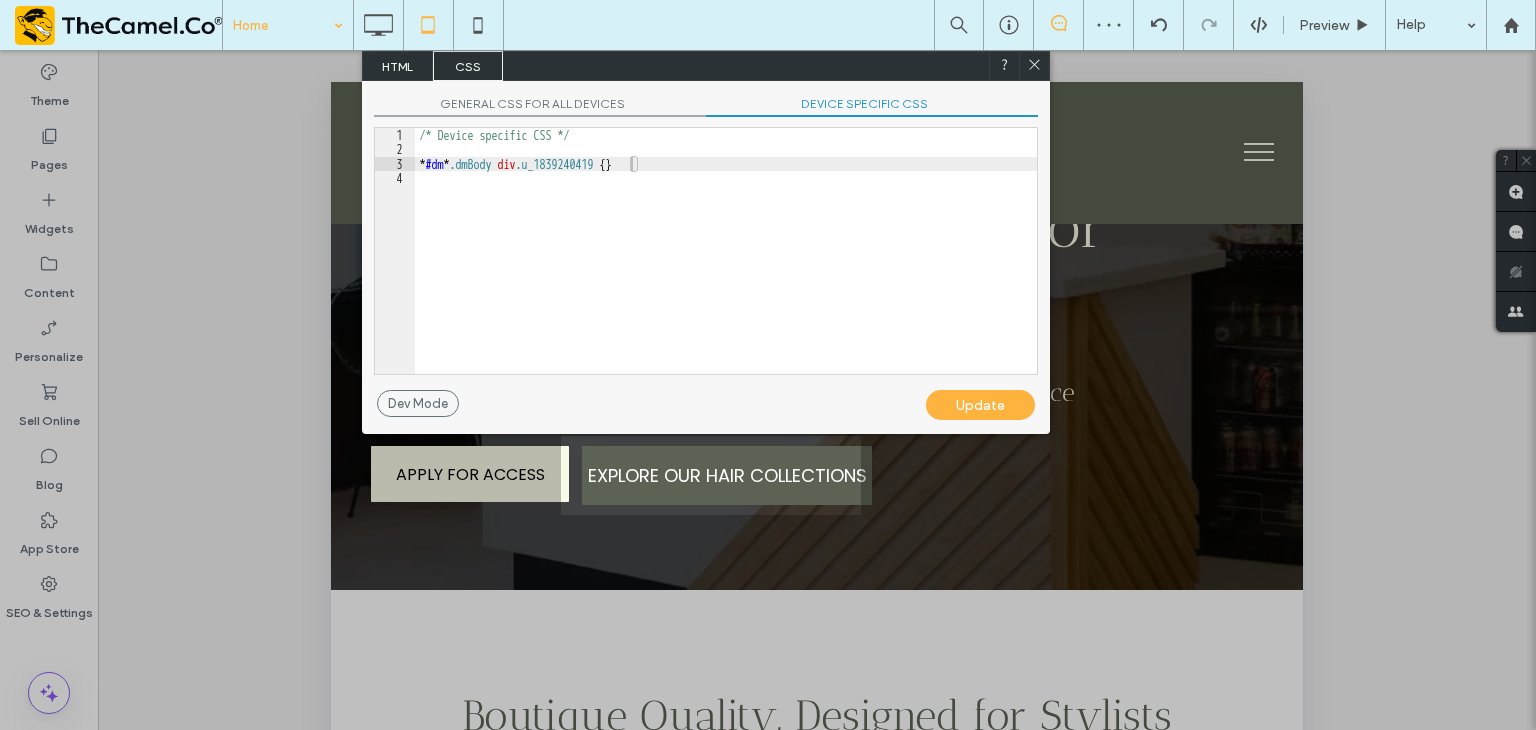 click 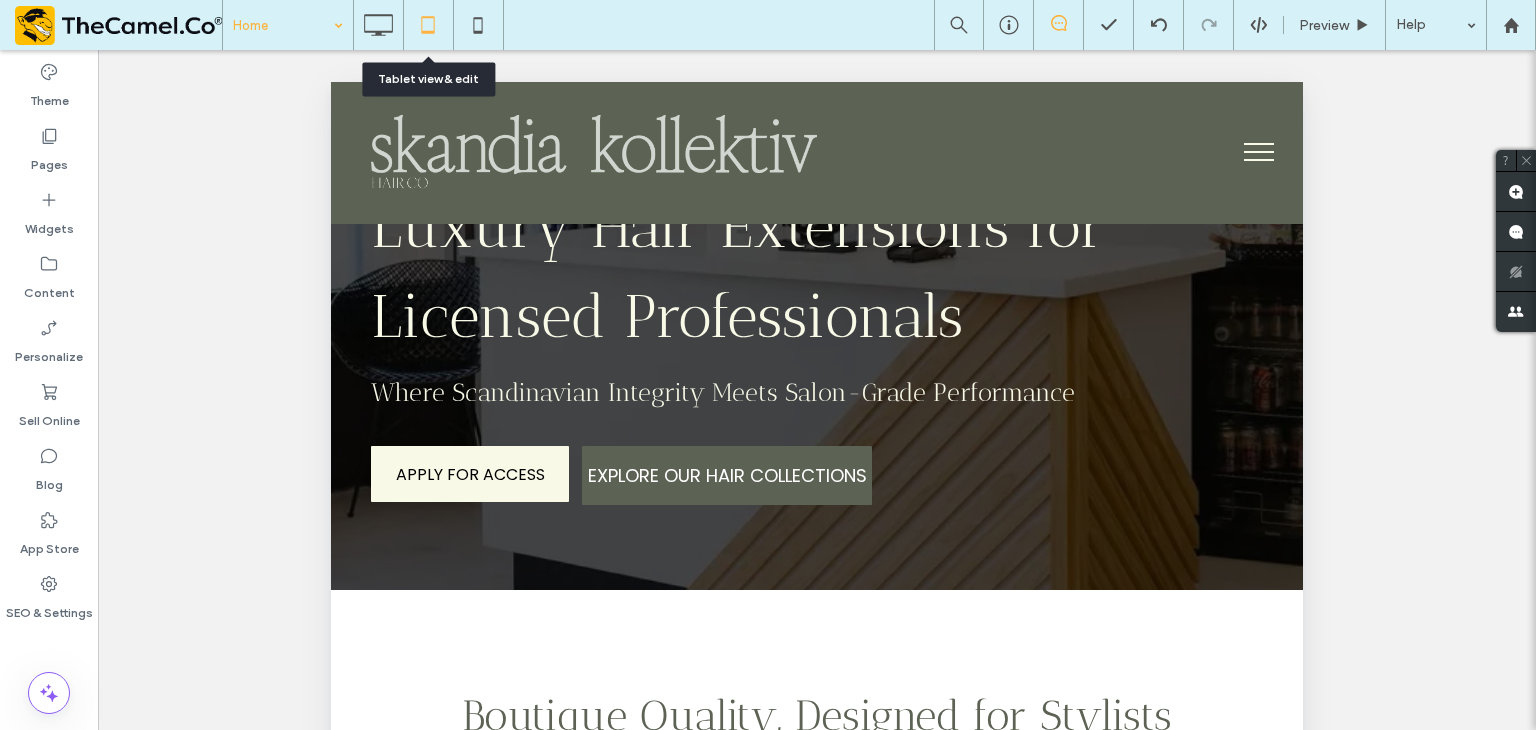 click at bounding box center [428, 25] 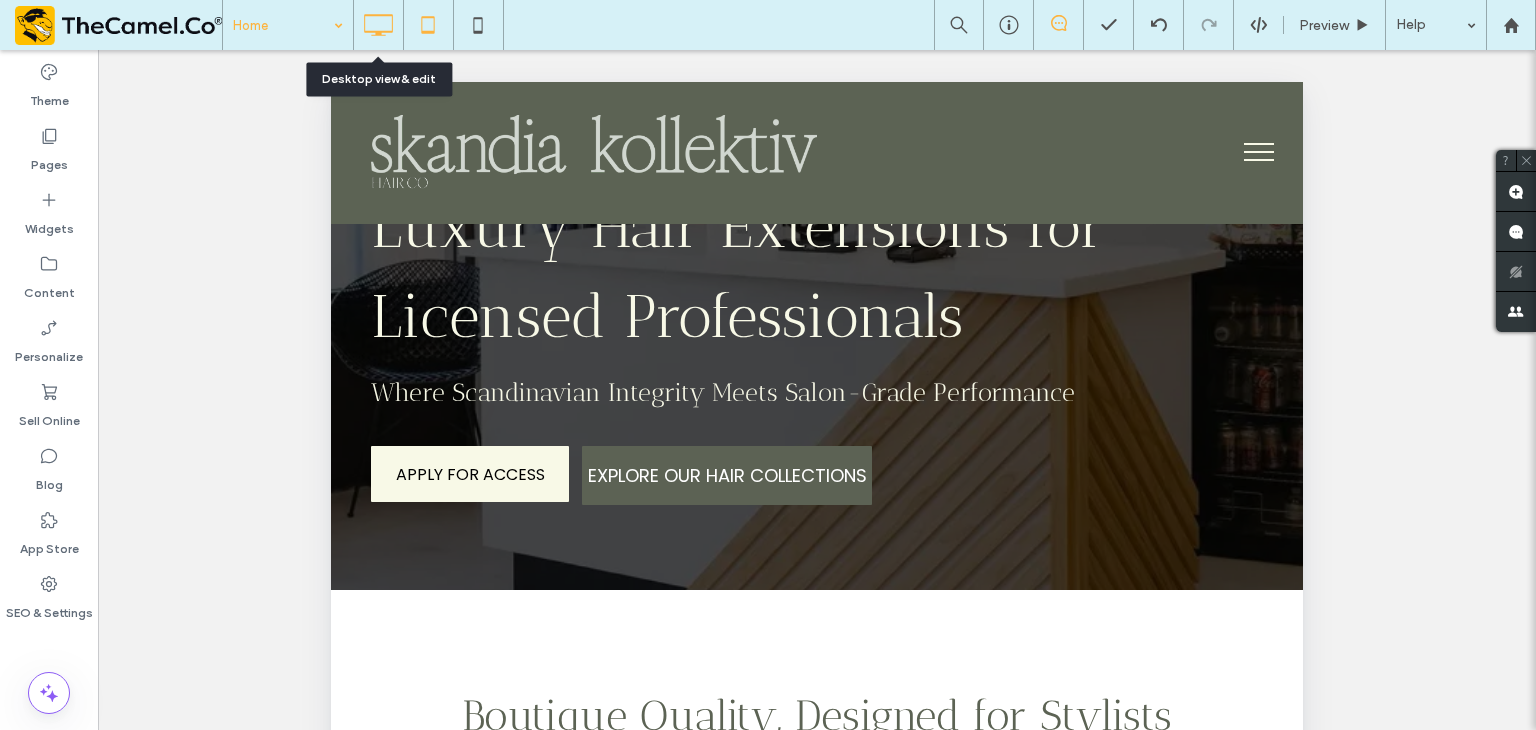 click 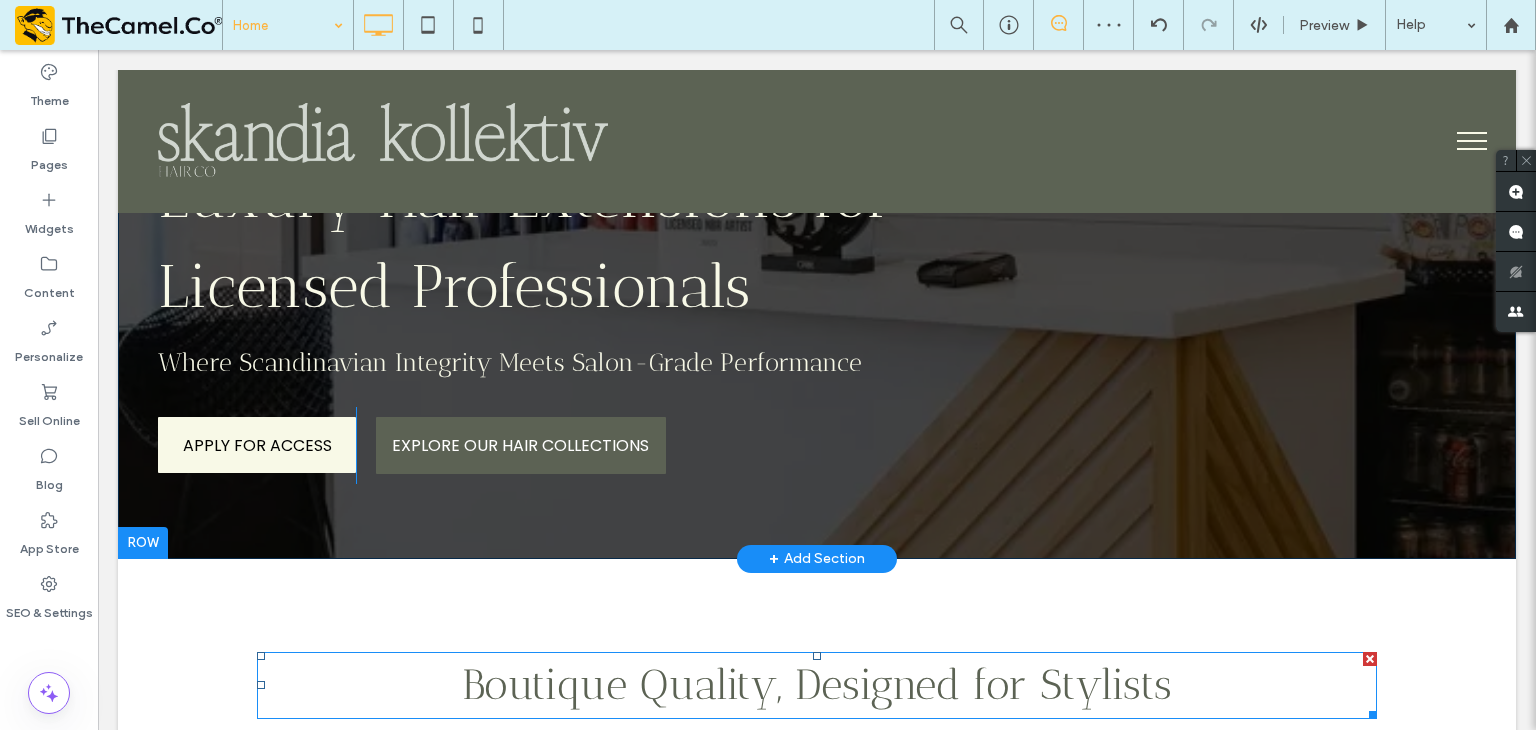scroll, scrollTop: 200, scrollLeft: 0, axis: vertical 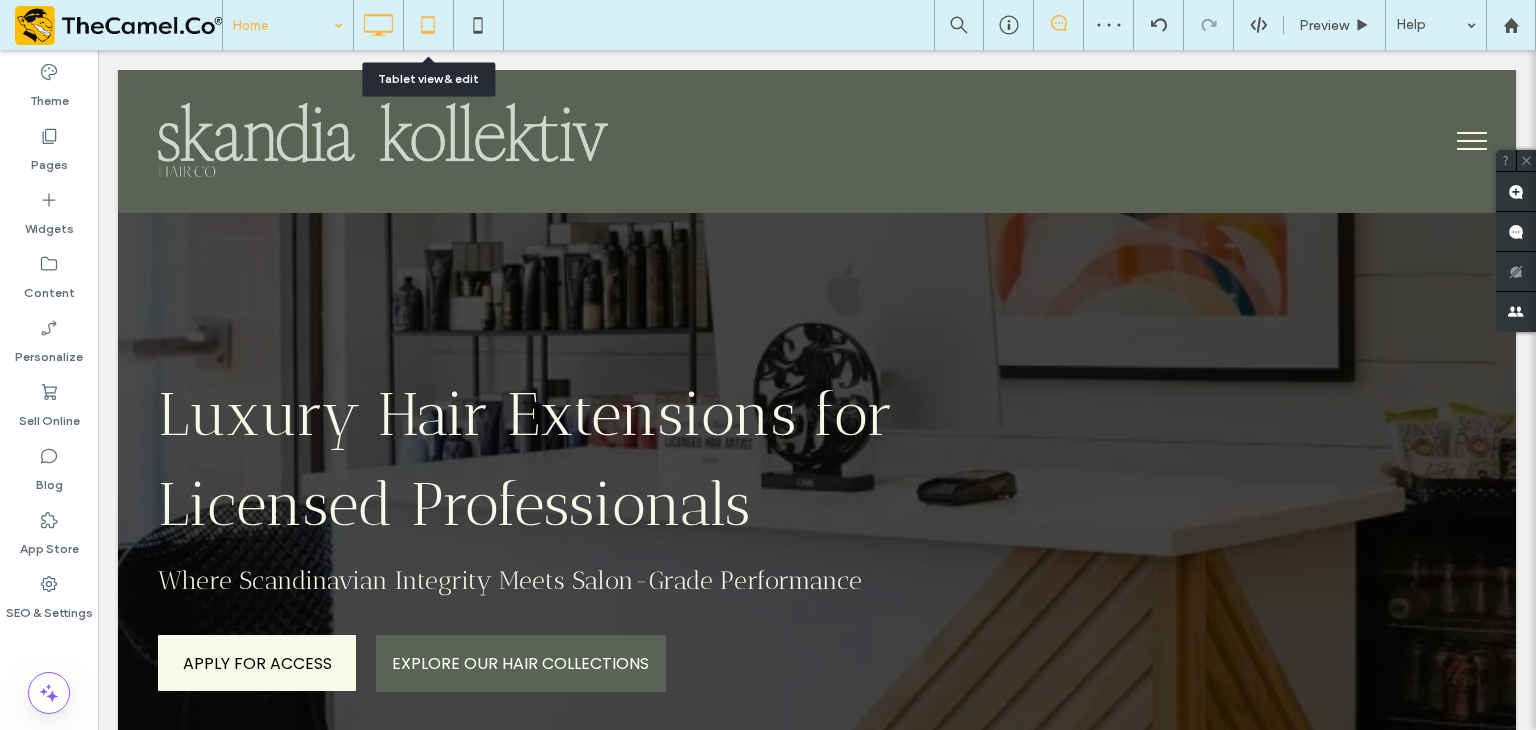 click 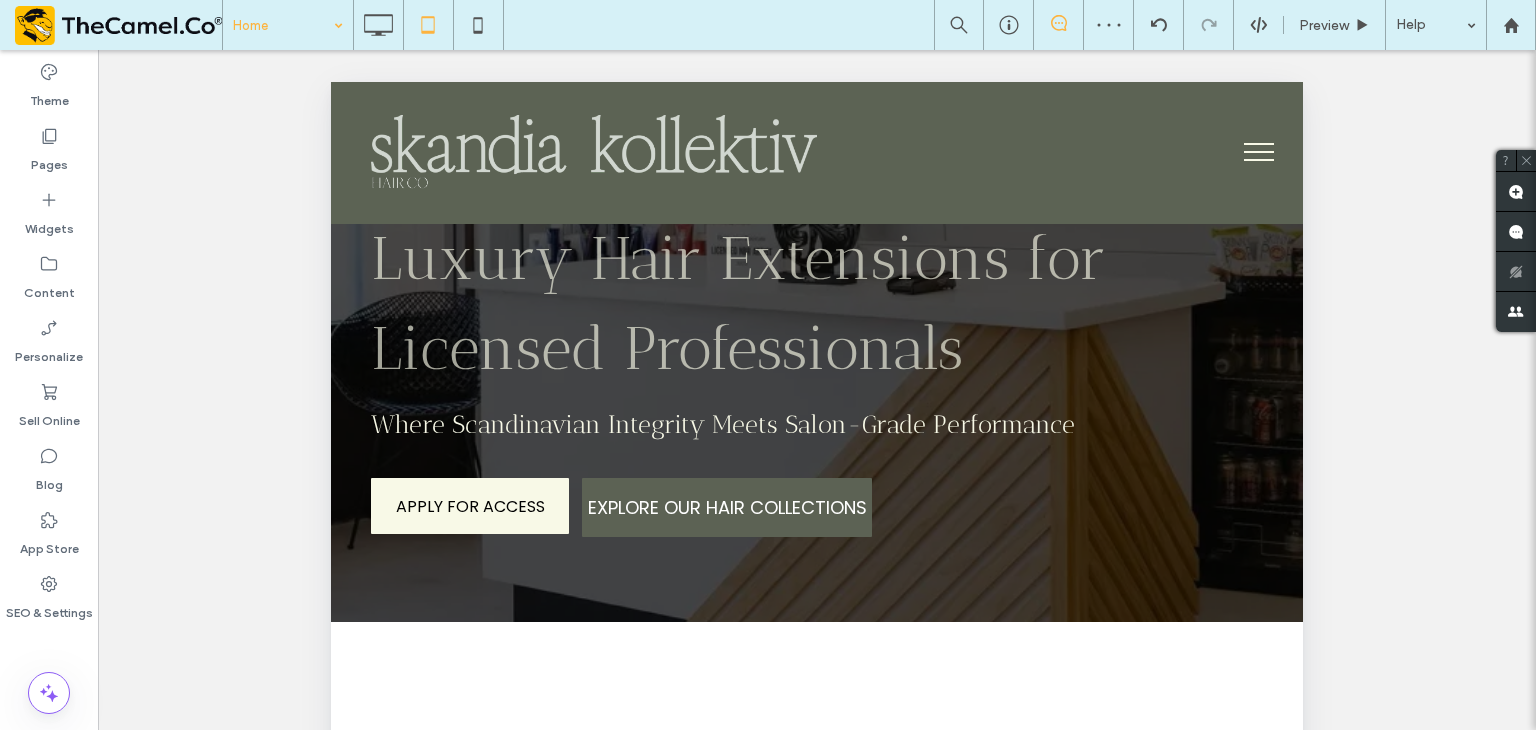 scroll, scrollTop: 400, scrollLeft: 0, axis: vertical 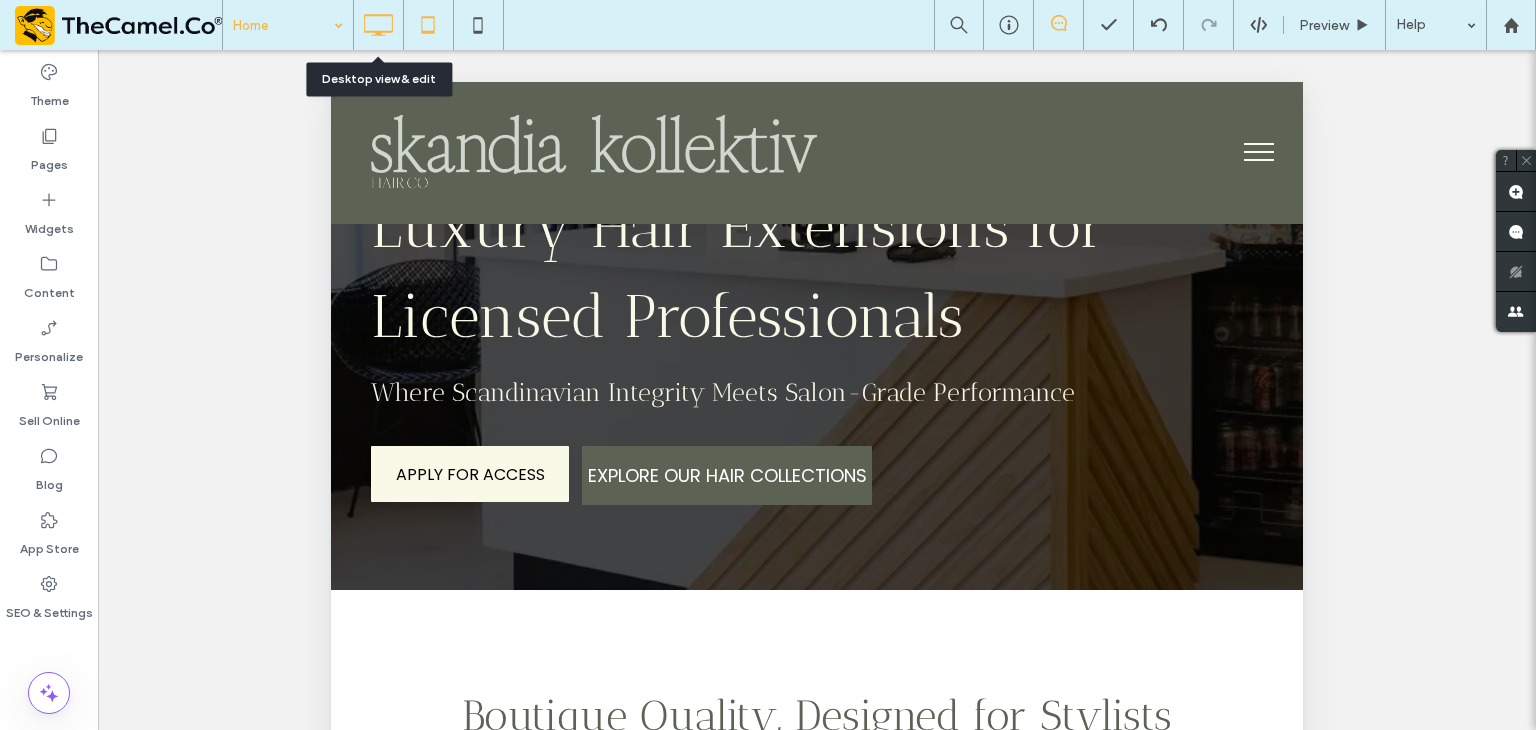 click 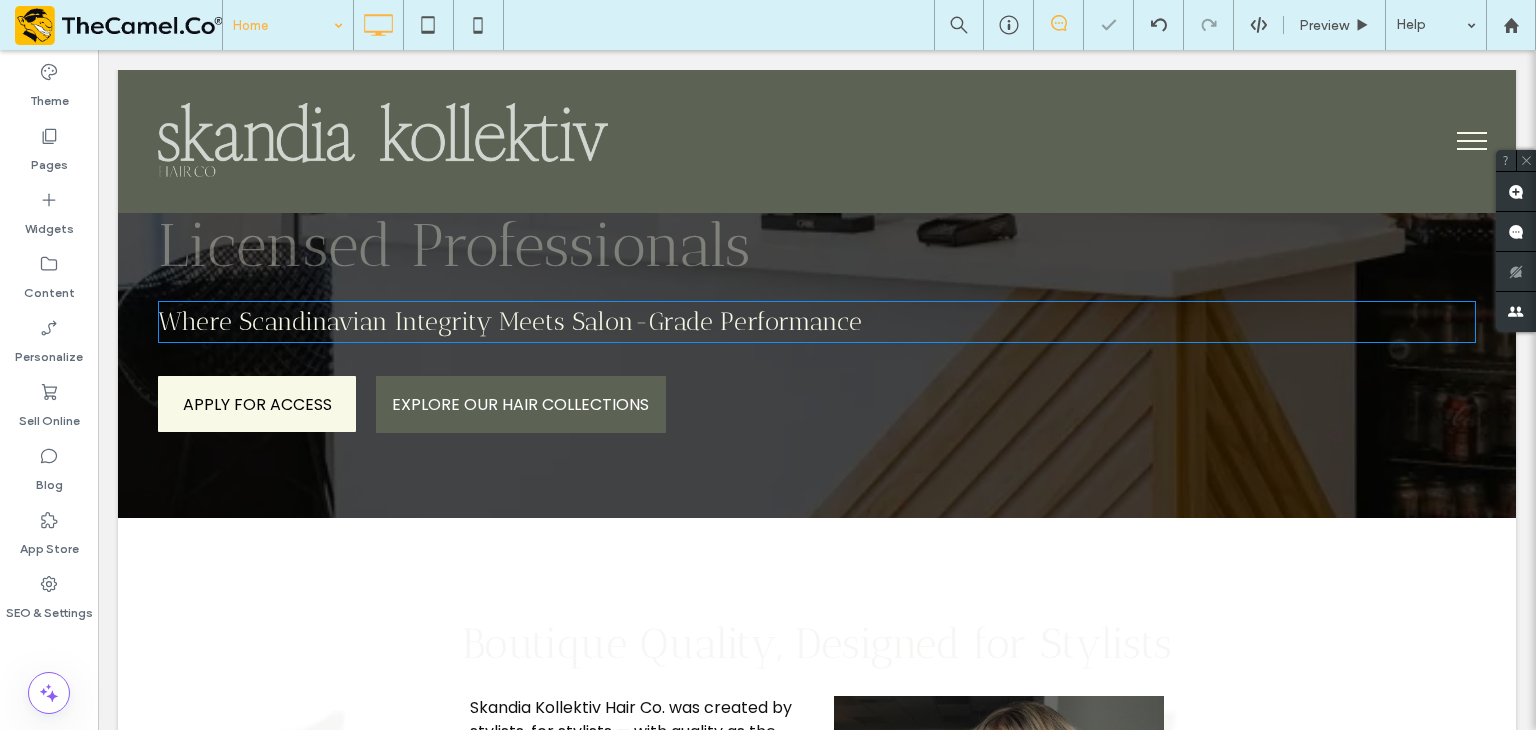 scroll, scrollTop: 500, scrollLeft: 0, axis: vertical 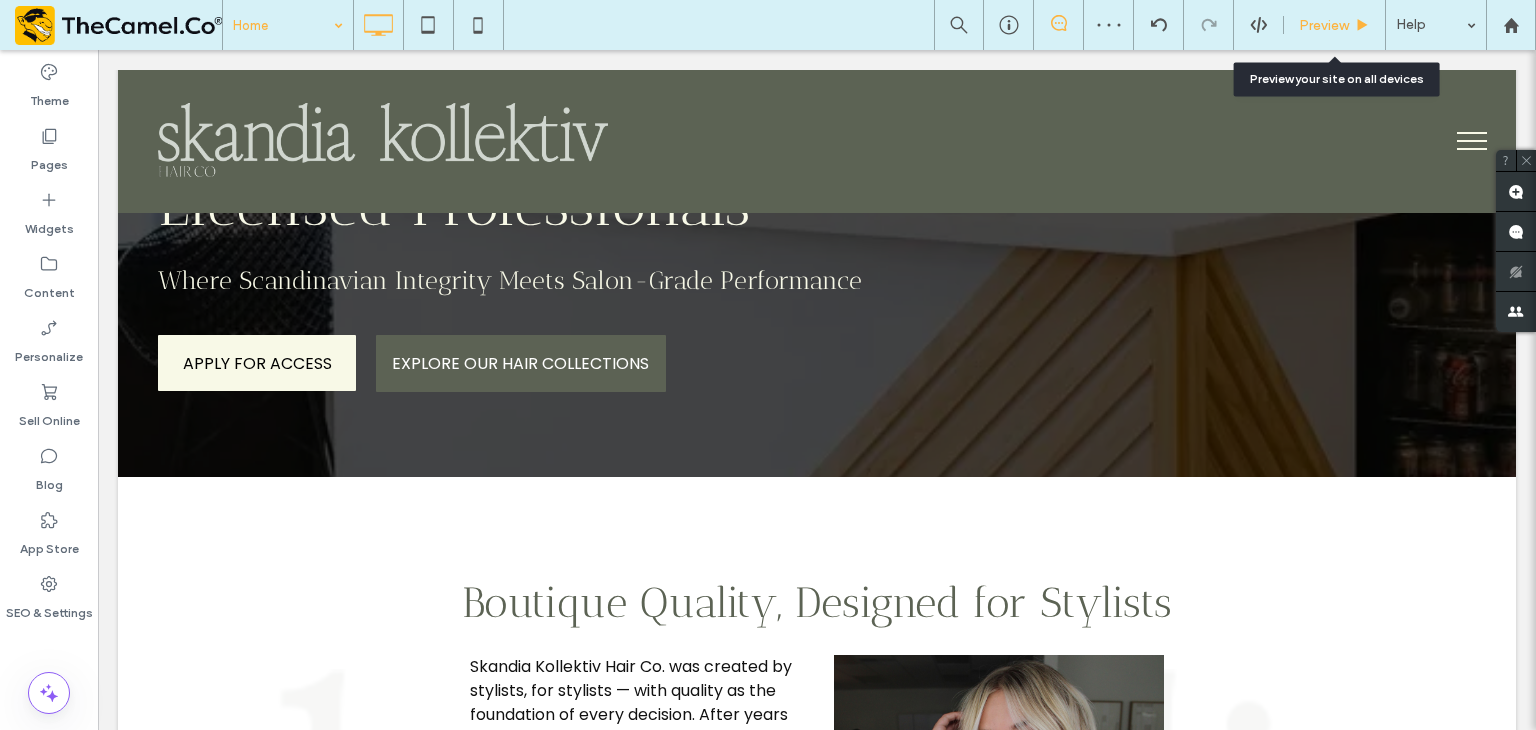 click on "Preview" at bounding box center (1324, 25) 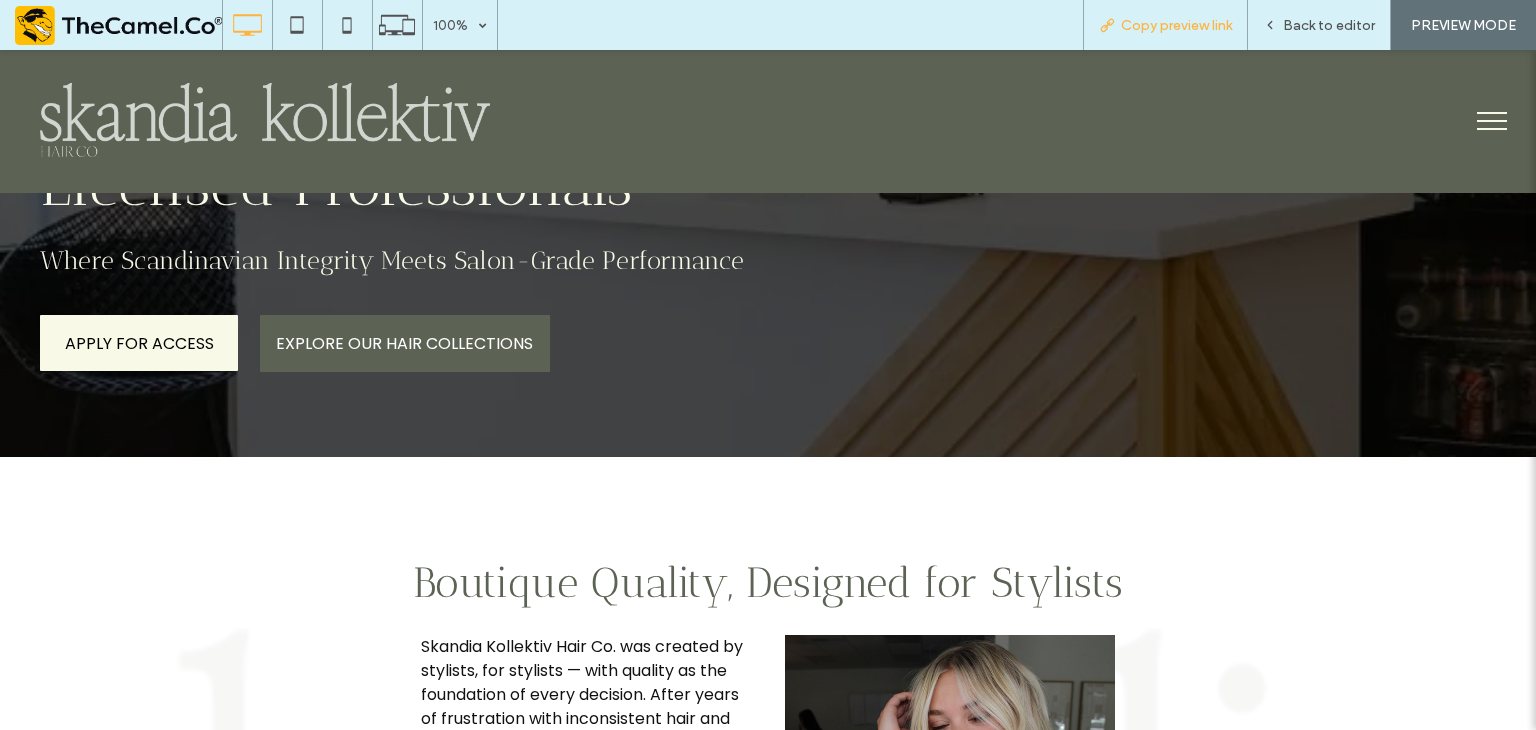 click on "Copy preview link" at bounding box center [1165, 25] 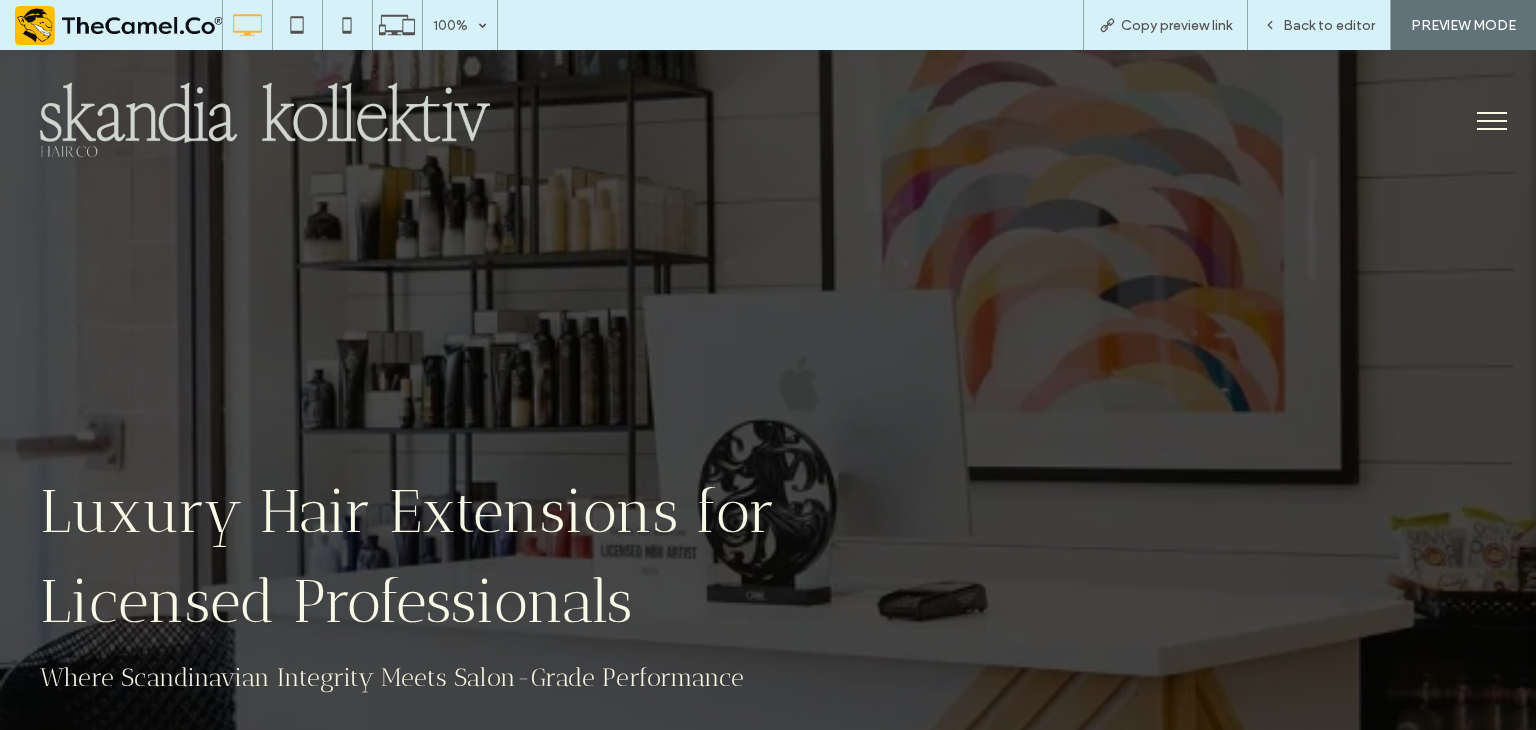 scroll, scrollTop: 0, scrollLeft: 0, axis: both 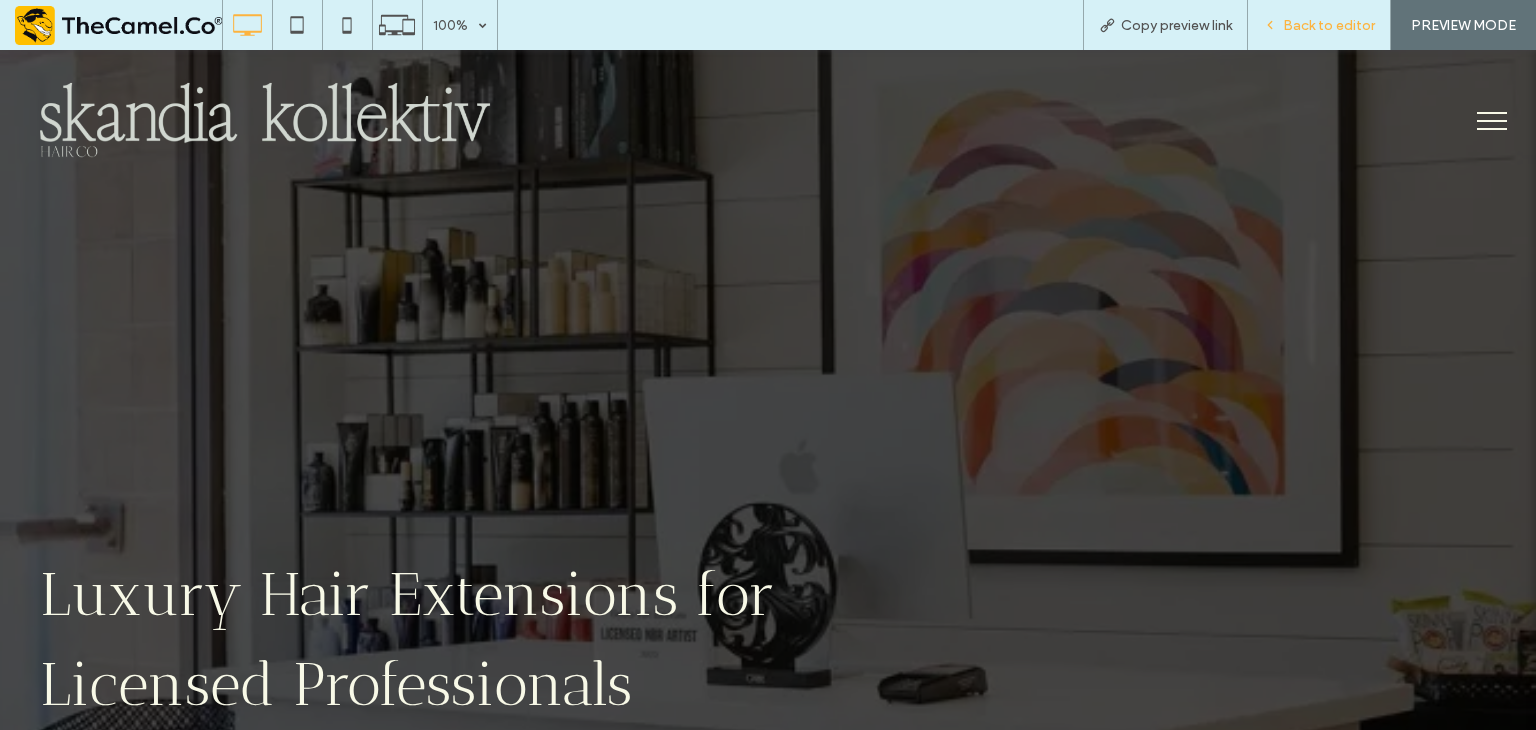 click on "Back to editor" at bounding box center [1329, 25] 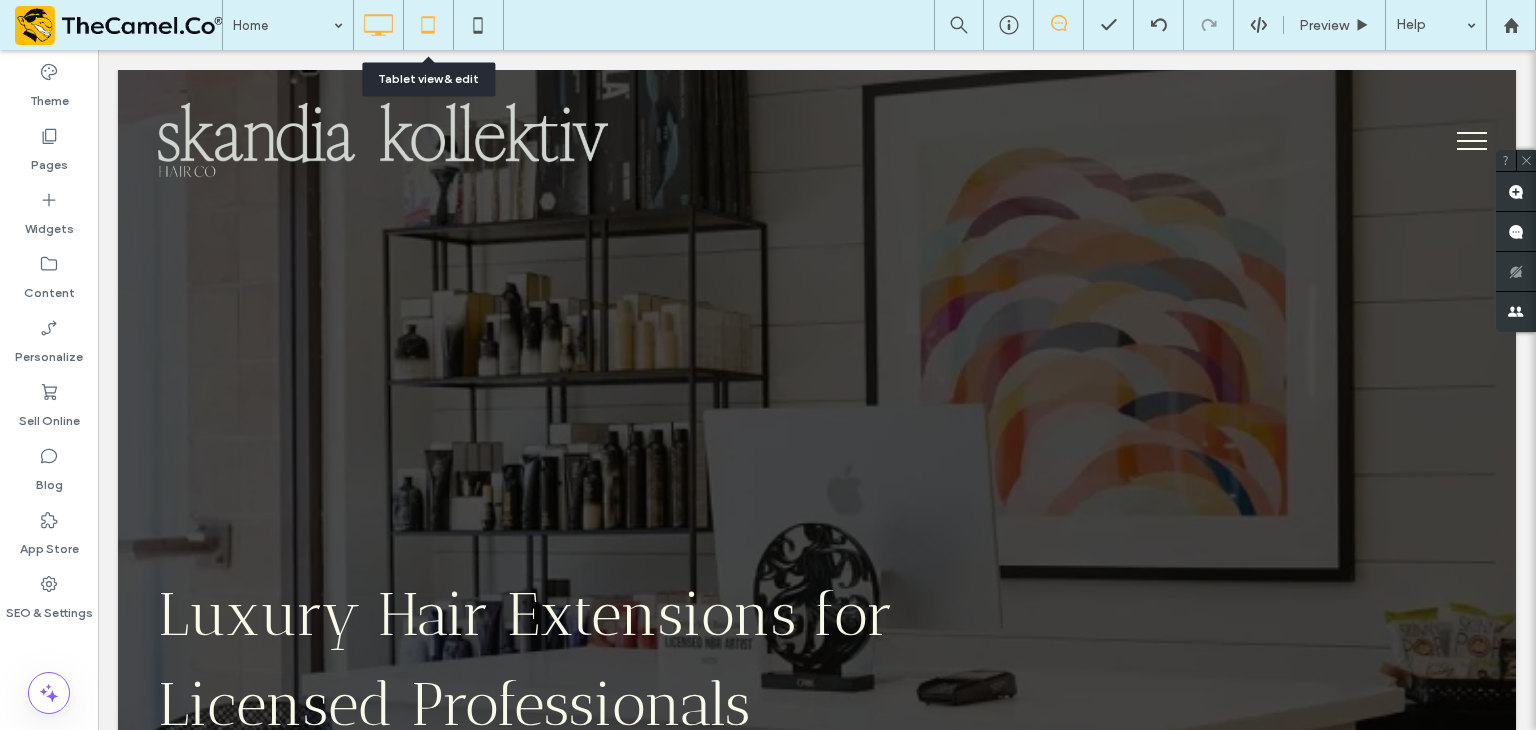 click 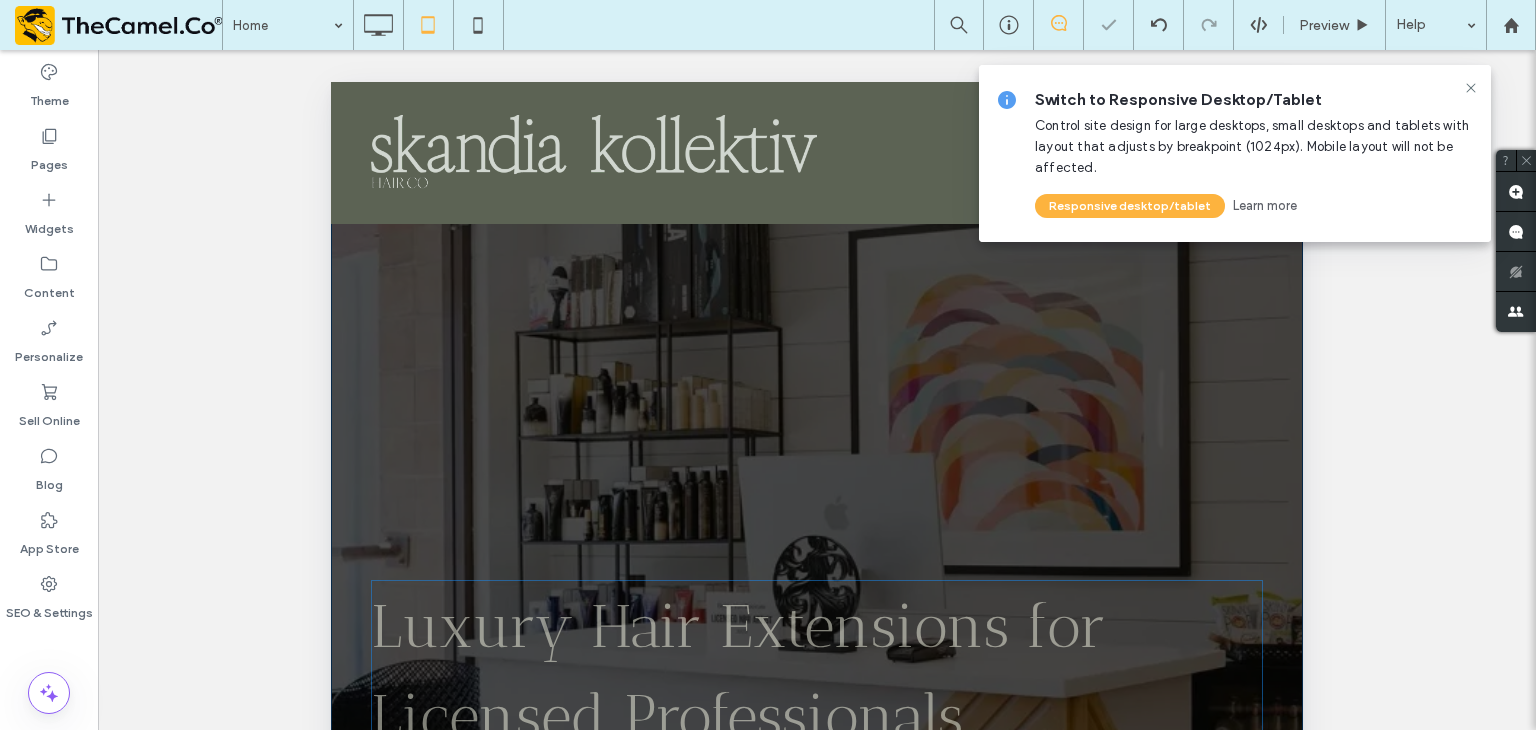 scroll, scrollTop: 500, scrollLeft: 0, axis: vertical 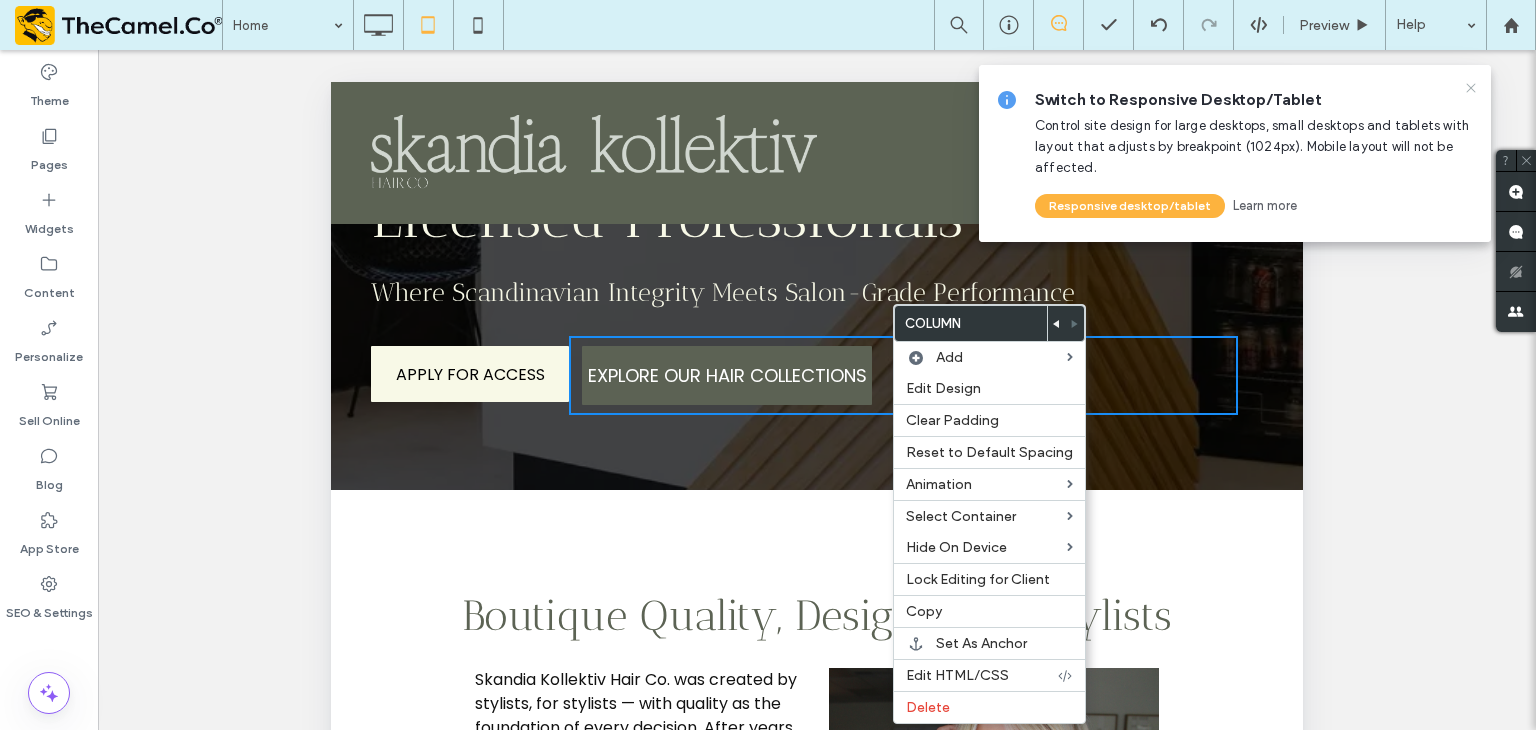 drag, startPoint x: 1465, startPoint y: 89, endPoint x: 816, endPoint y: 128, distance: 650.1708 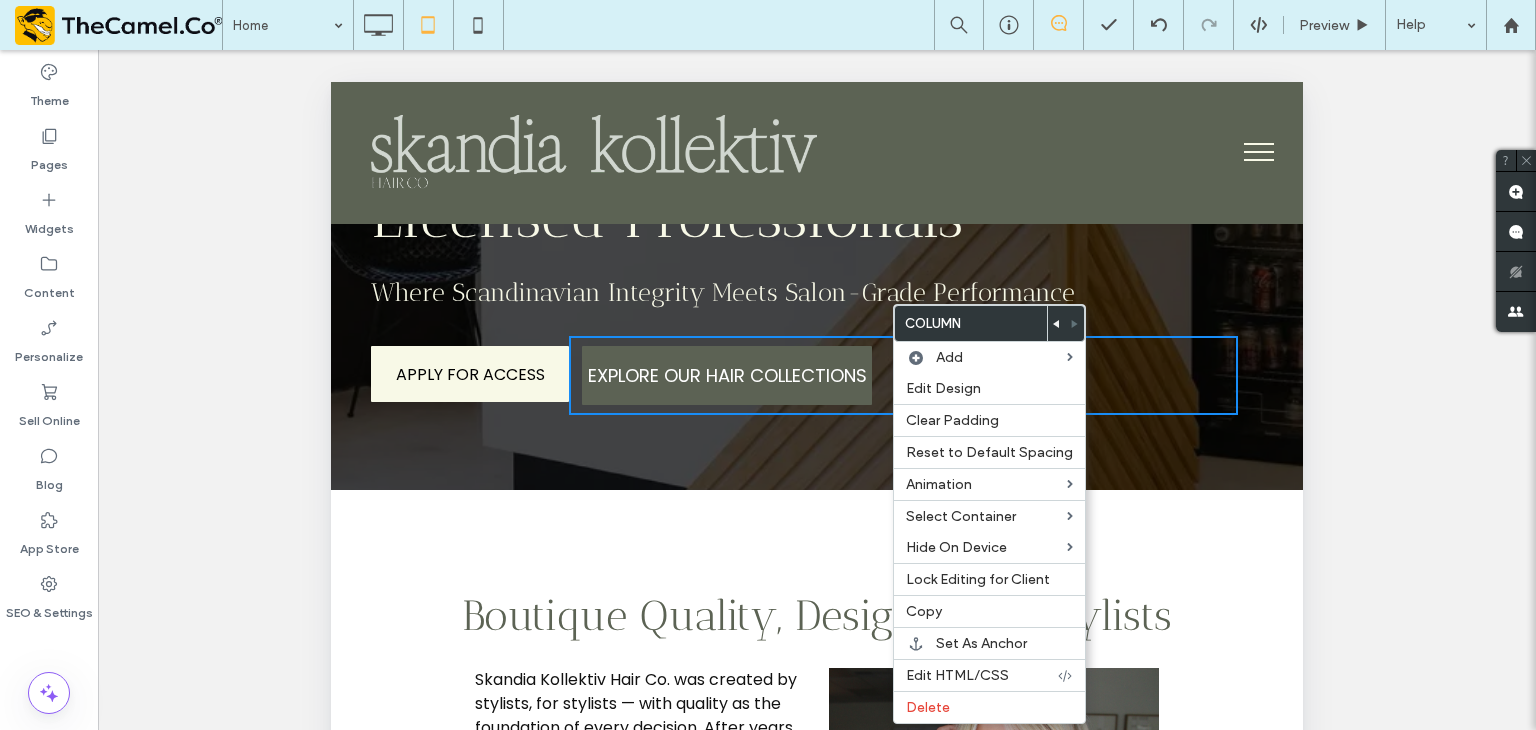 click on "Luxury Hair Extensions for
Licensed Professionals
Where Scandinavian Integrity Meets Salon-Grade Performance
APPLY FOR ACCESS
Click To Paste
EXPLORE OUR HAIR COLLECTIONS
Click To Paste
Click To Paste
Row + Add Section" at bounding box center [817, 36] 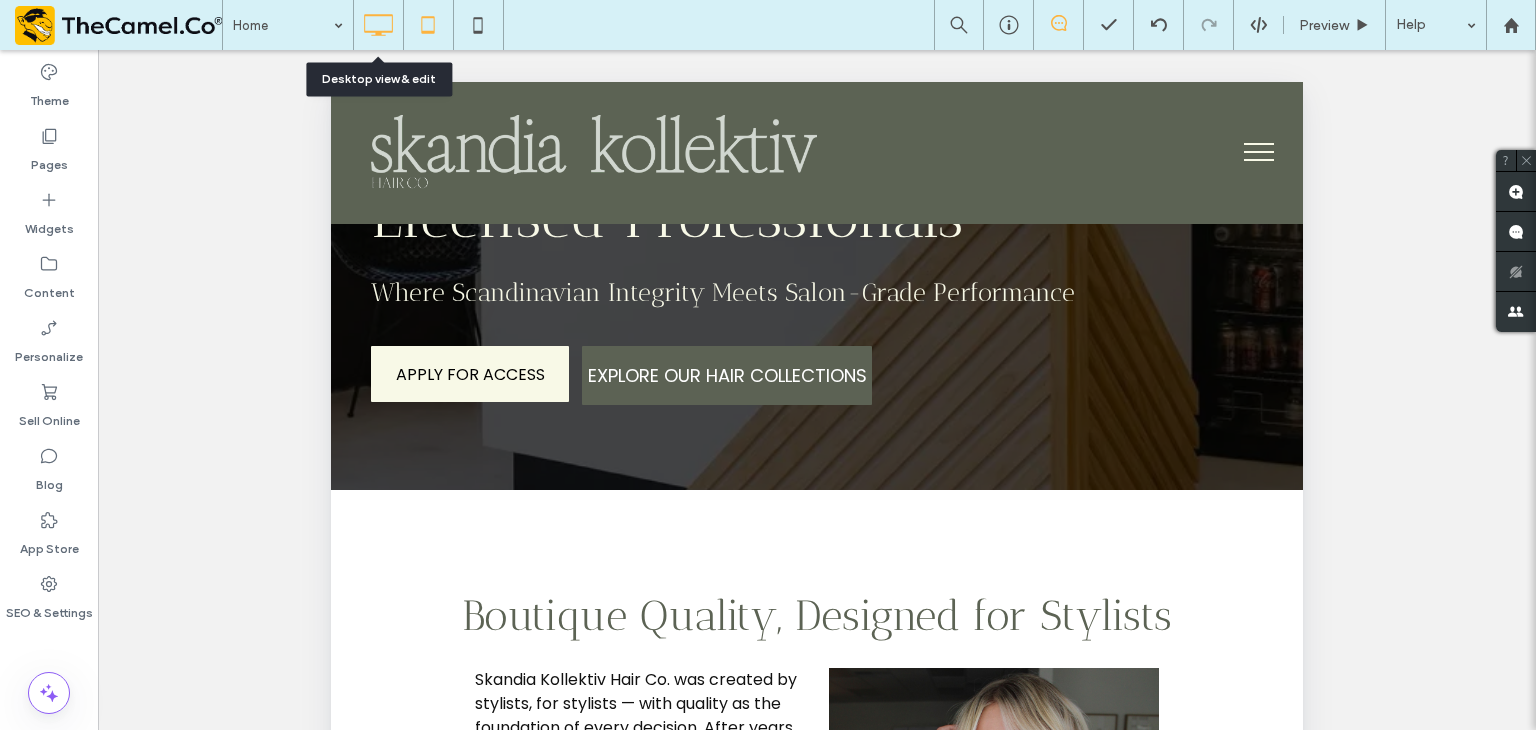 click 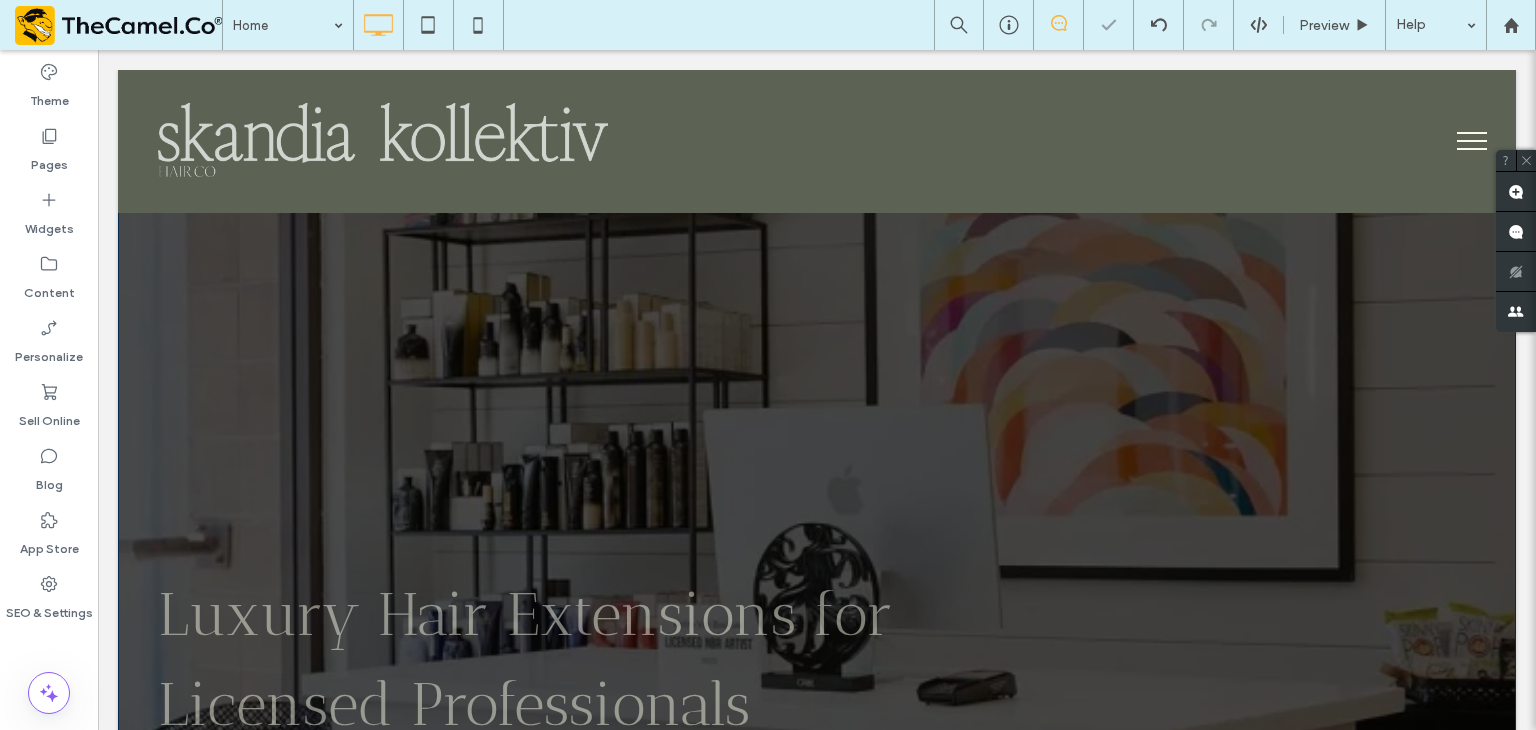scroll, scrollTop: 500, scrollLeft: 0, axis: vertical 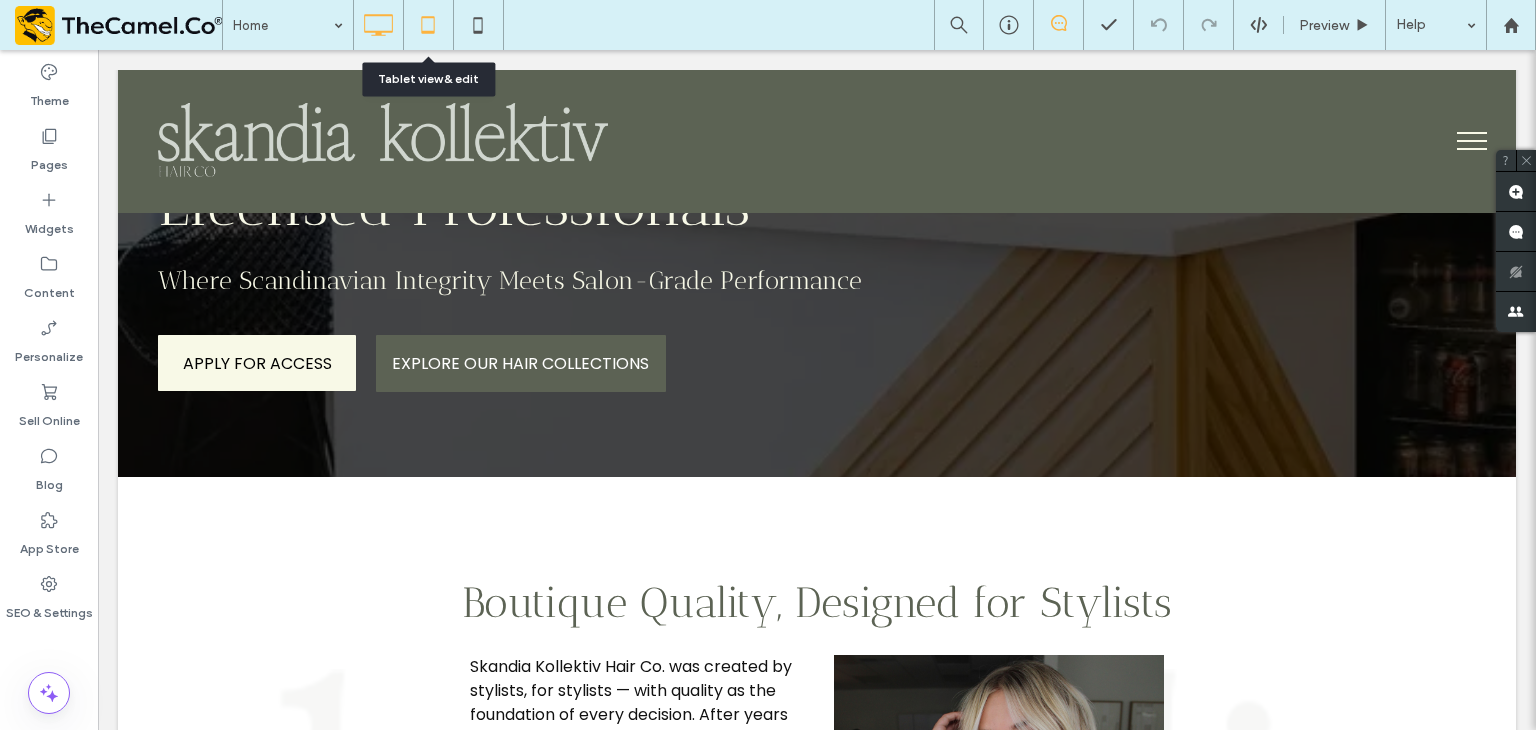 click 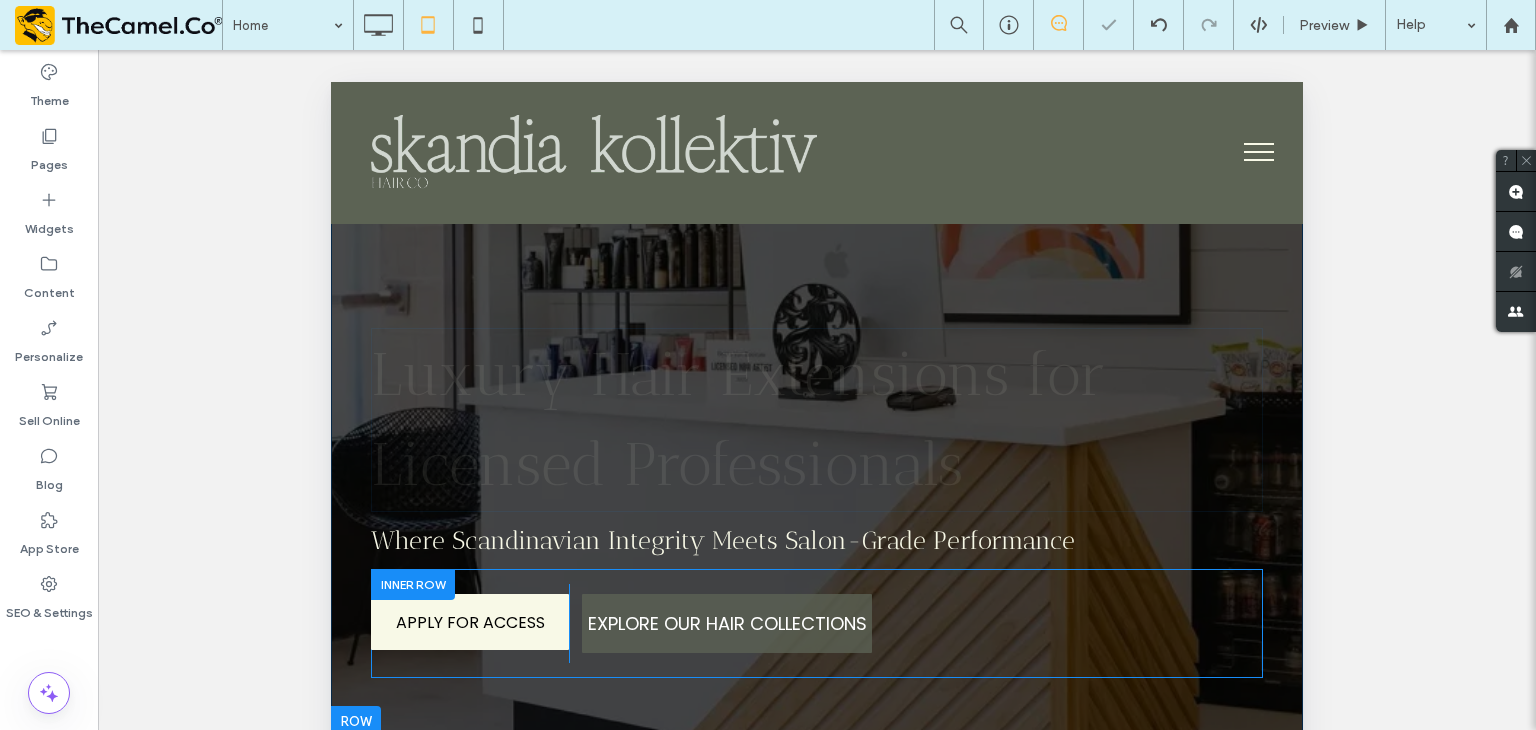scroll, scrollTop: 400, scrollLeft: 0, axis: vertical 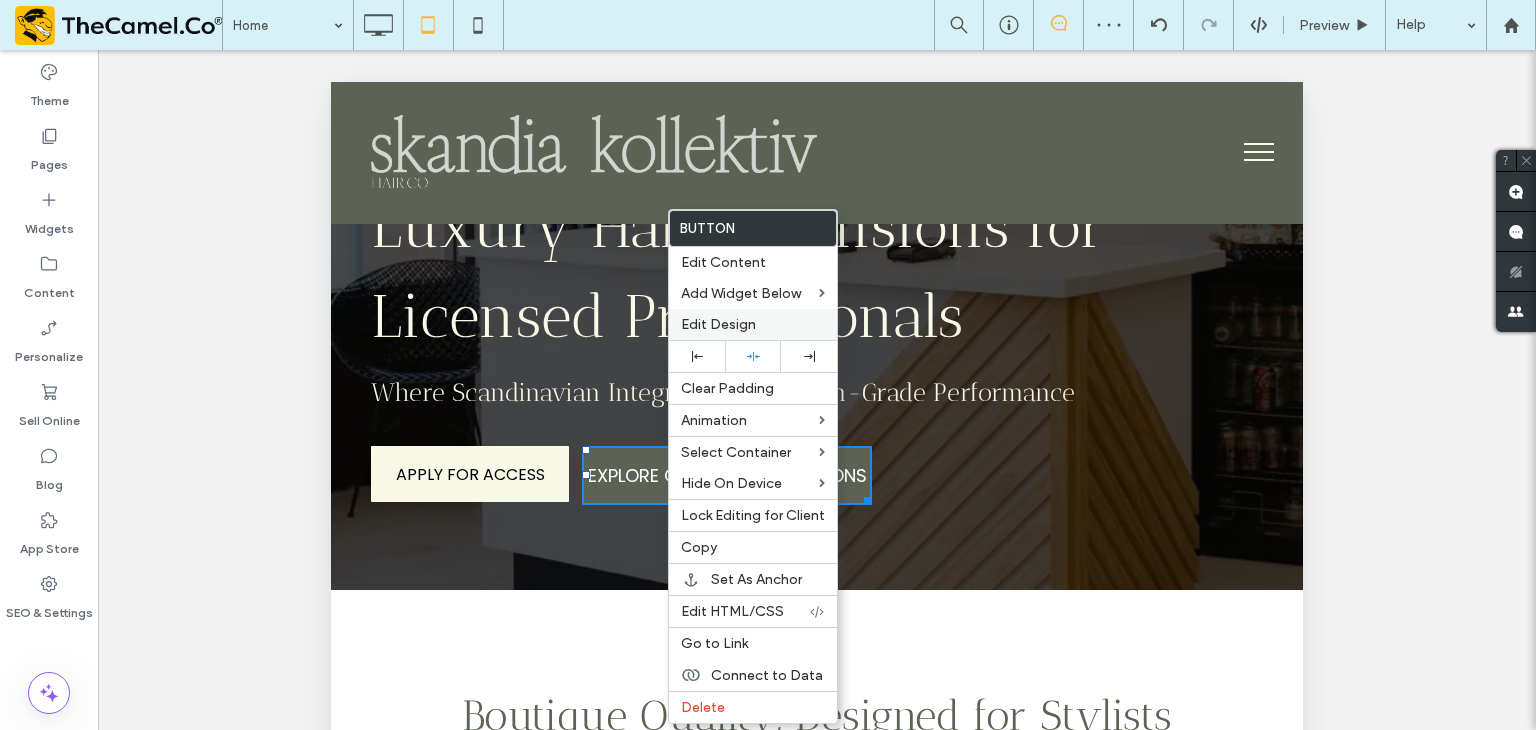 click on "Edit Design" at bounding box center (718, 324) 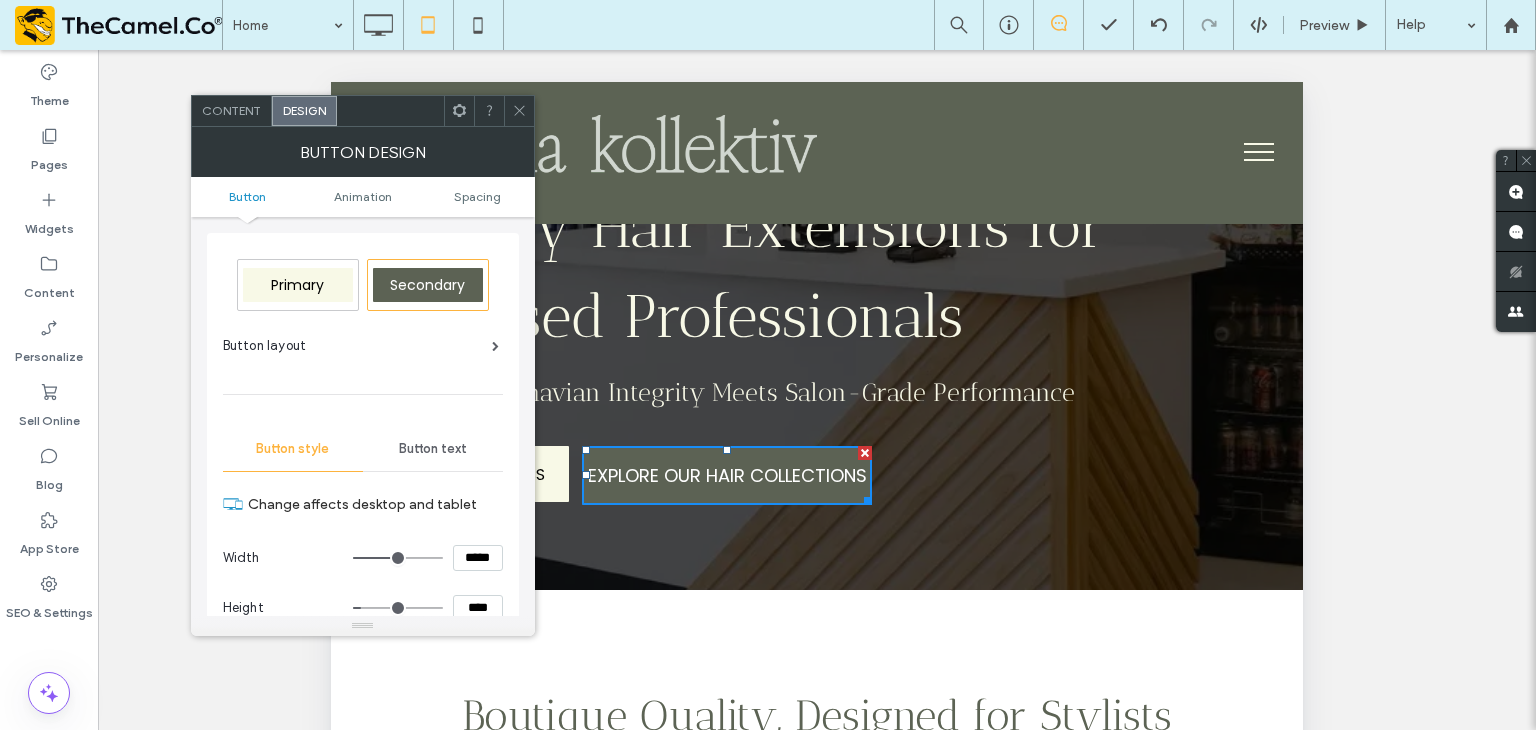 click on "*****" at bounding box center (478, 558) 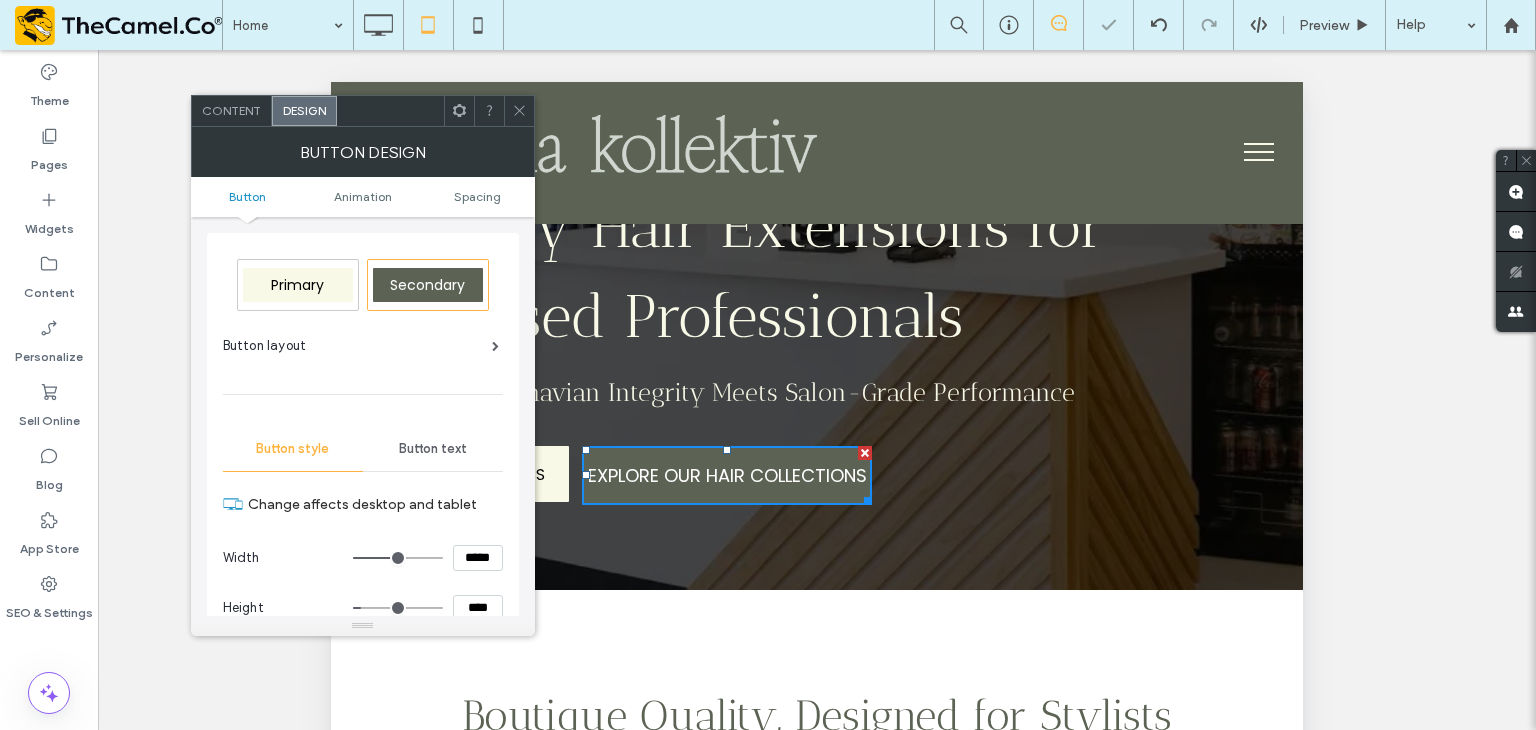 drag, startPoint x: 517, startPoint y: 101, endPoint x: 219, endPoint y: 91, distance: 298.16772 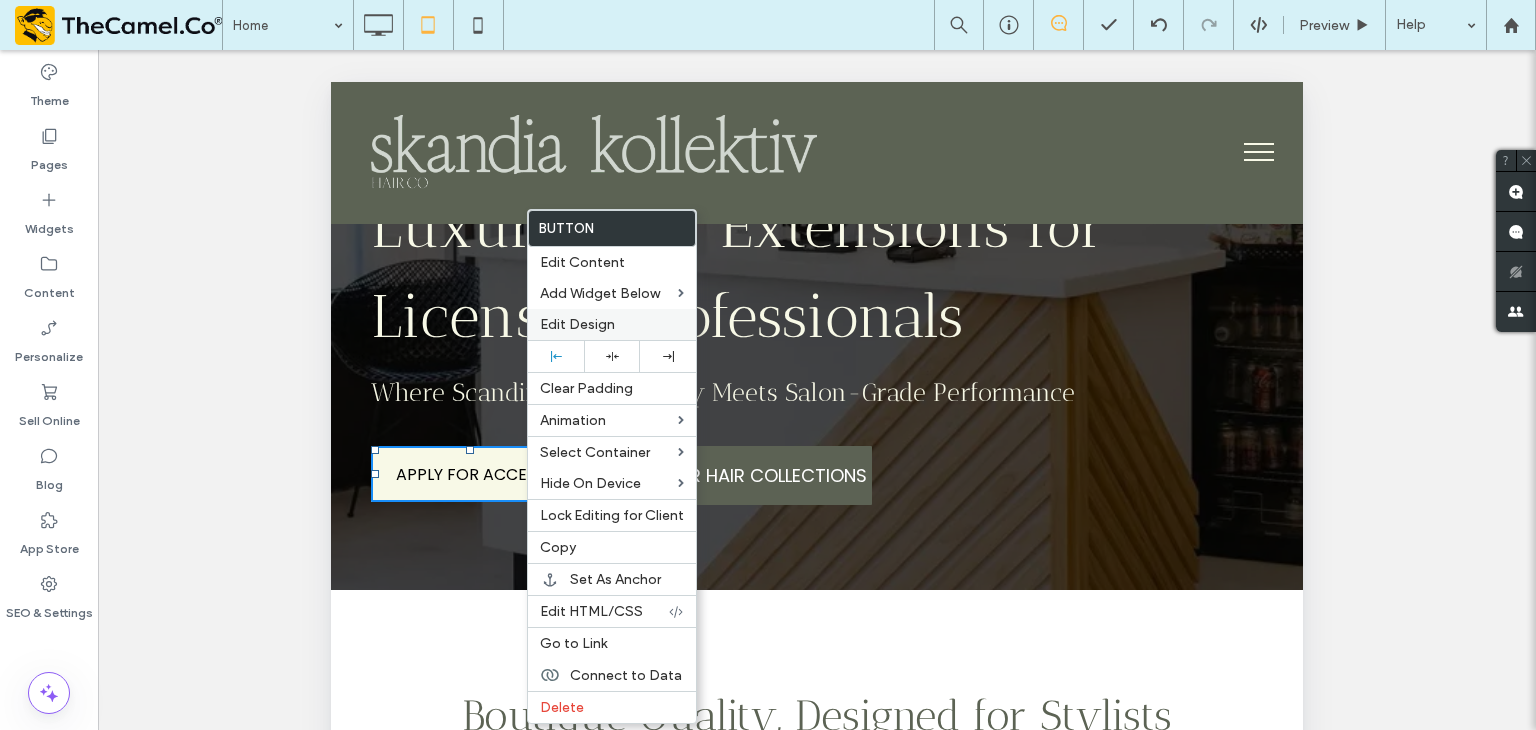 click on "Edit Design" at bounding box center (577, 324) 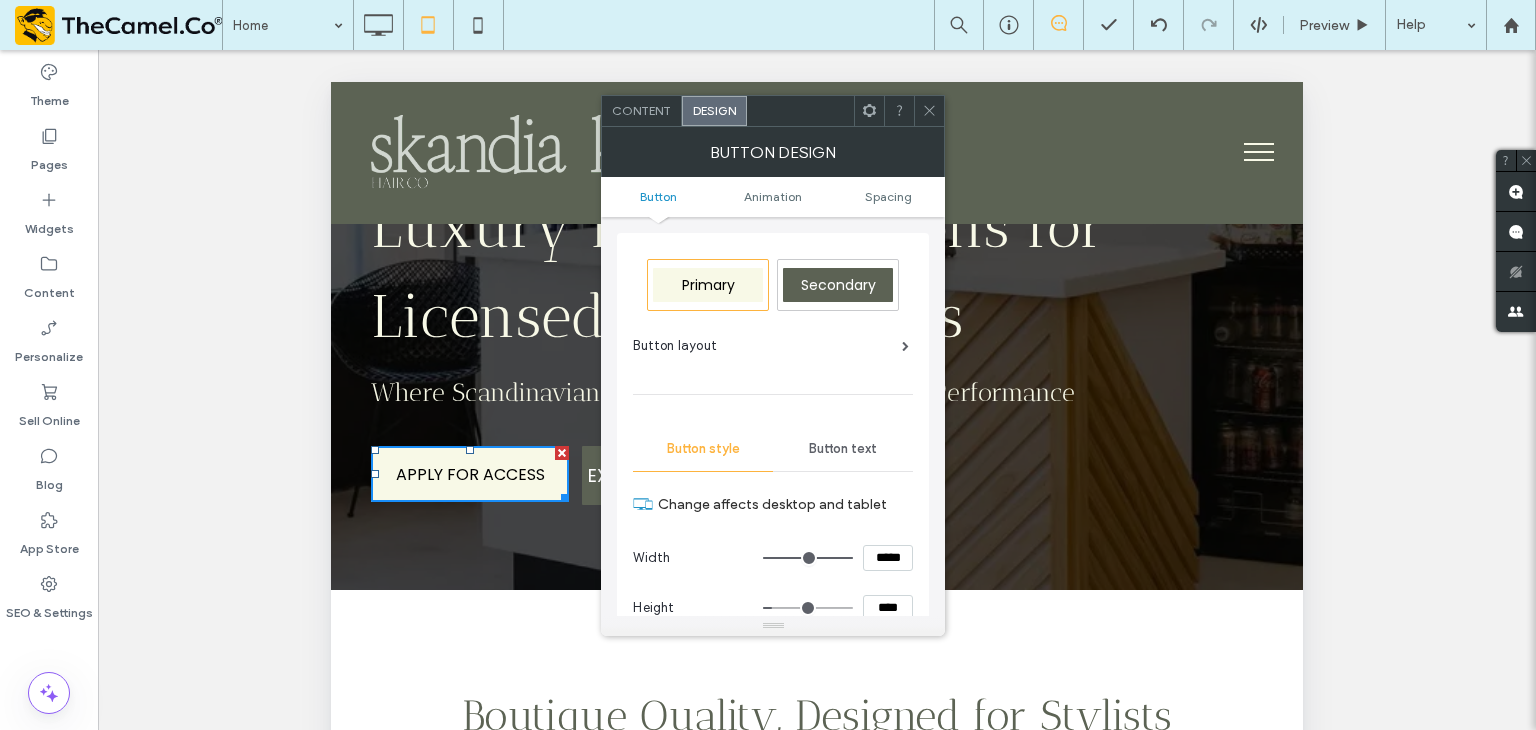 click 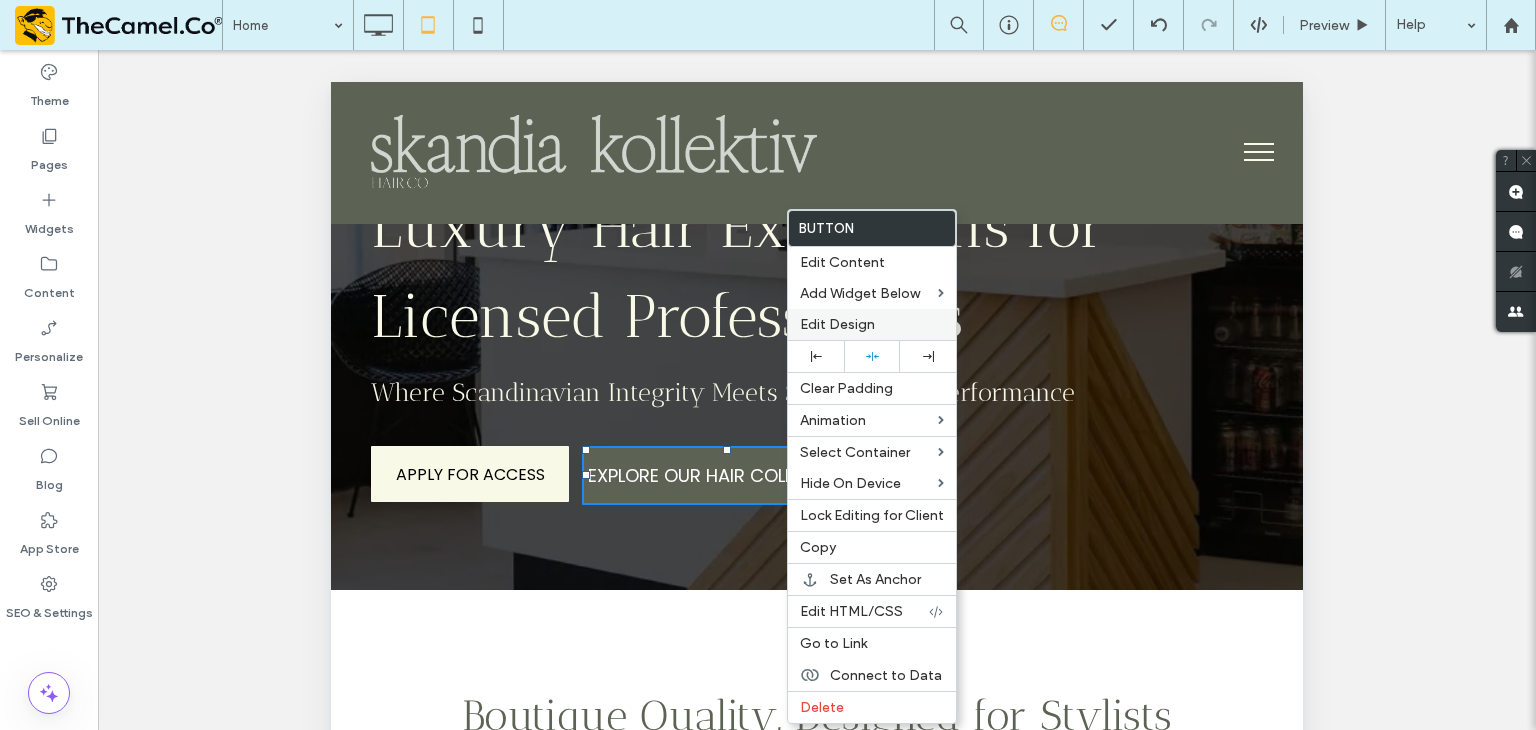click on "Edit Design" at bounding box center (837, 324) 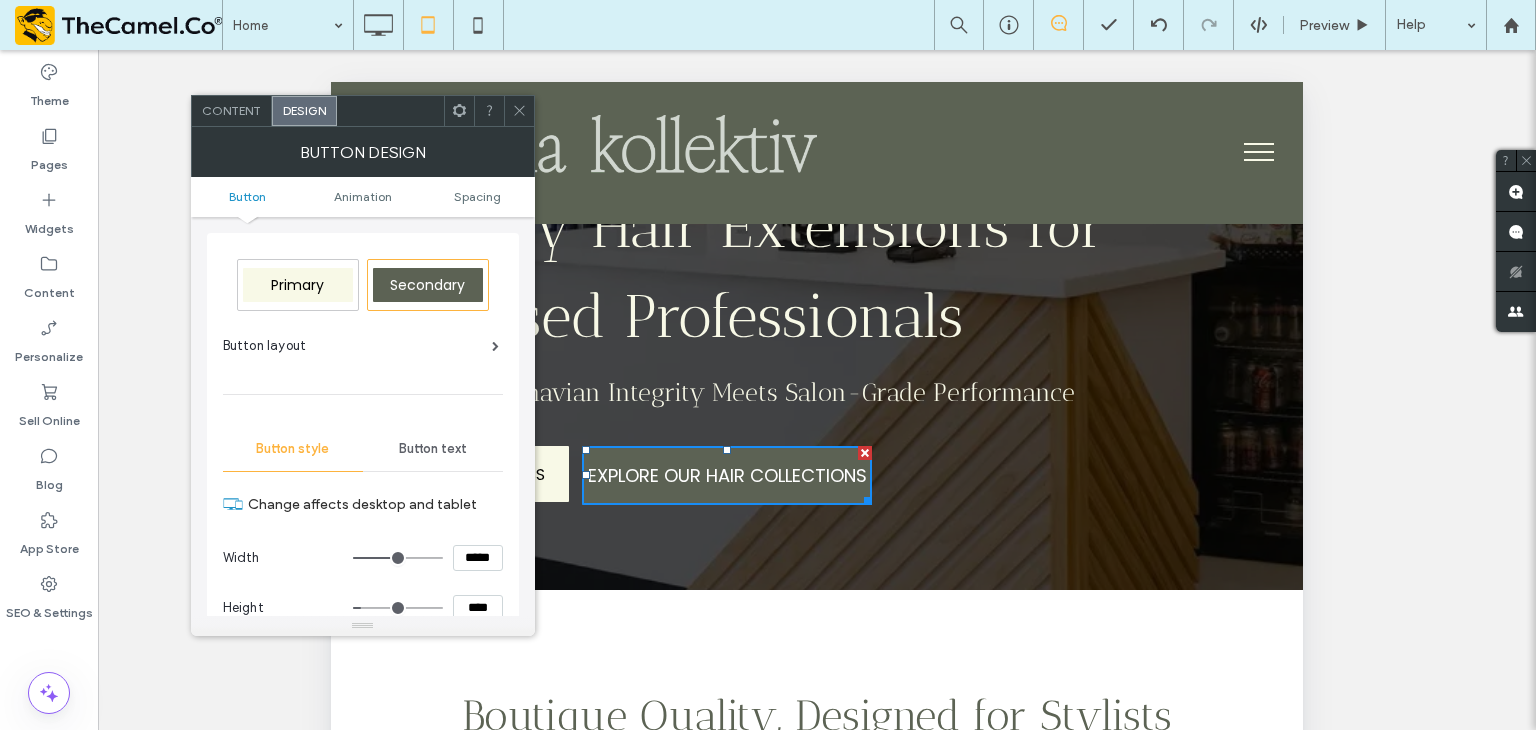 click on "*****" at bounding box center [478, 558] 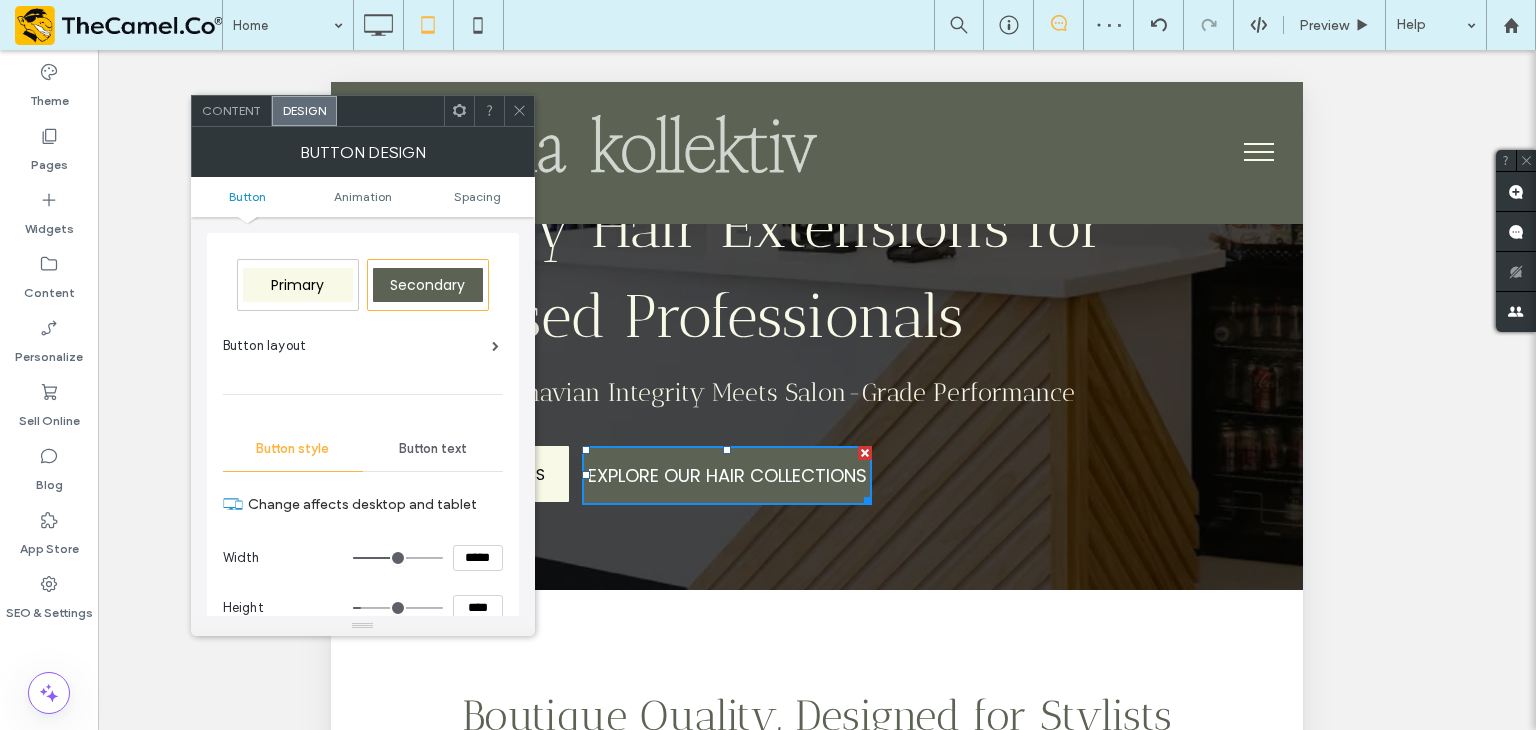 type on "*****" 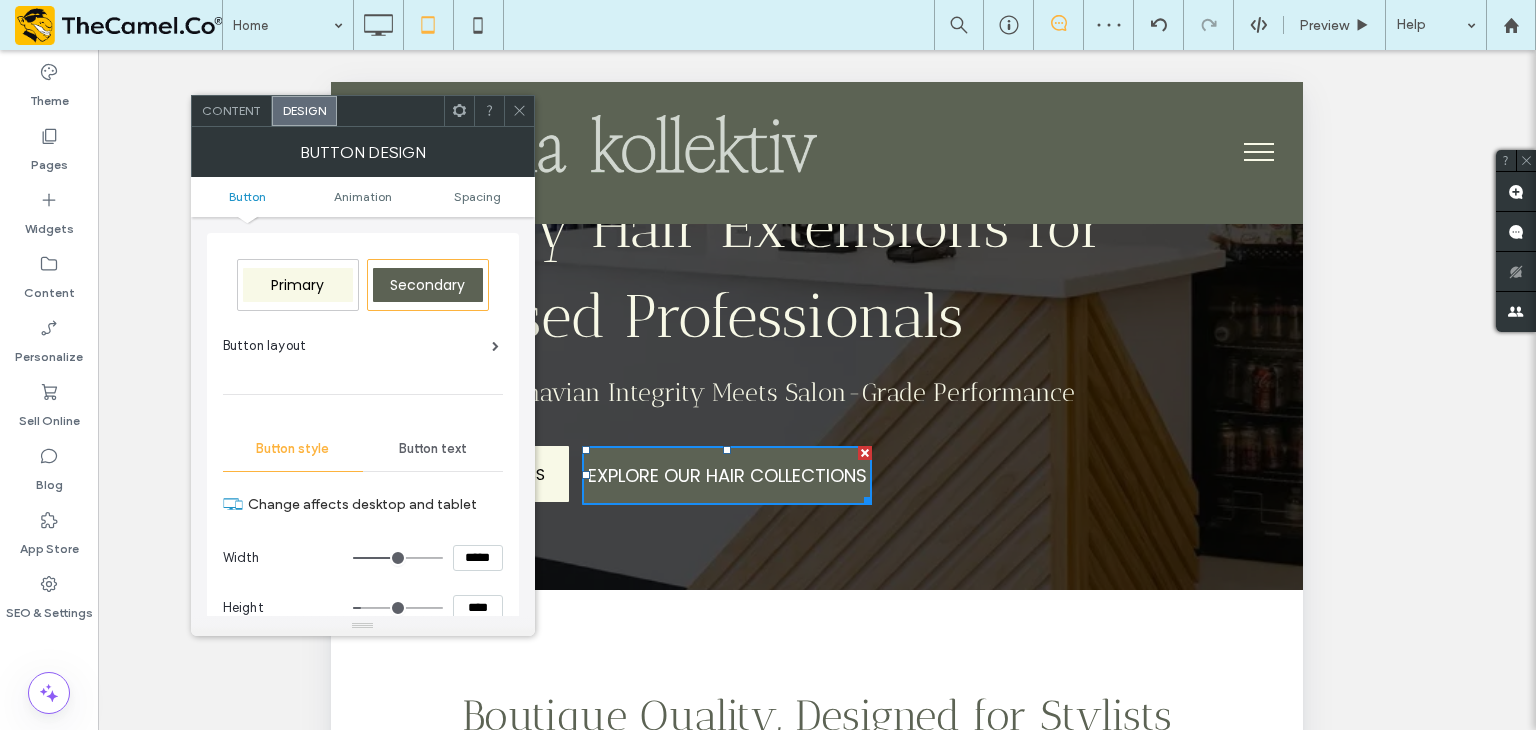 type on "***" 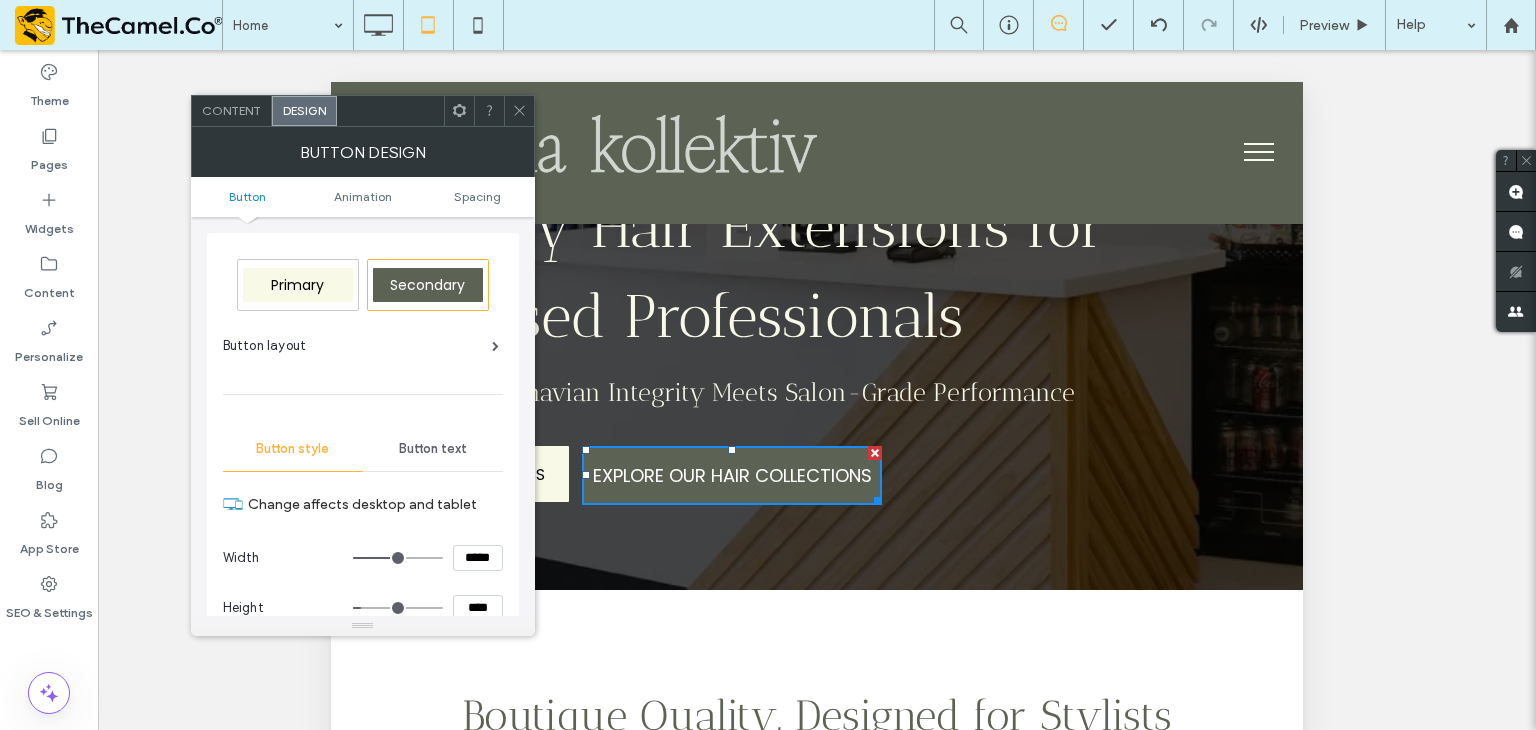 type on "*****" 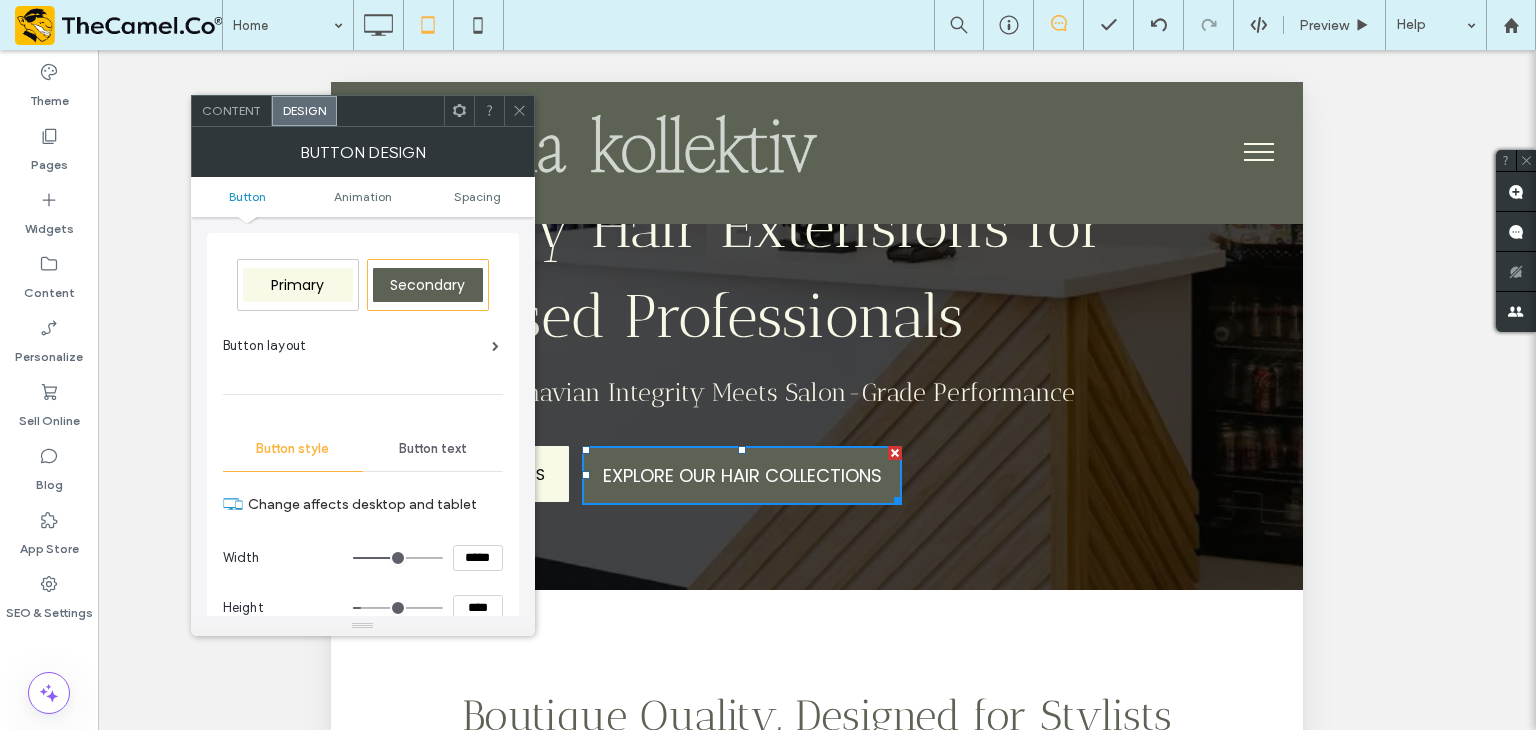 click 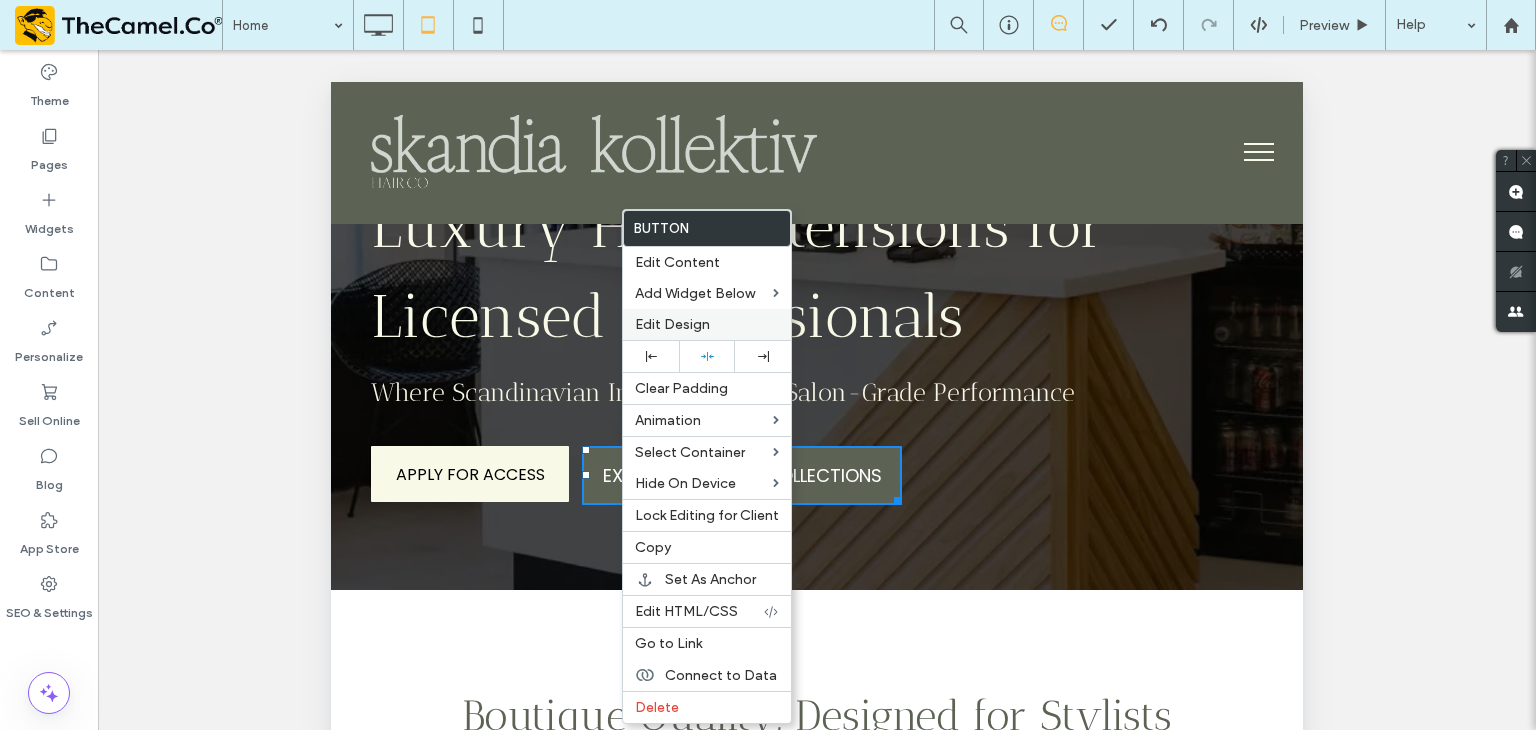click on "Edit Design" at bounding box center [672, 324] 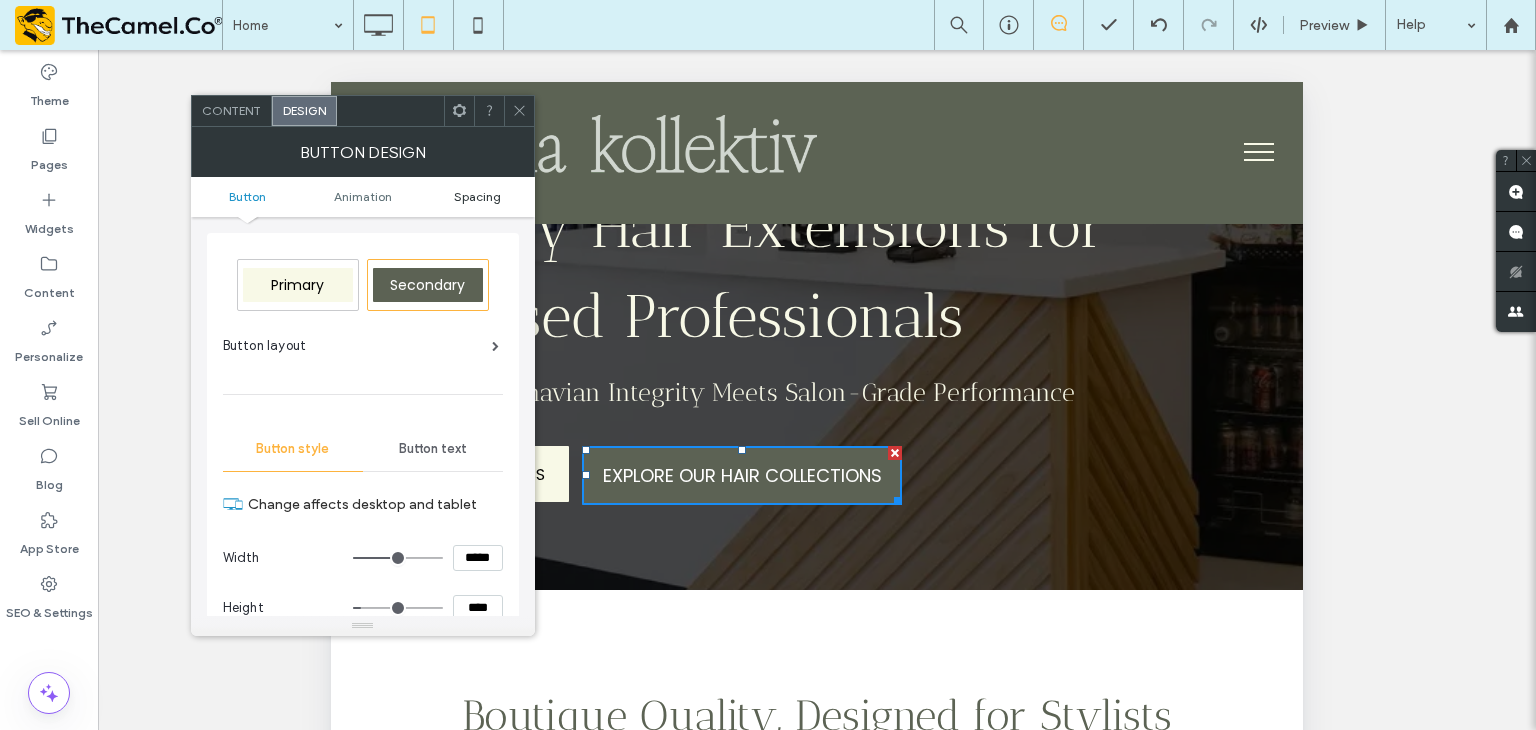 click on "Spacing" at bounding box center [477, 196] 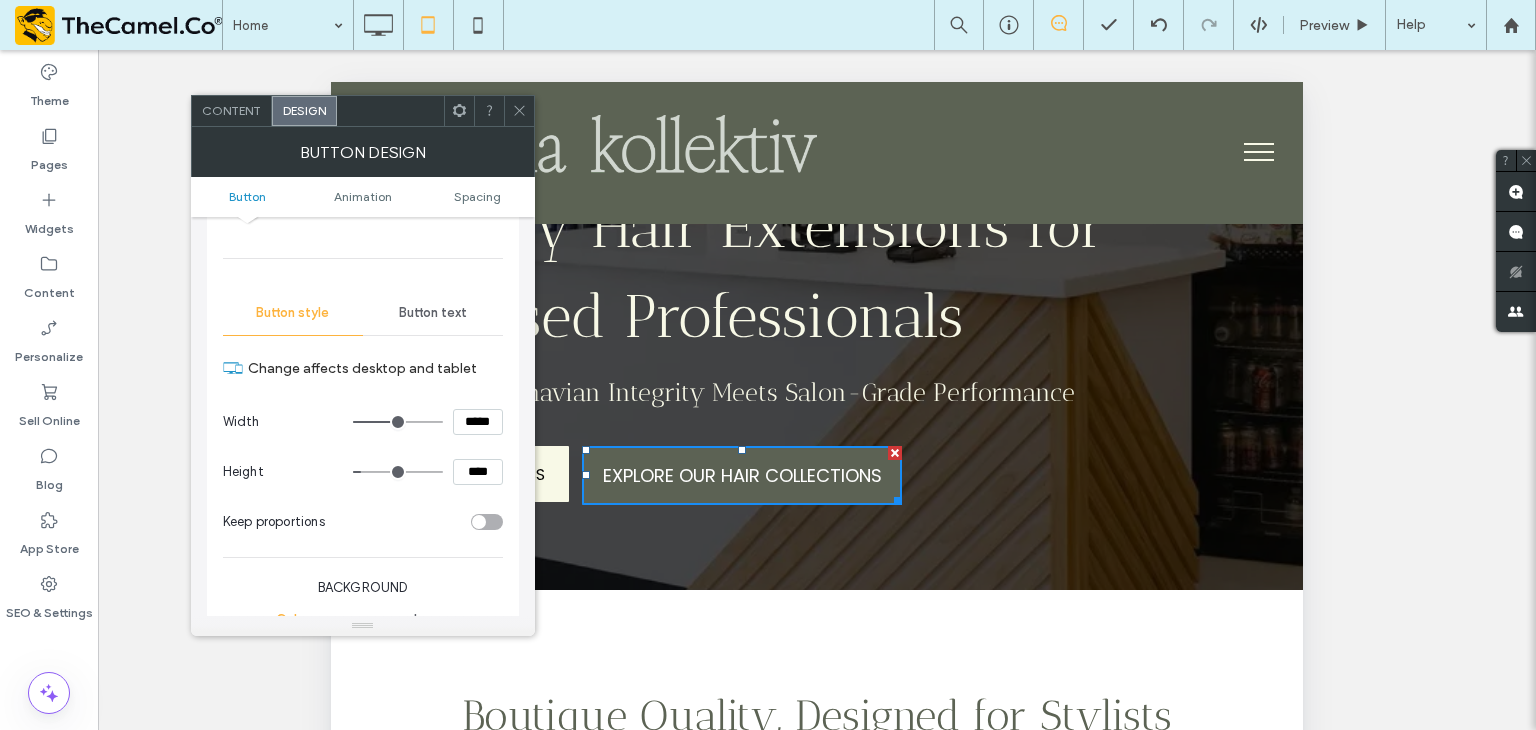 scroll, scrollTop: 0, scrollLeft: 0, axis: both 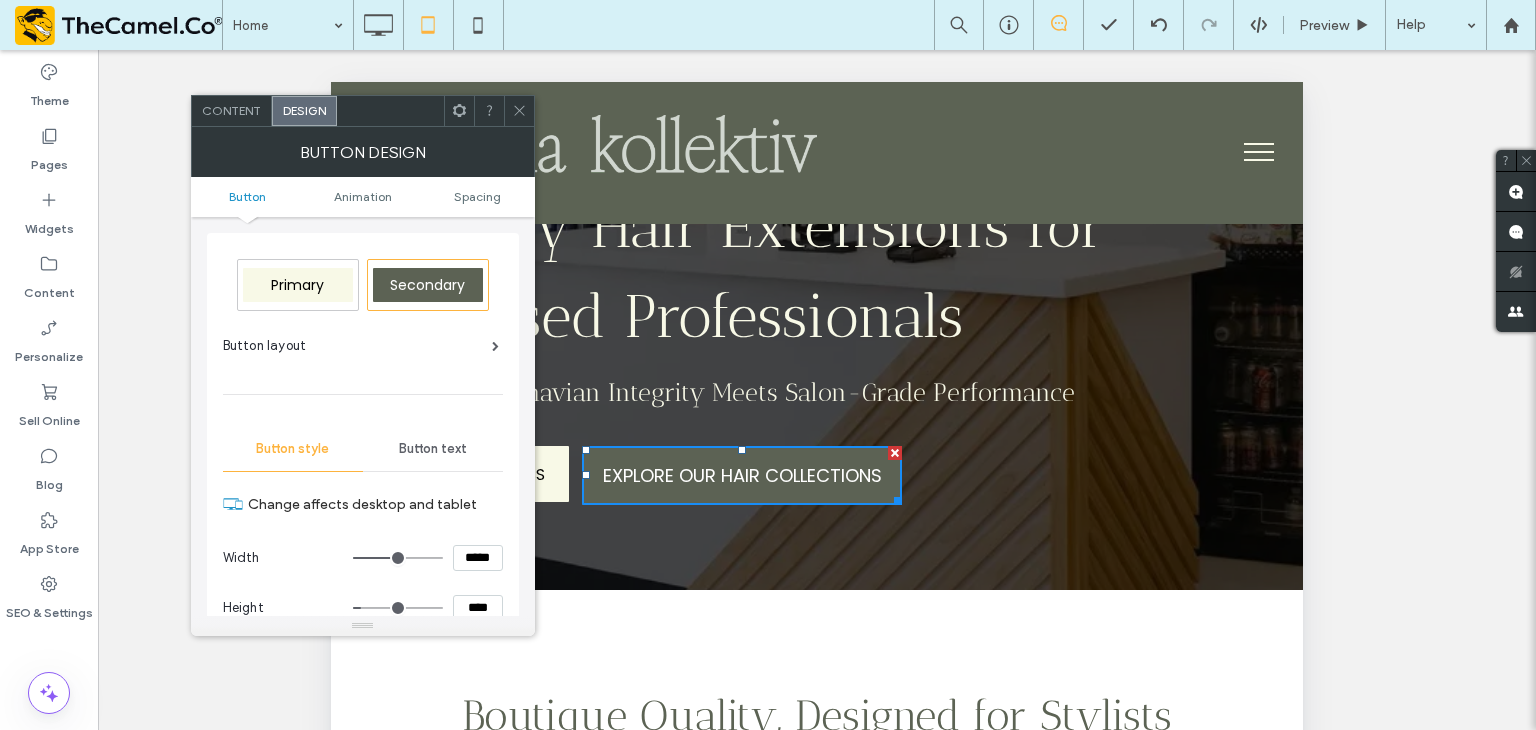 click on "Button text" at bounding box center [433, 449] 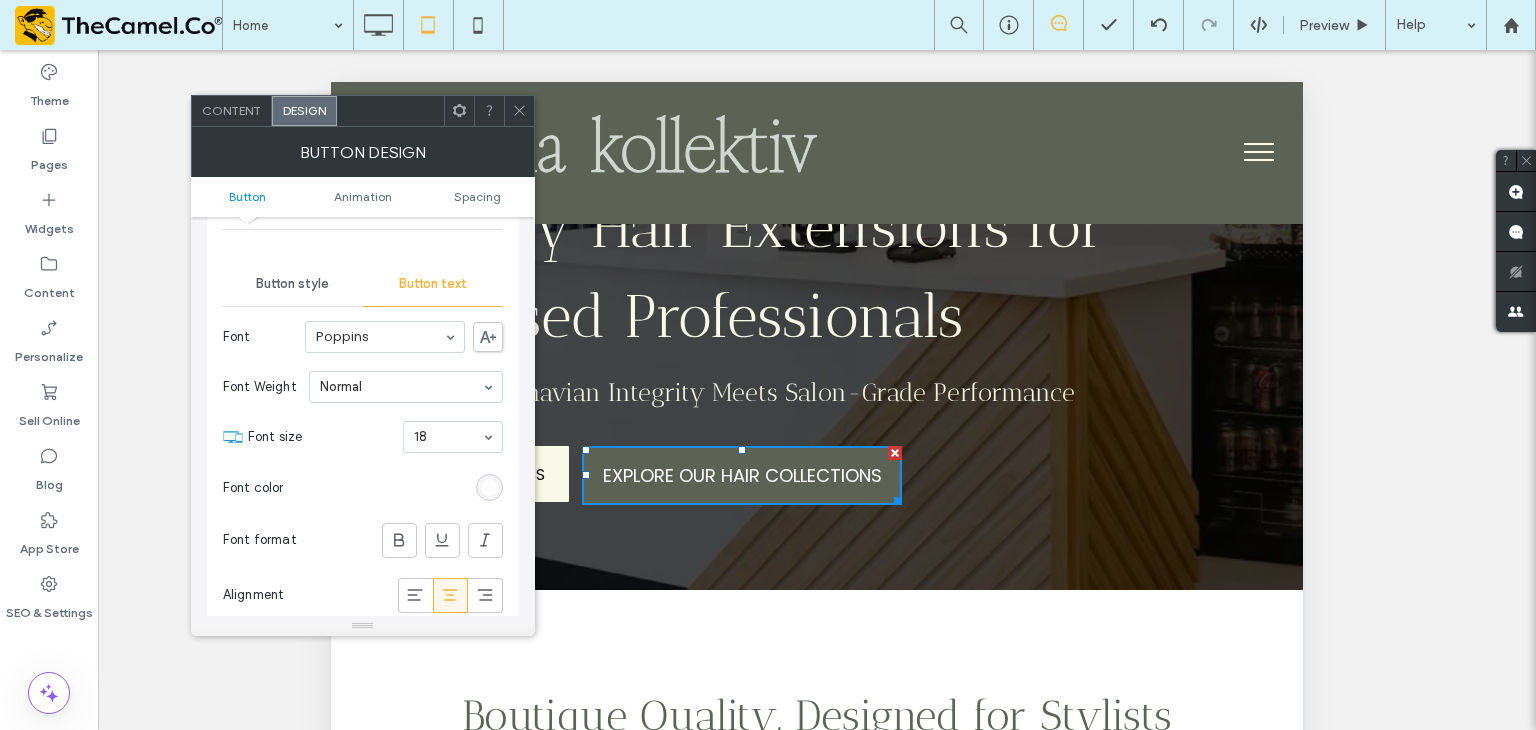 scroll, scrollTop: 200, scrollLeft: 0, axis: vertical 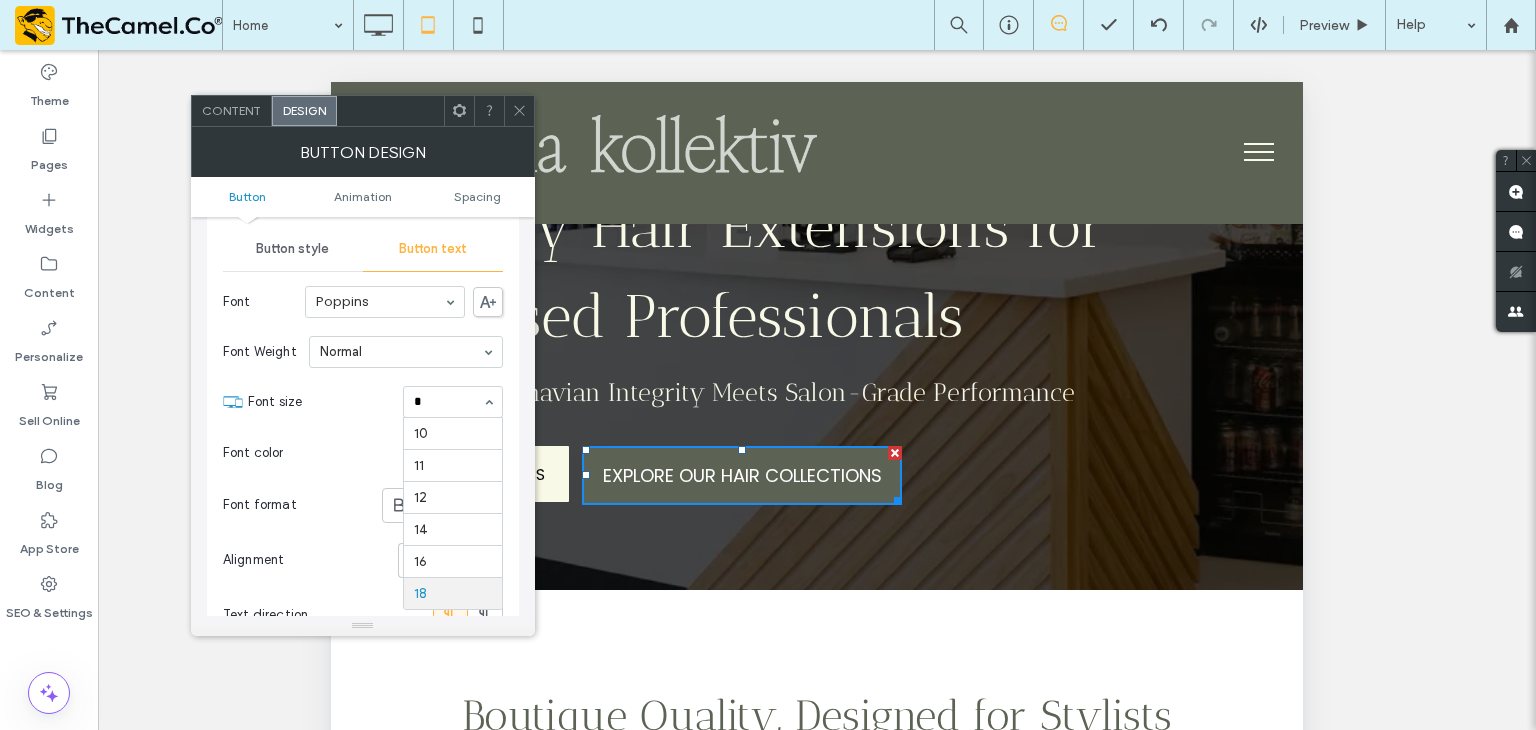 type on "**" 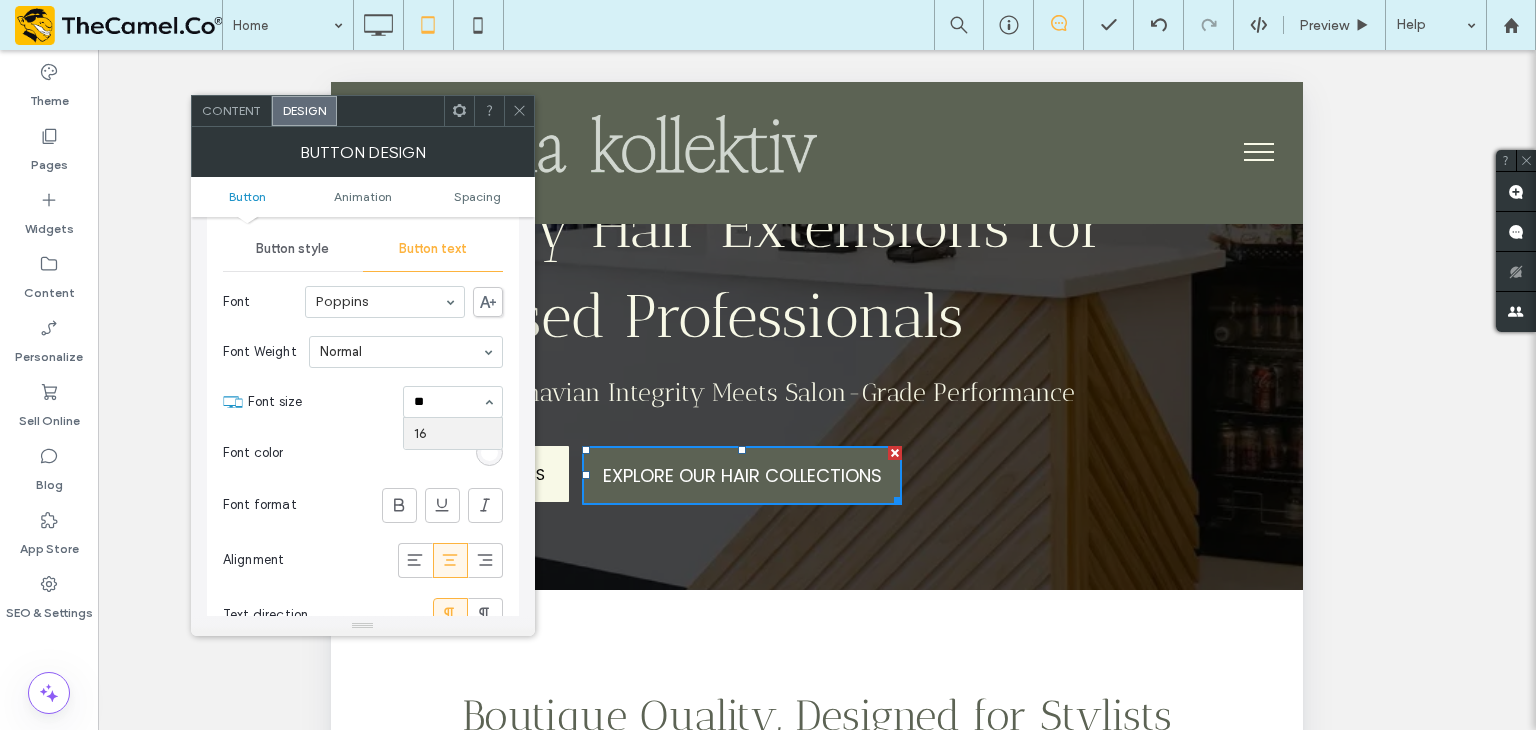 type 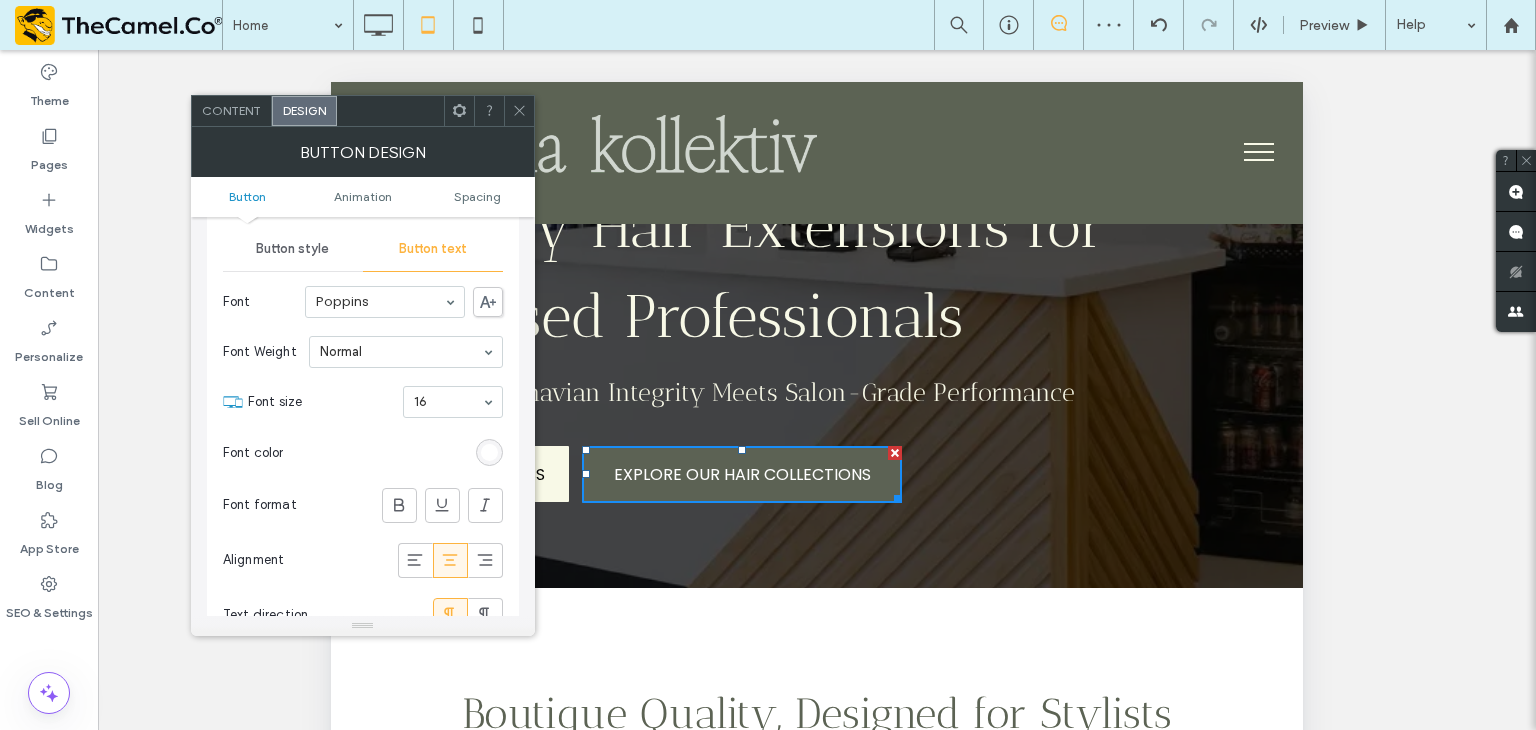 click 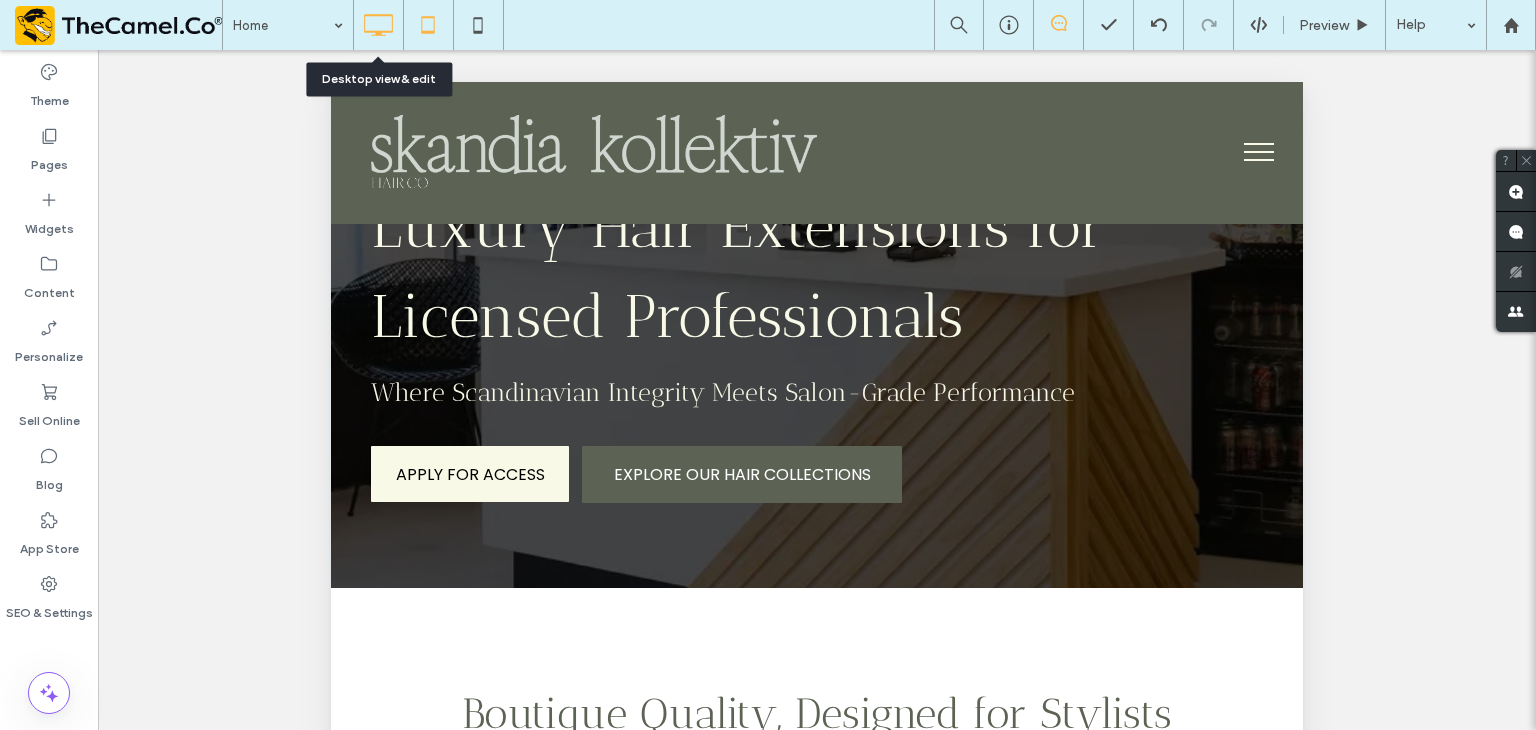 click 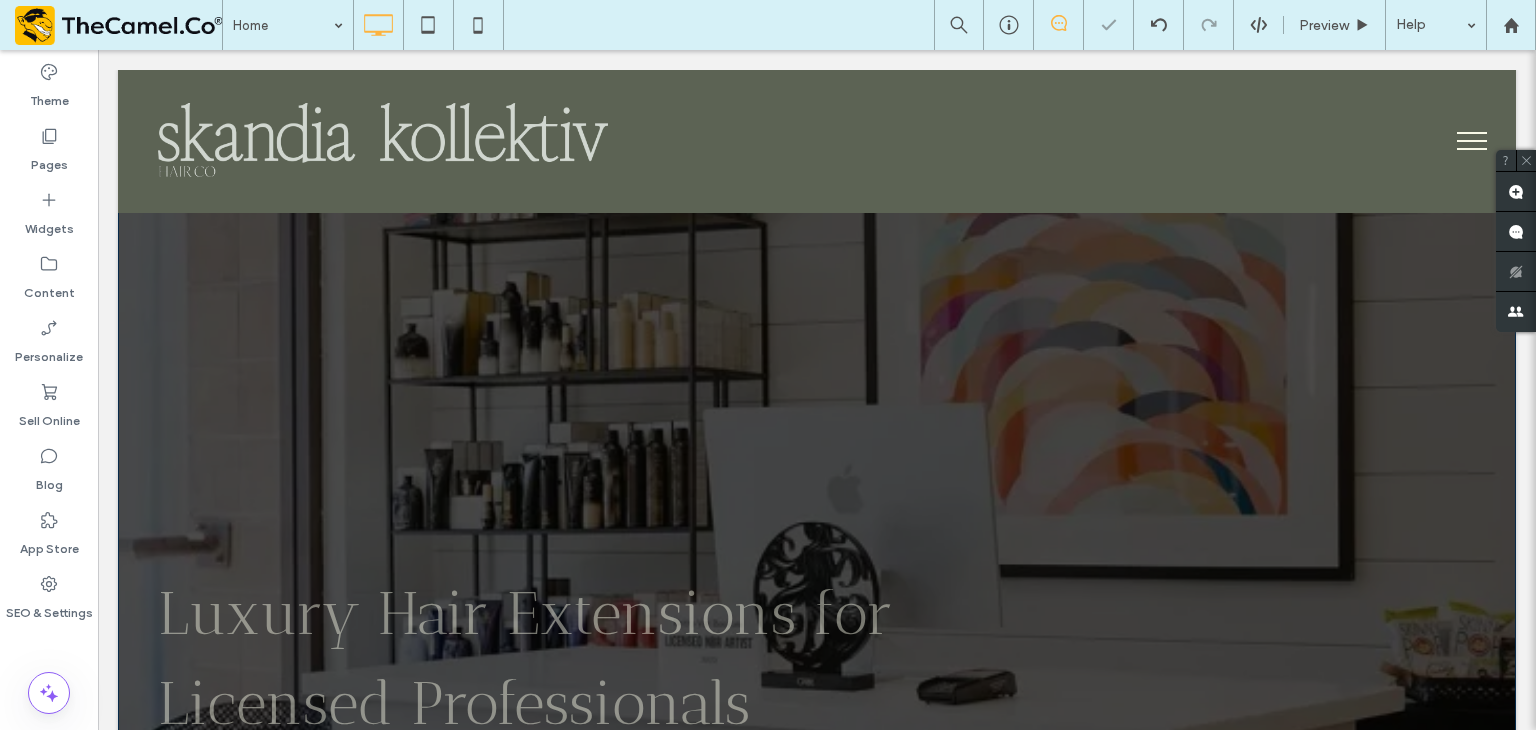 scroll, scrollTop: 500, scrollLeft: 0, axis: vertical 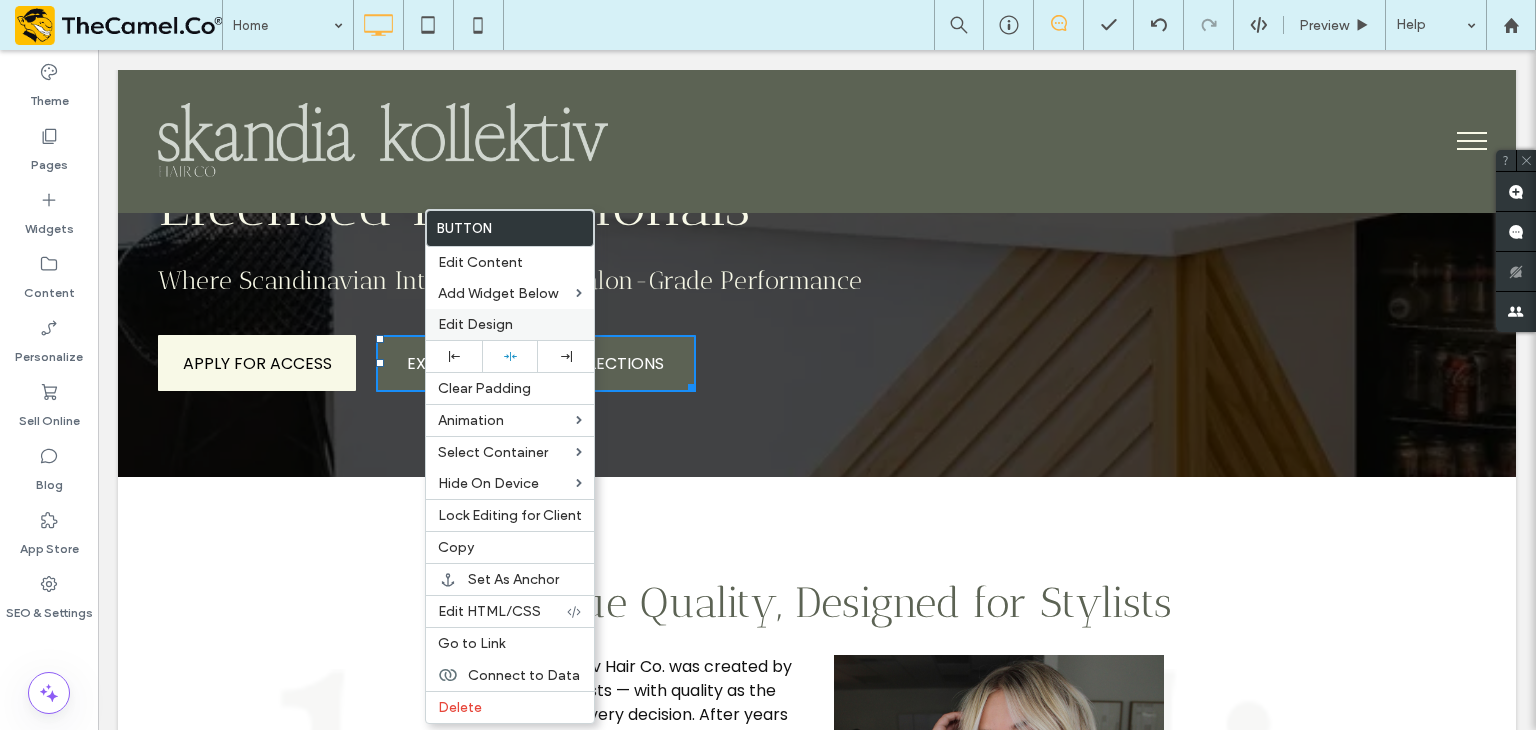 click on "Edit Design" at bounding box center [475, 324] 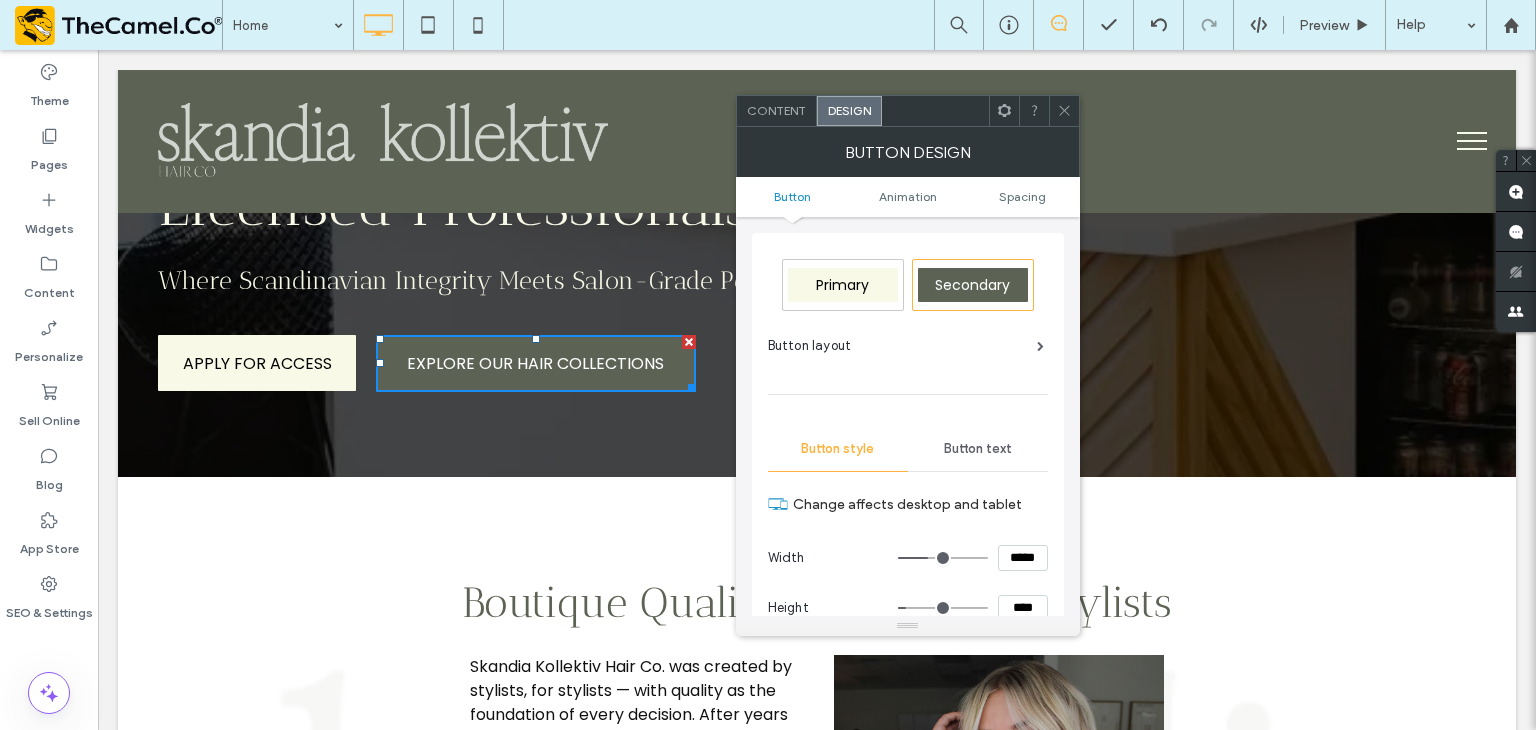 click 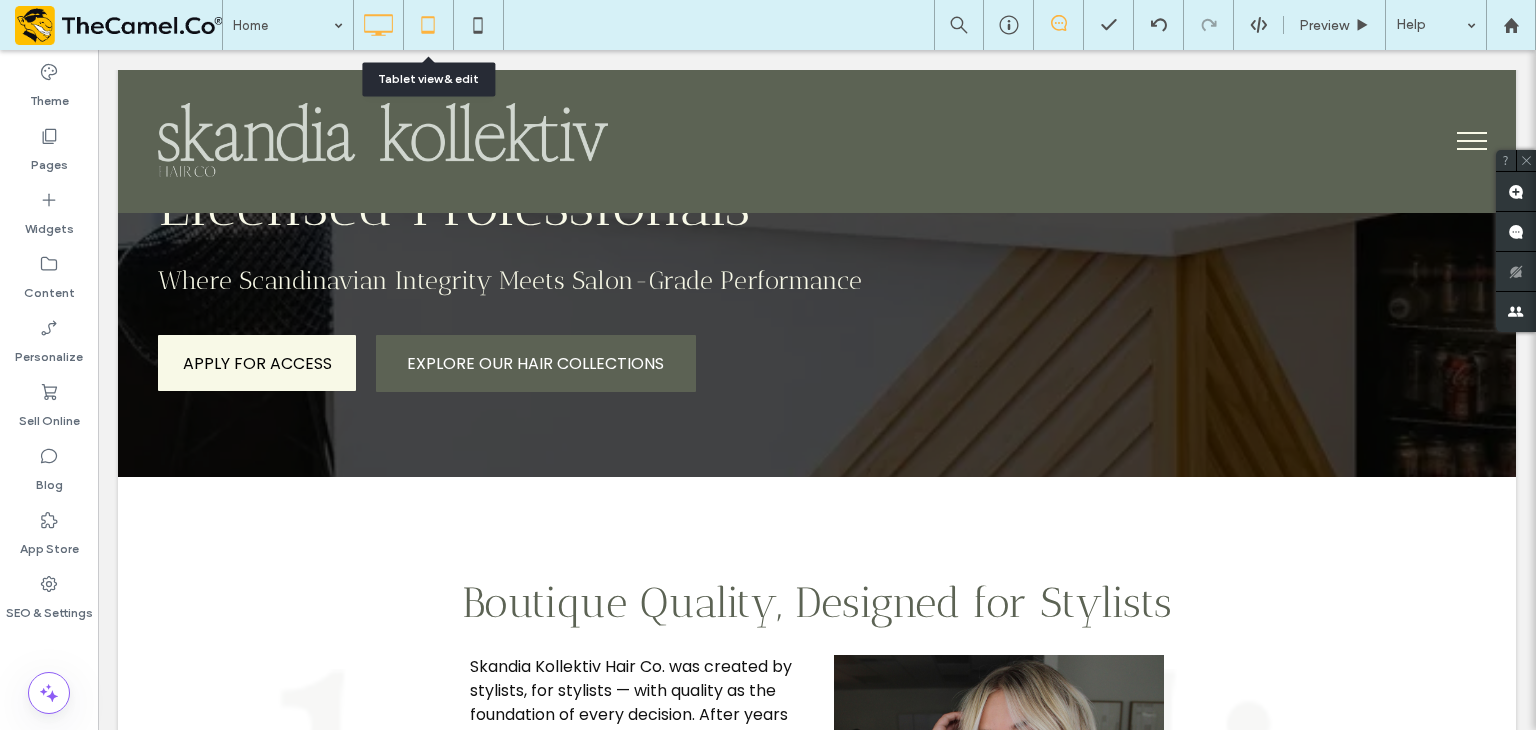 click 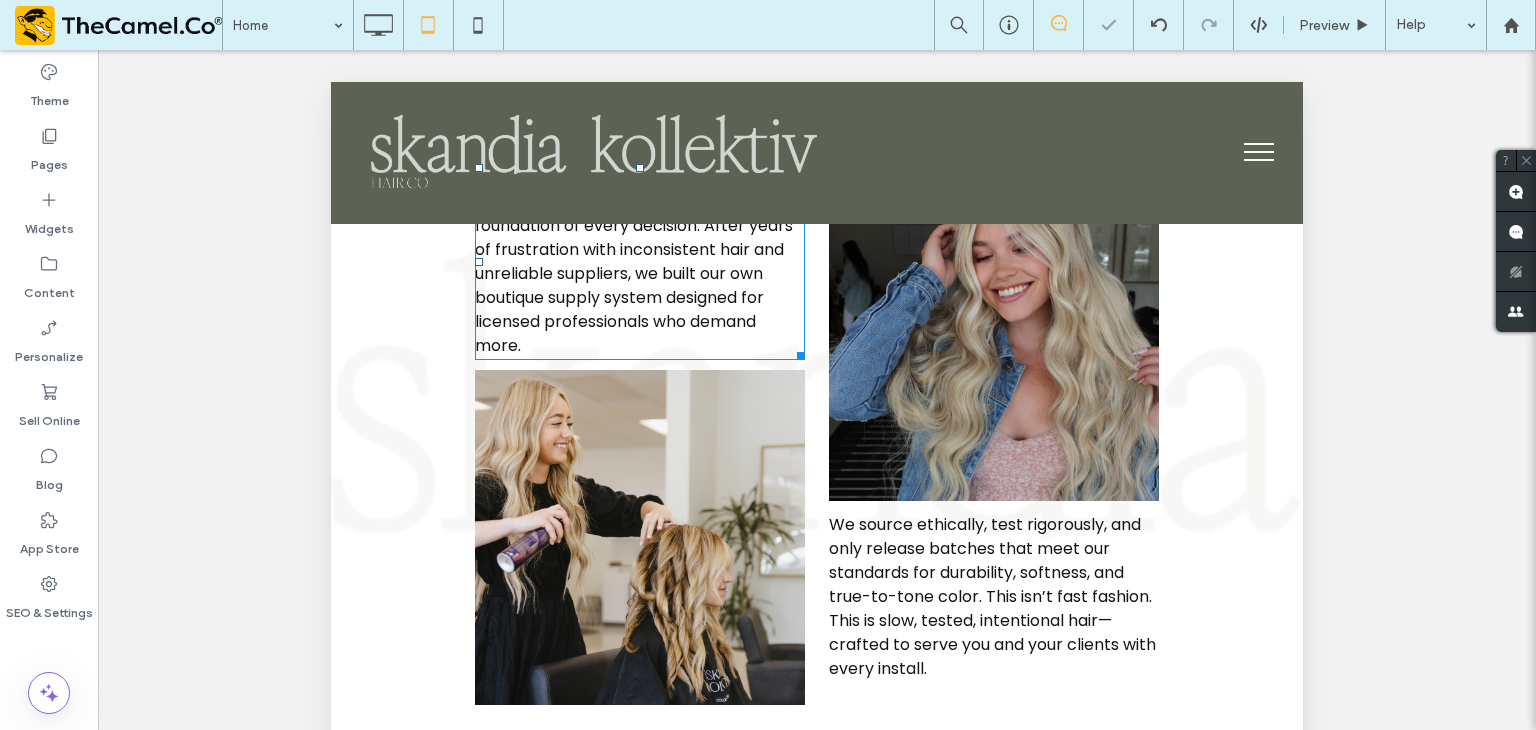 scroll, scrollTop: 400, scrollLeft: 0, axis: vertical 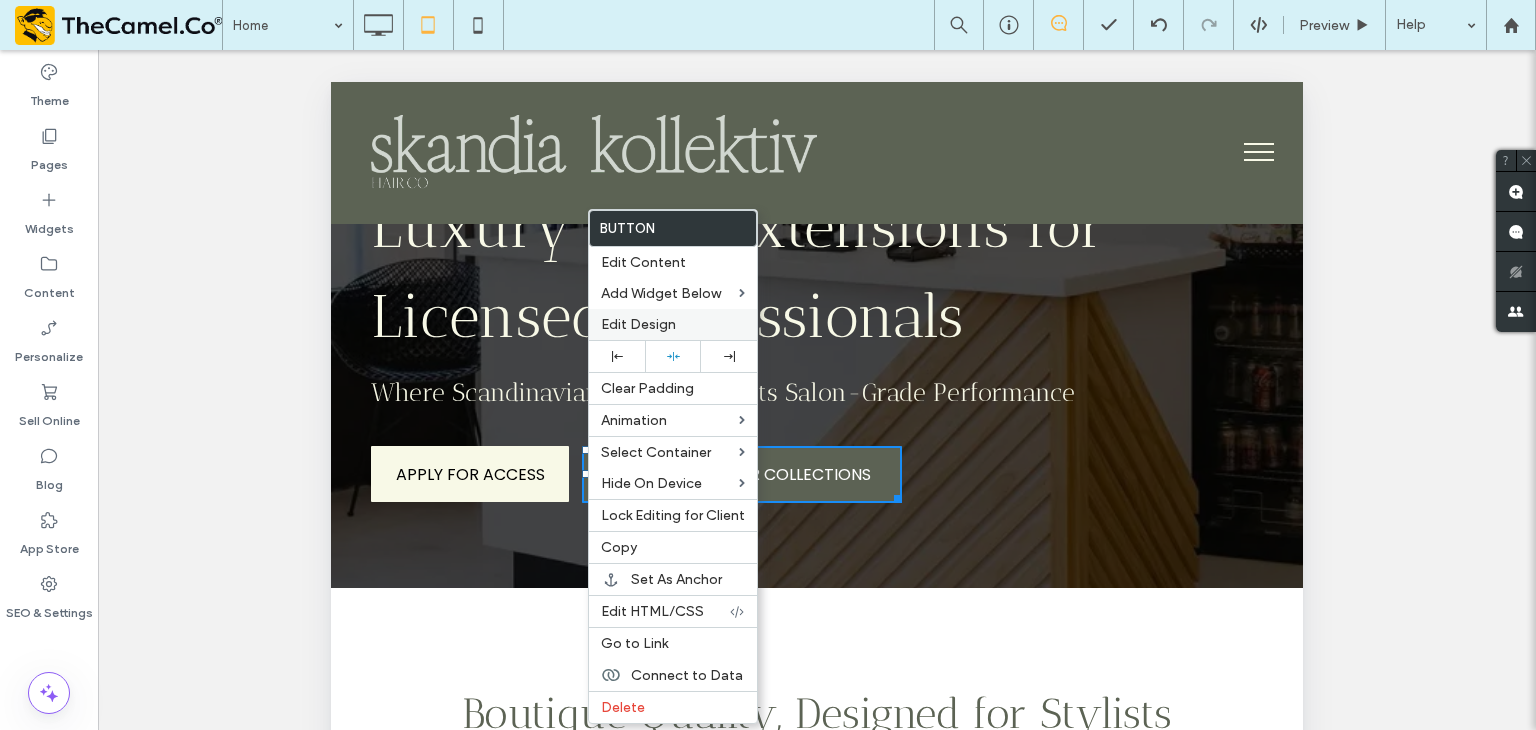 click on "Edit Design" at bounding box center (638, 324) 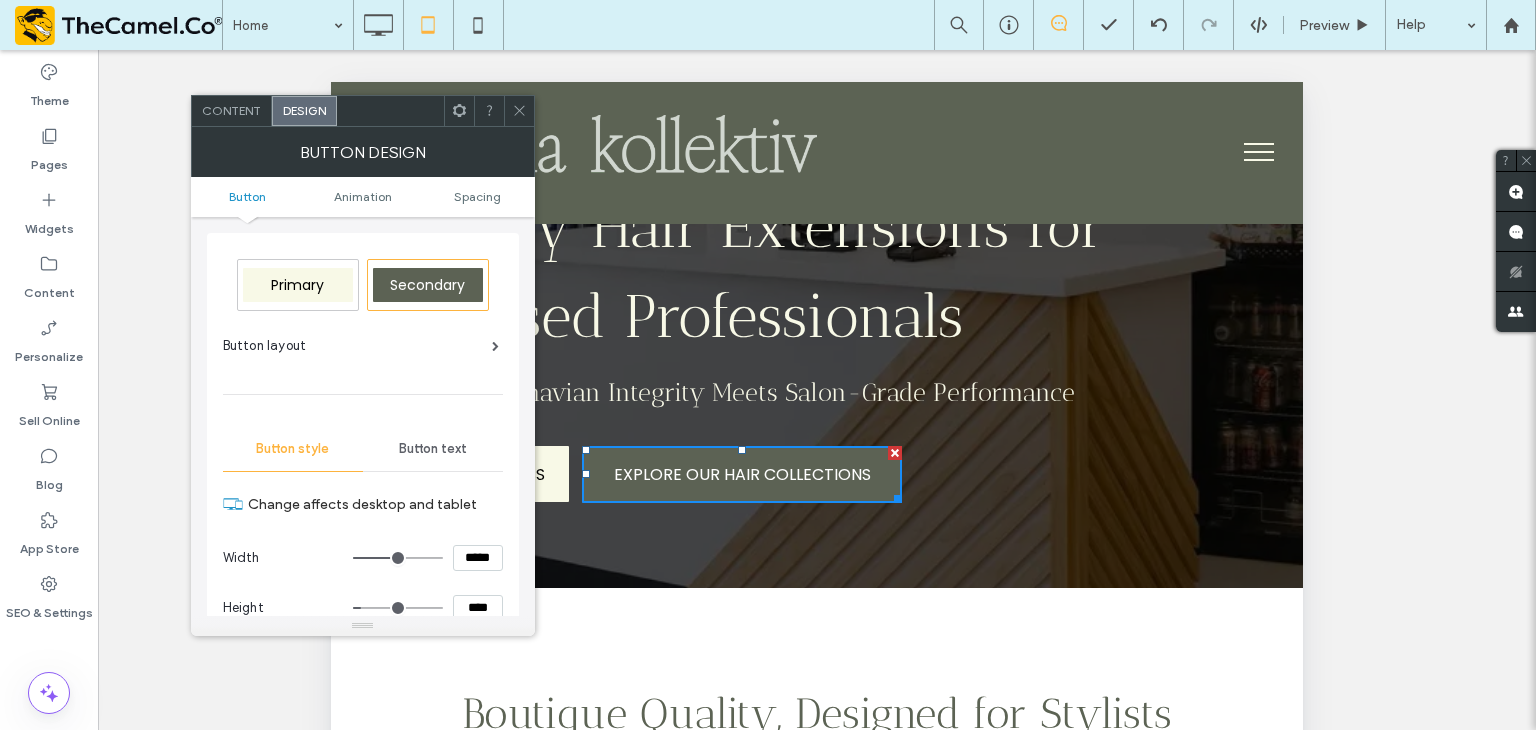 click on "*****" at bounding box center (478, 558) 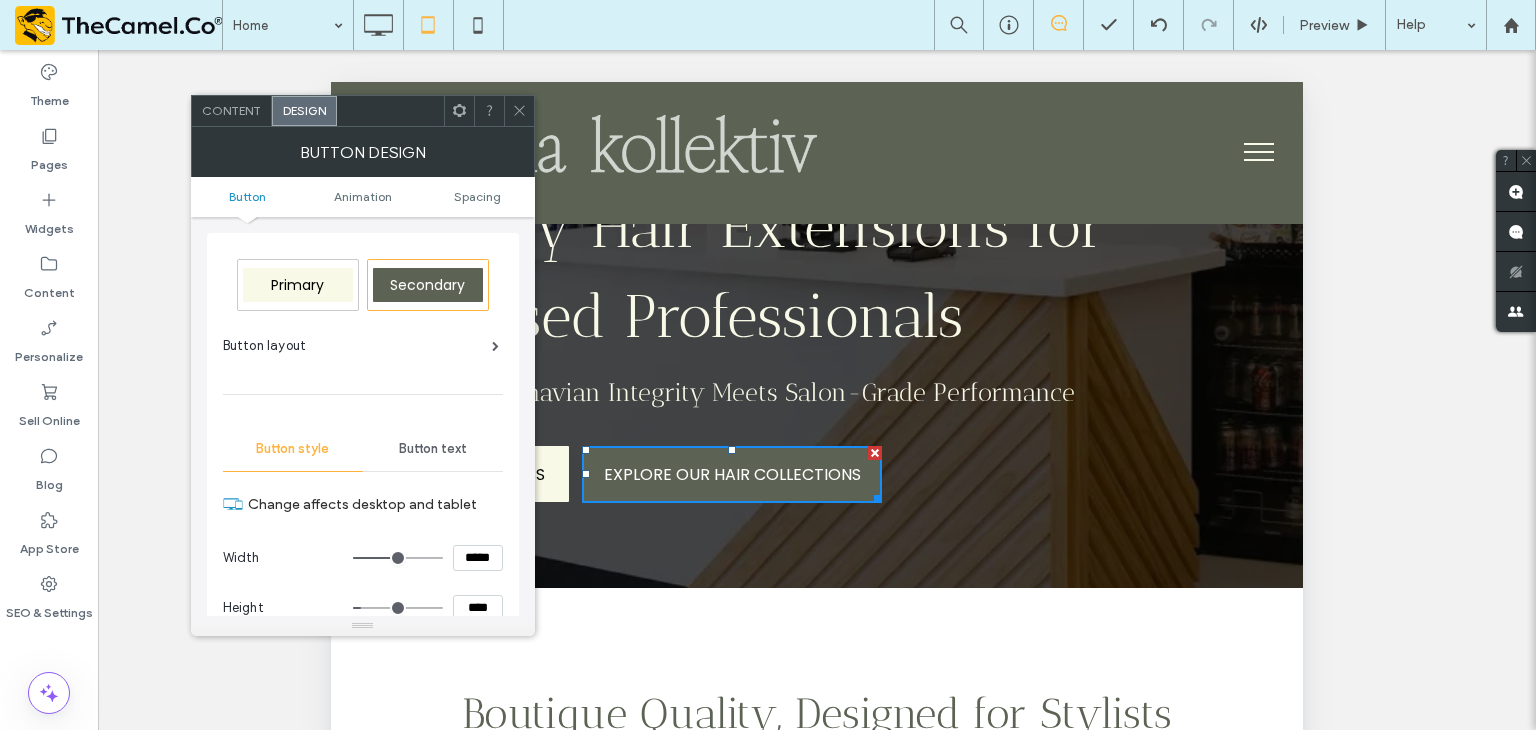 click 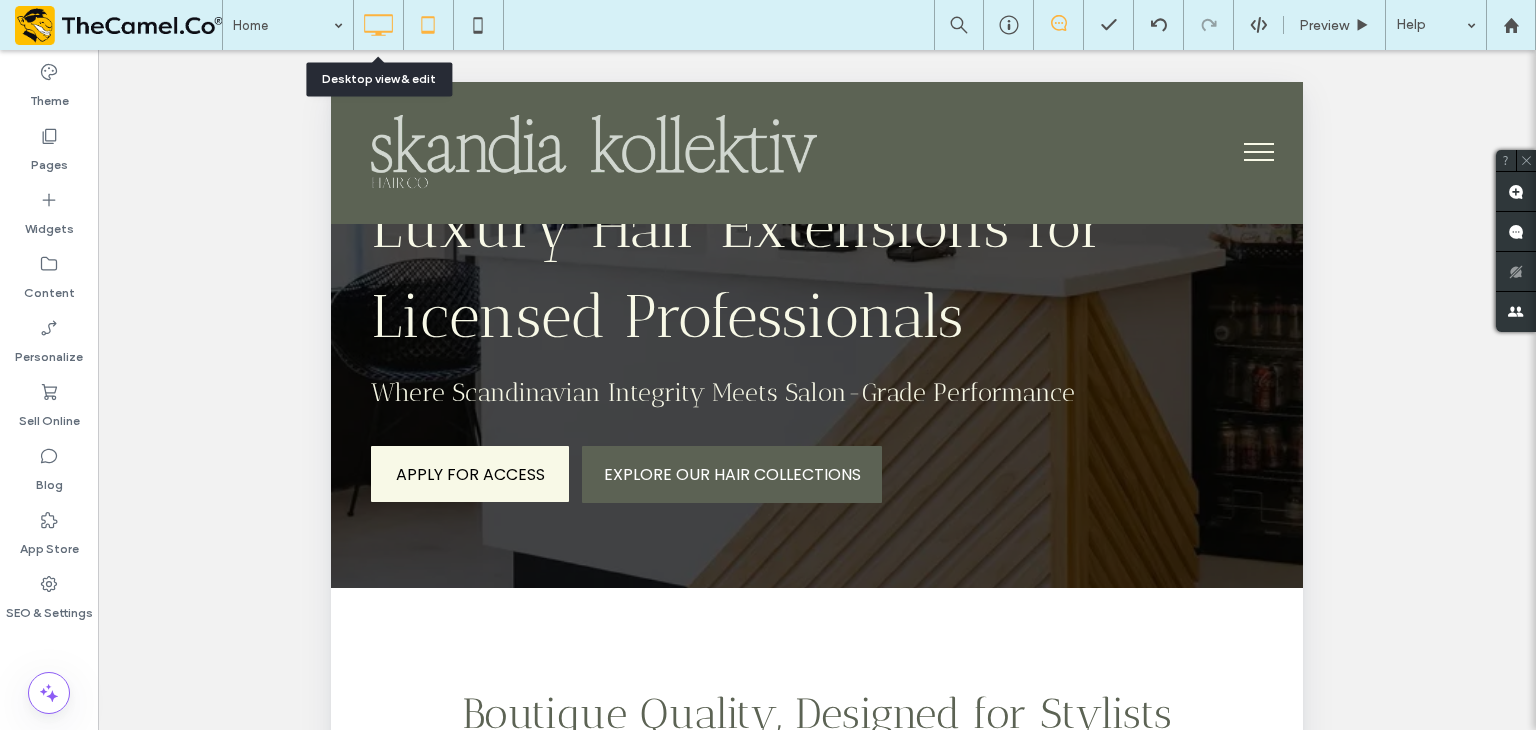 click 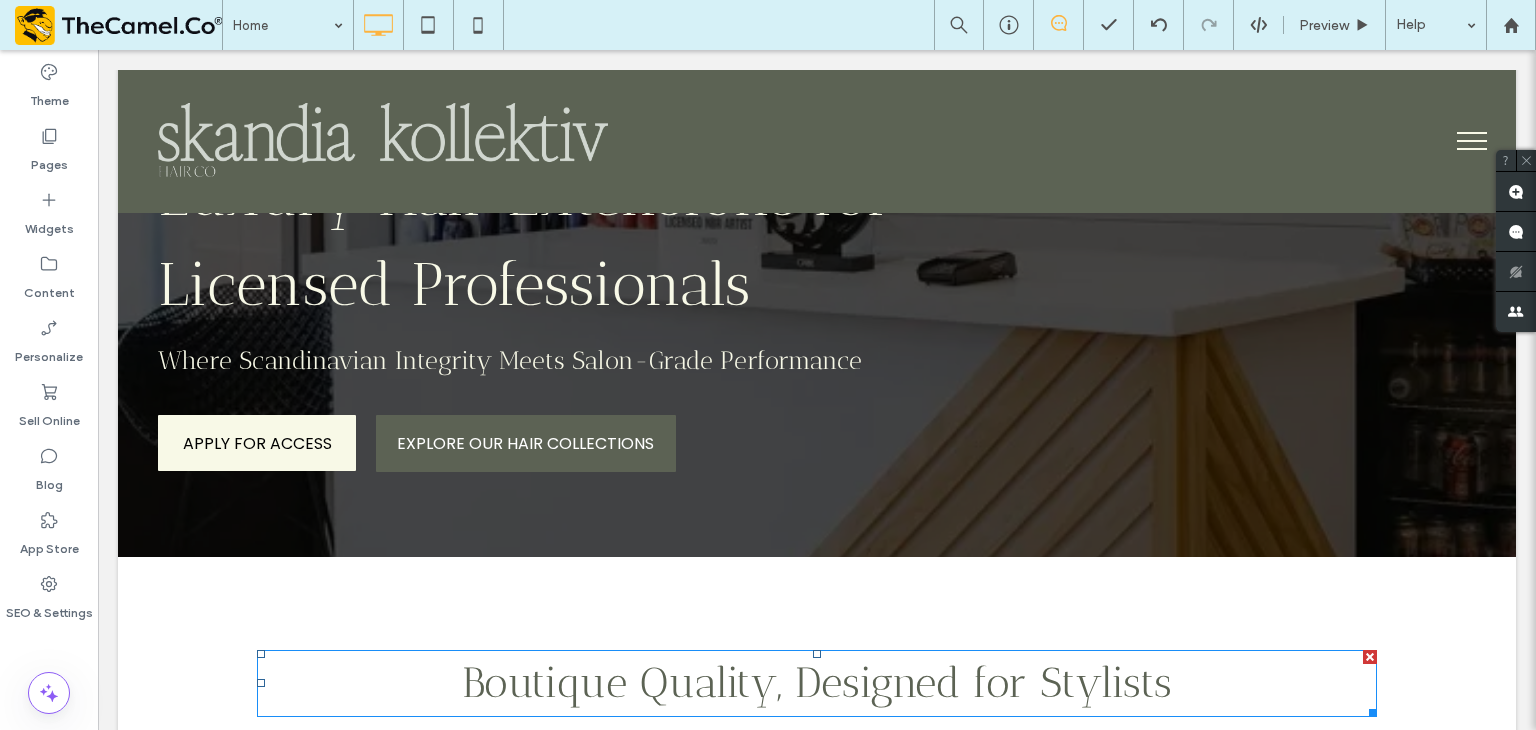 scroll, scrollTop: 0, scrollLeft: 0, axis: both 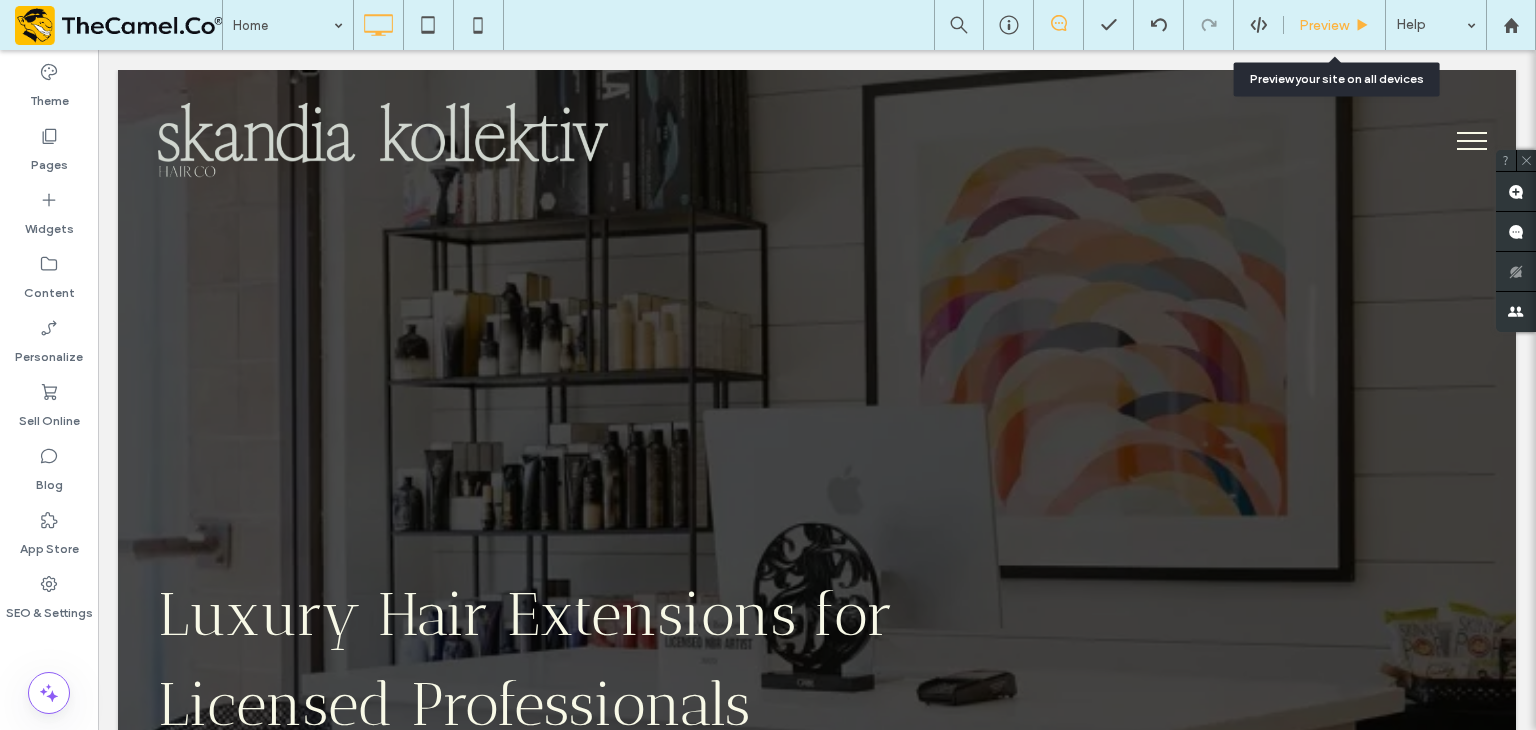 click on "Preview" at bounding box center [1324, 25] 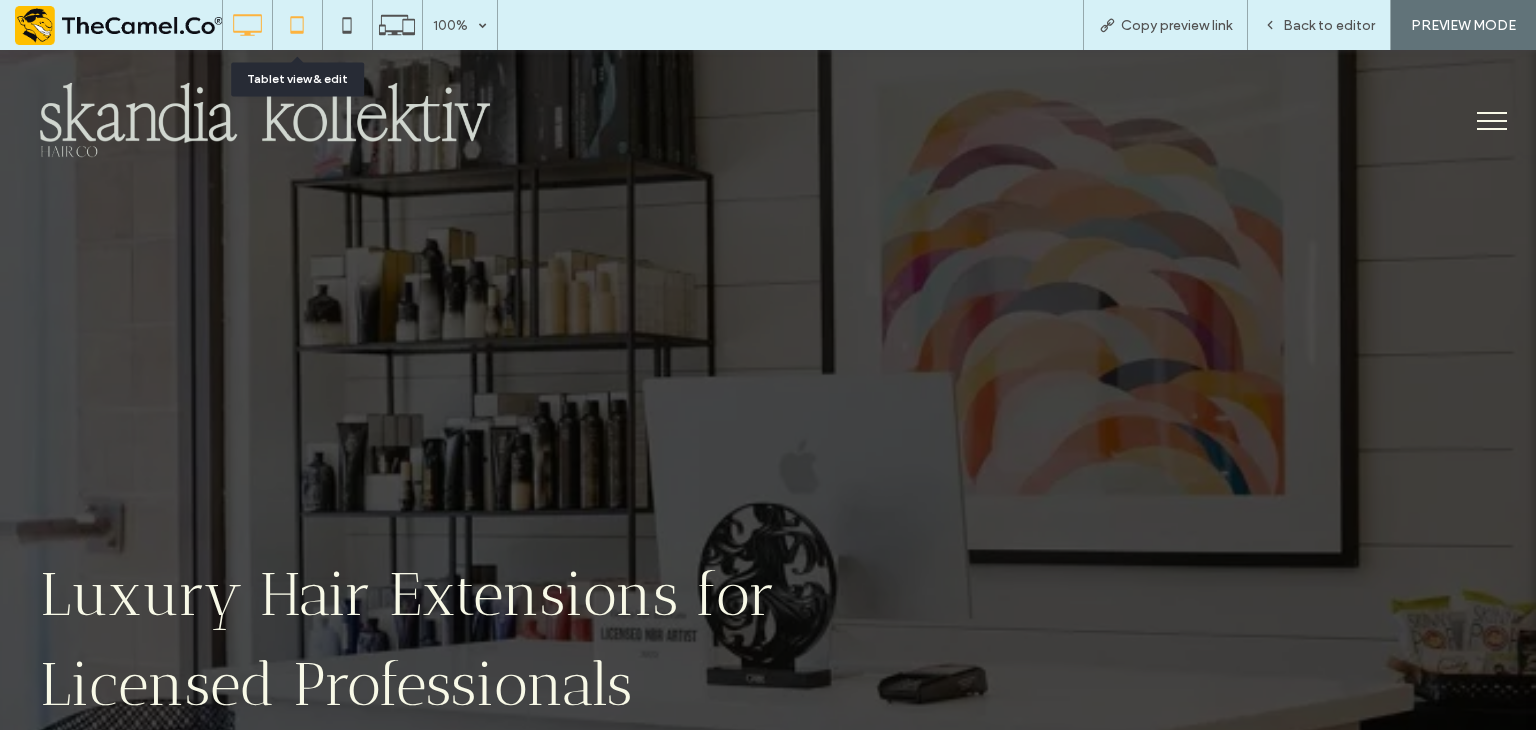 click 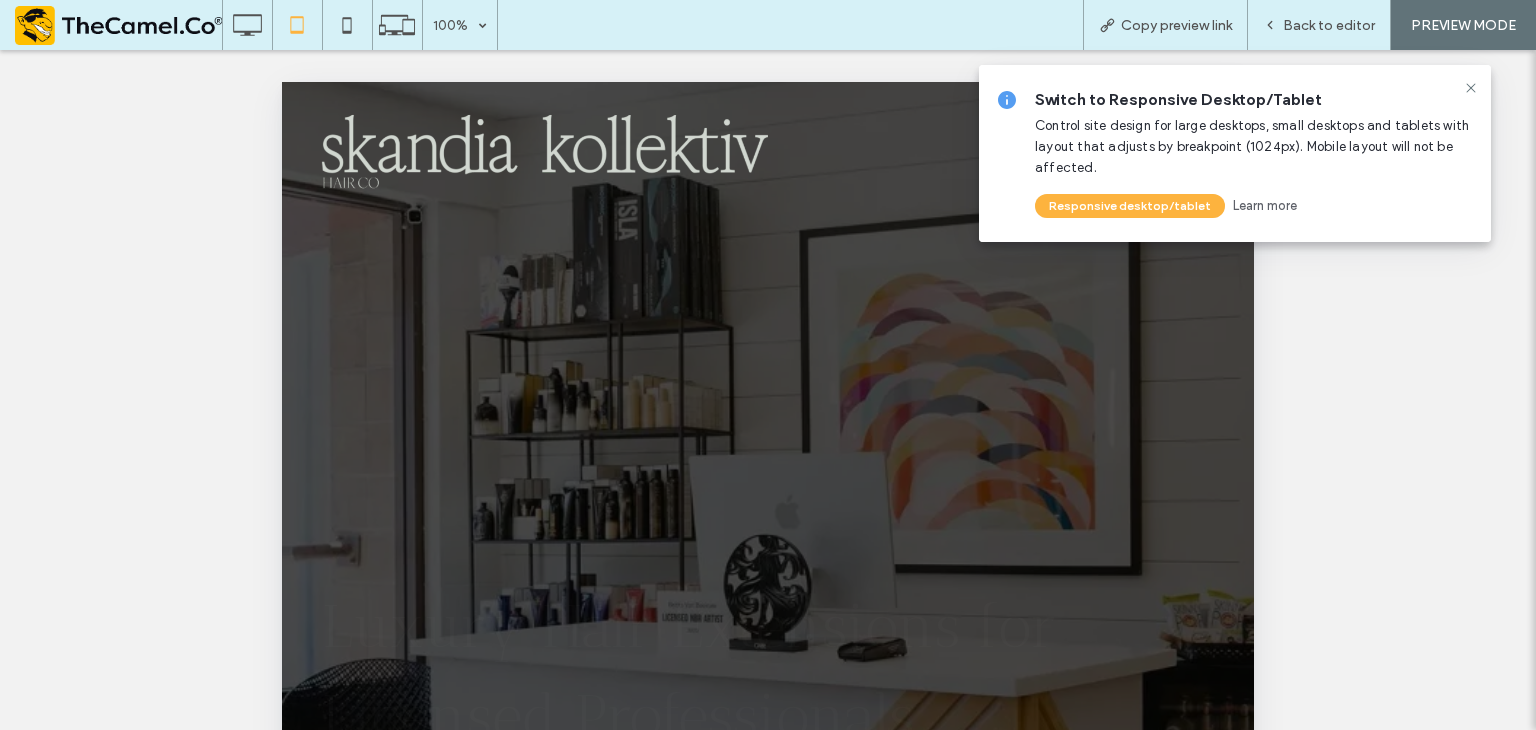 scroll, scrollTop: 0, scrollLeft: 0, axis: both 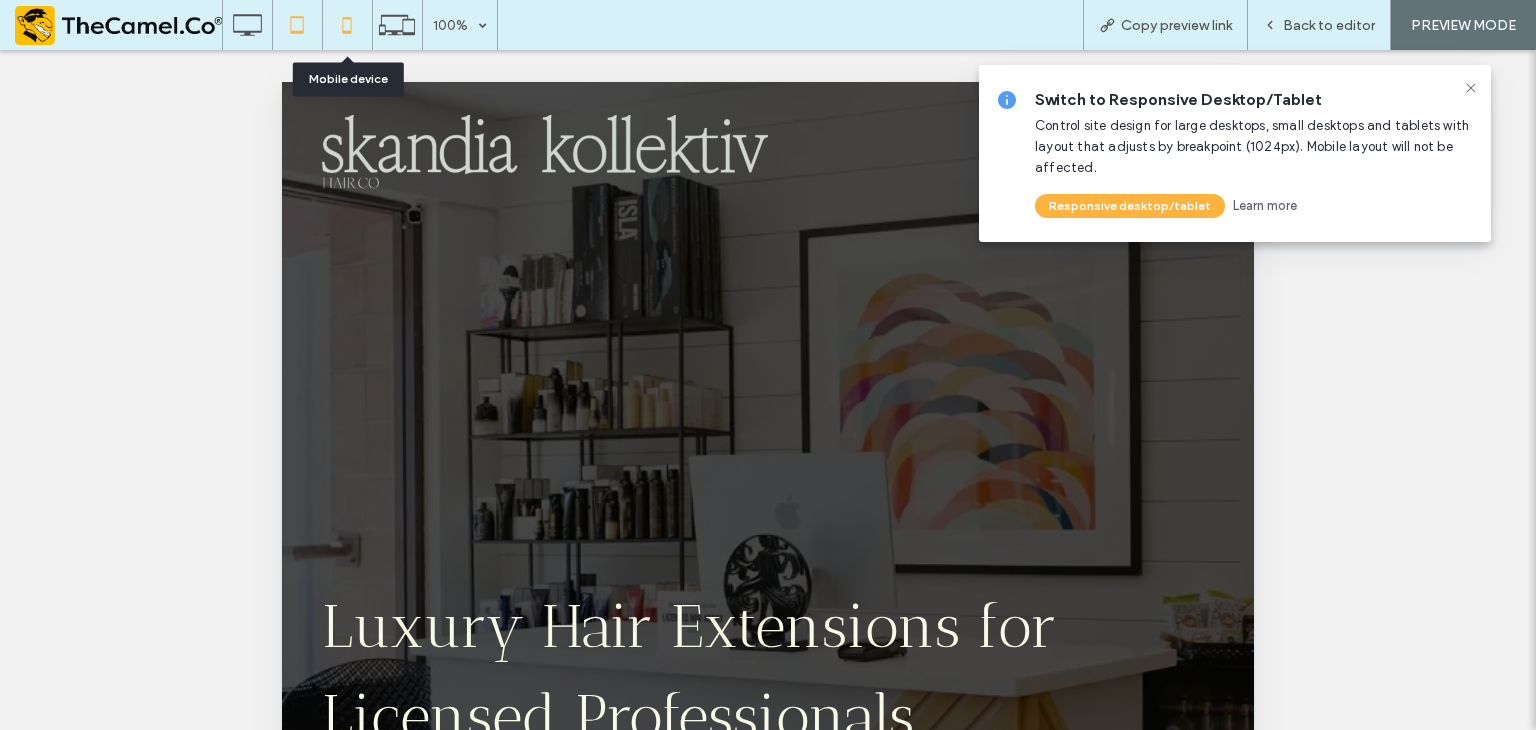 click 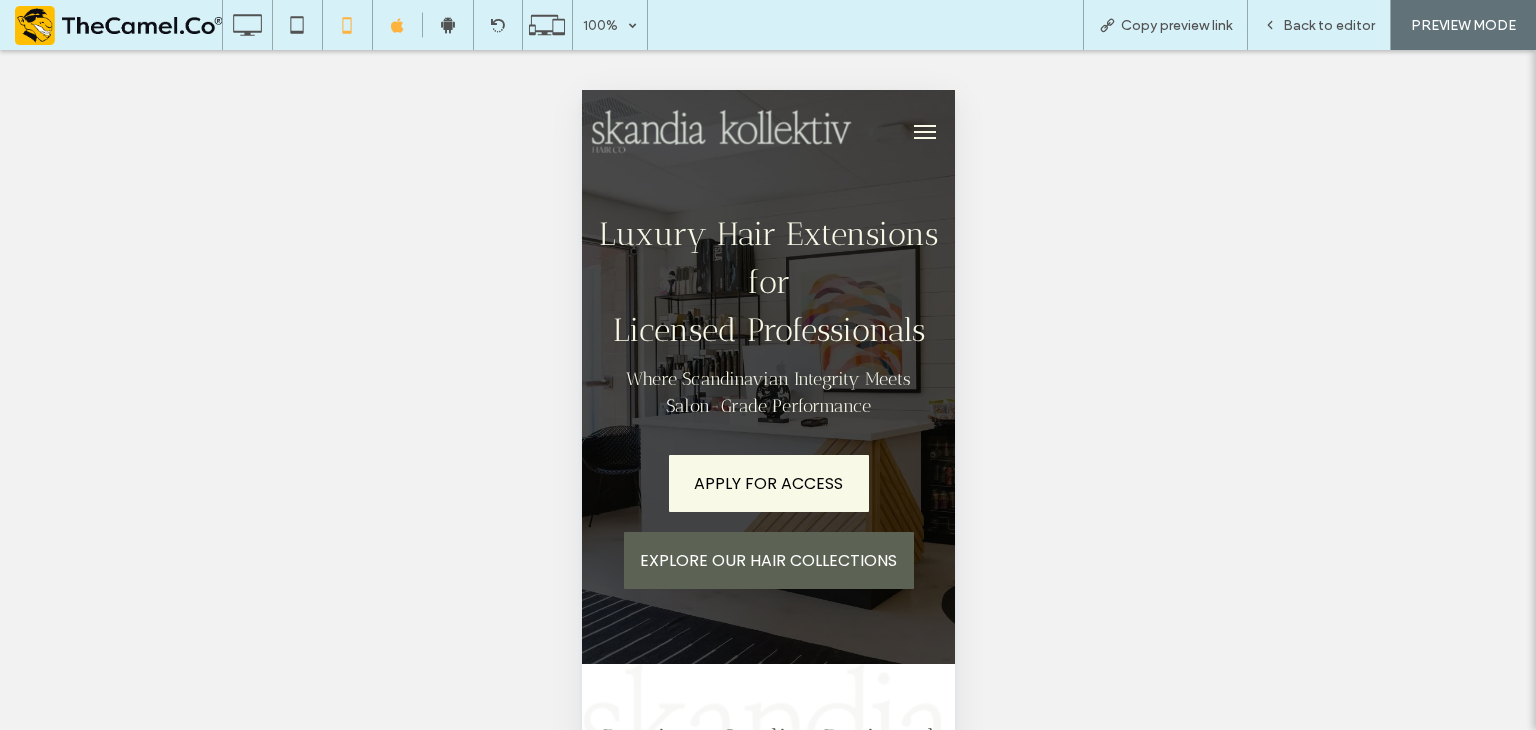 scroll, scrollTop: 0, scrollLeft: 0, axis: both 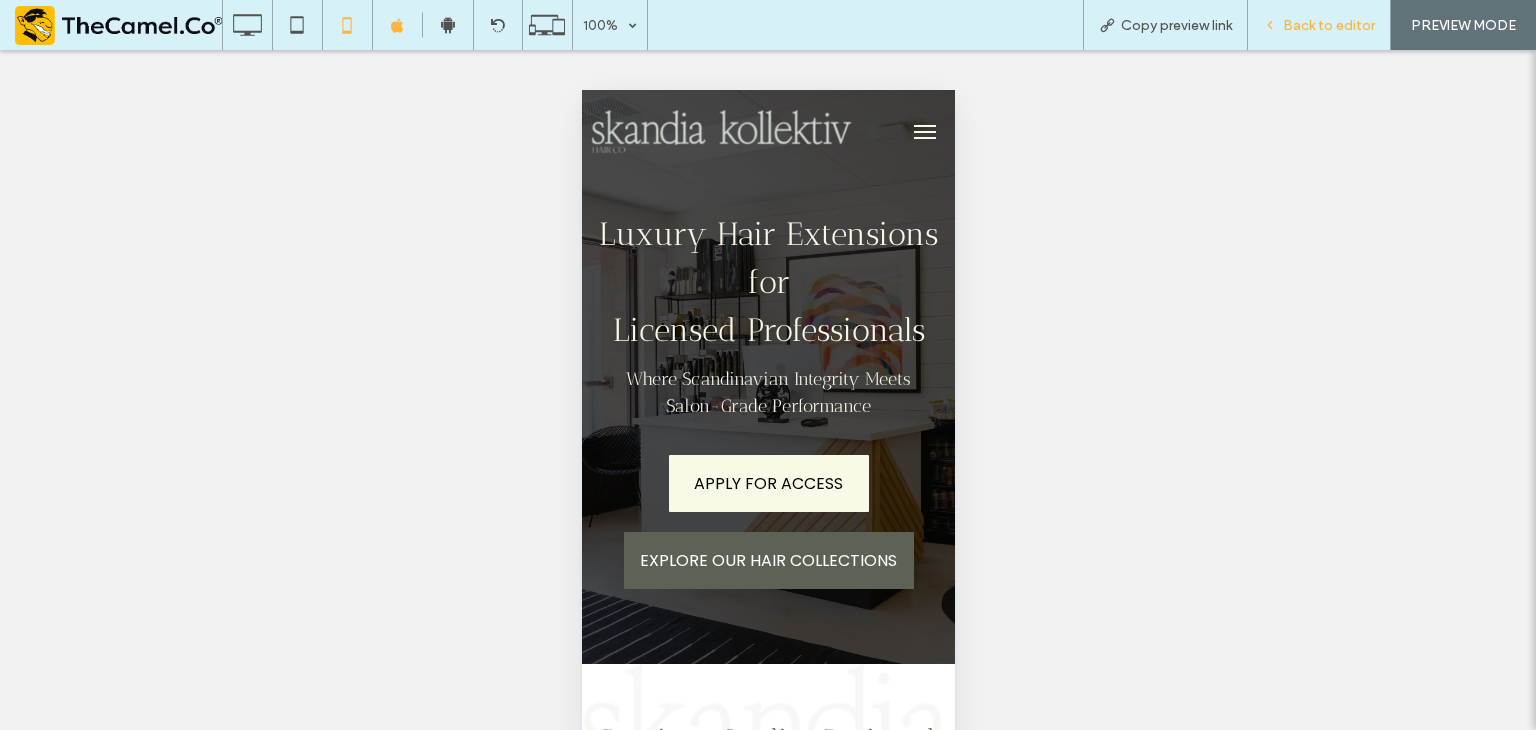 click on "Back to editor" at bounding box center (1329, 25) 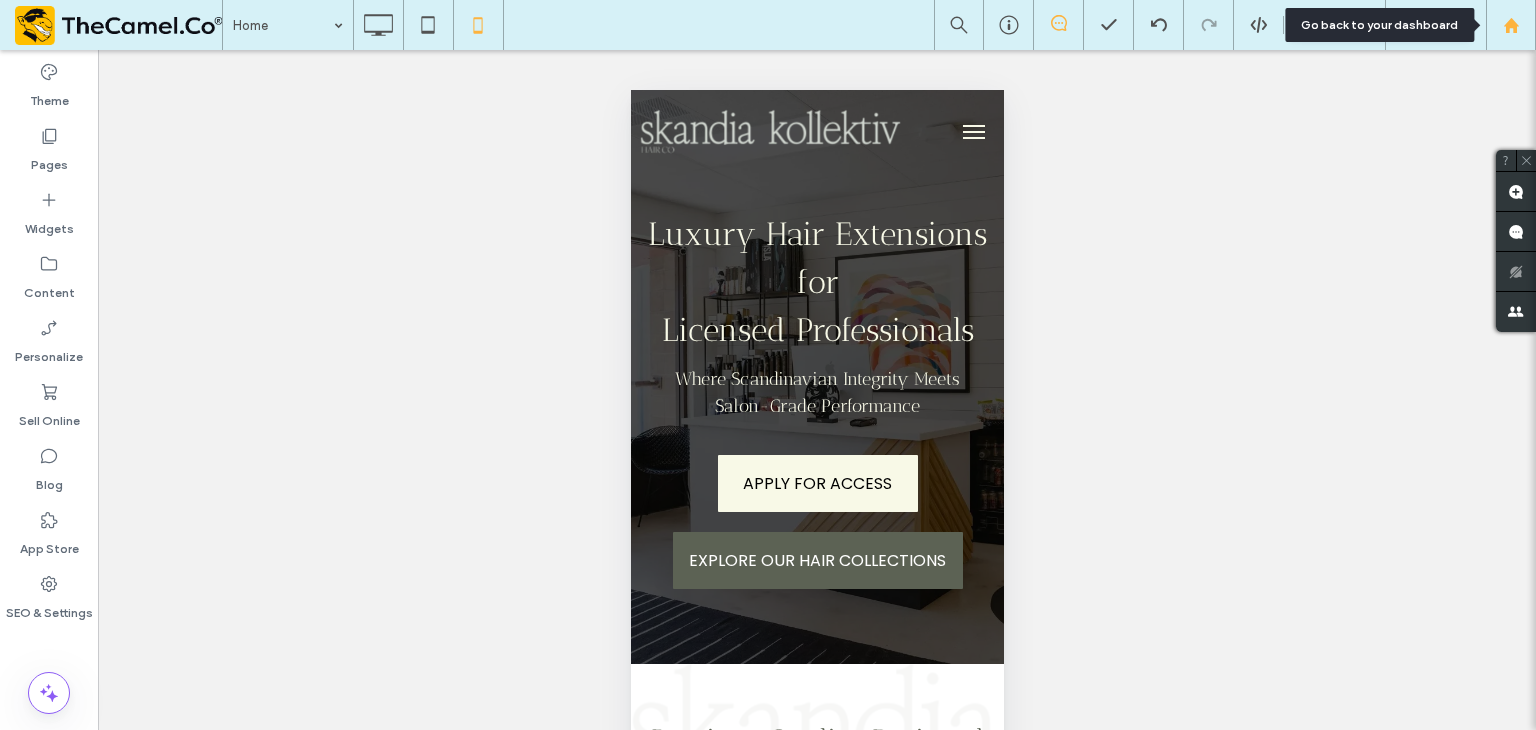 click 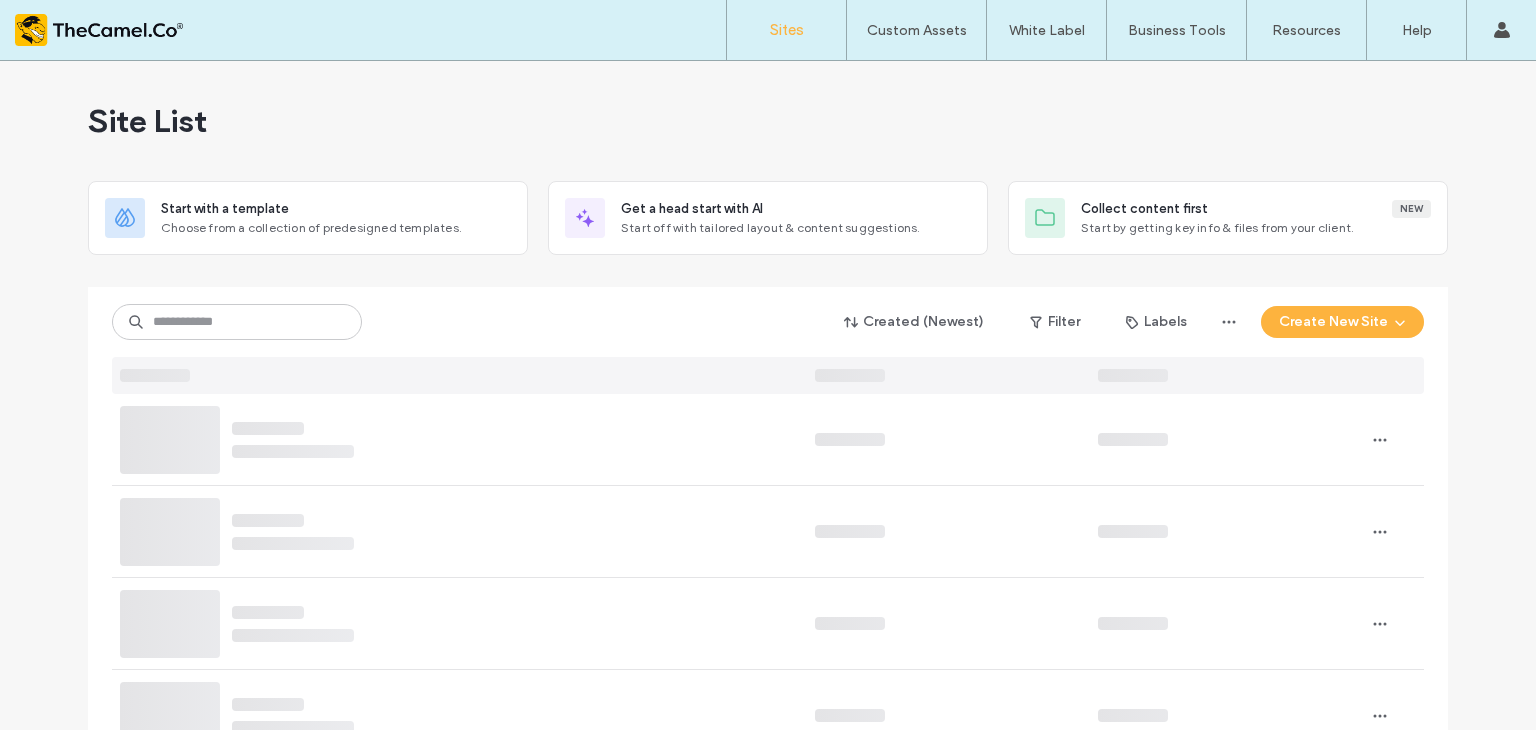 scroll, scrollTop: 0, scrollLeft: 0, axis: both 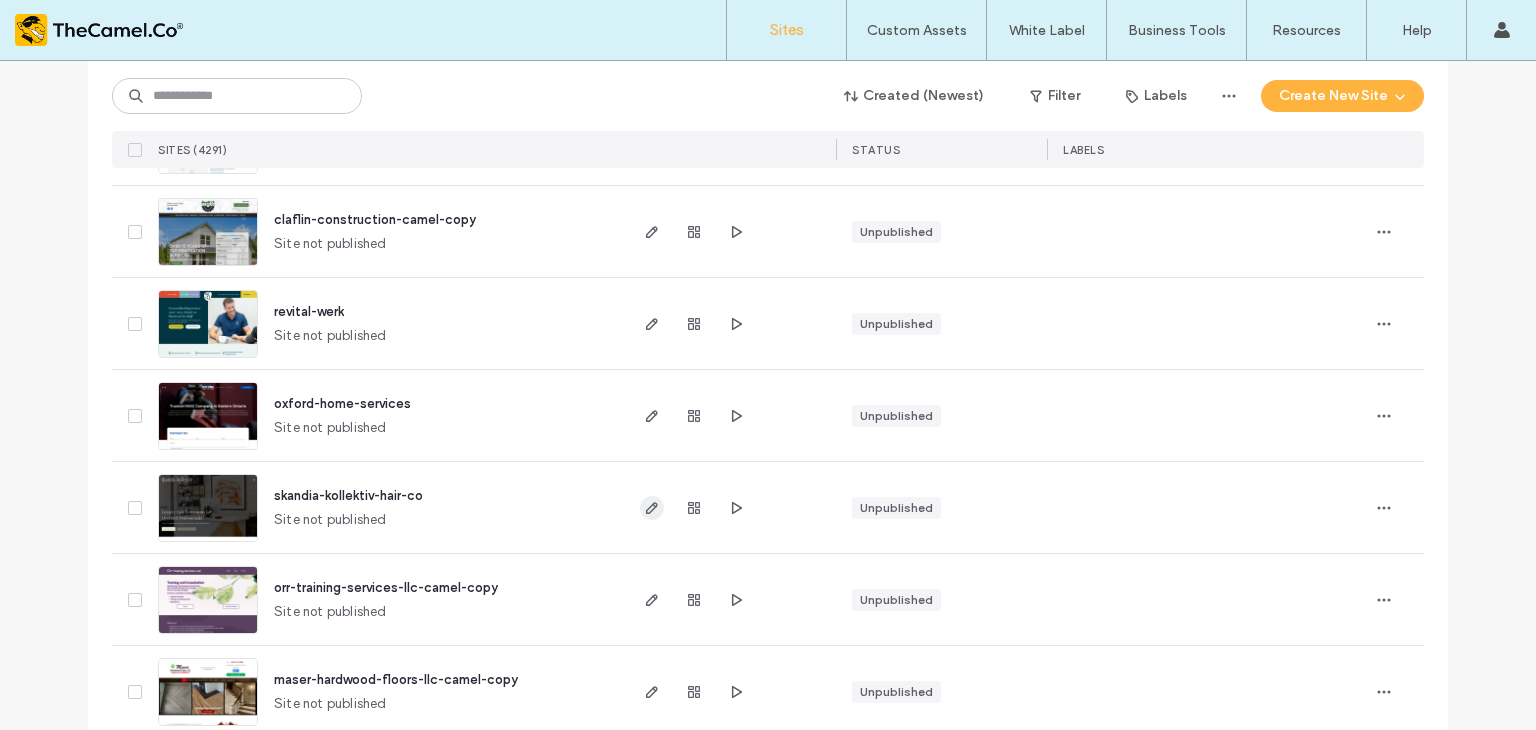 click 